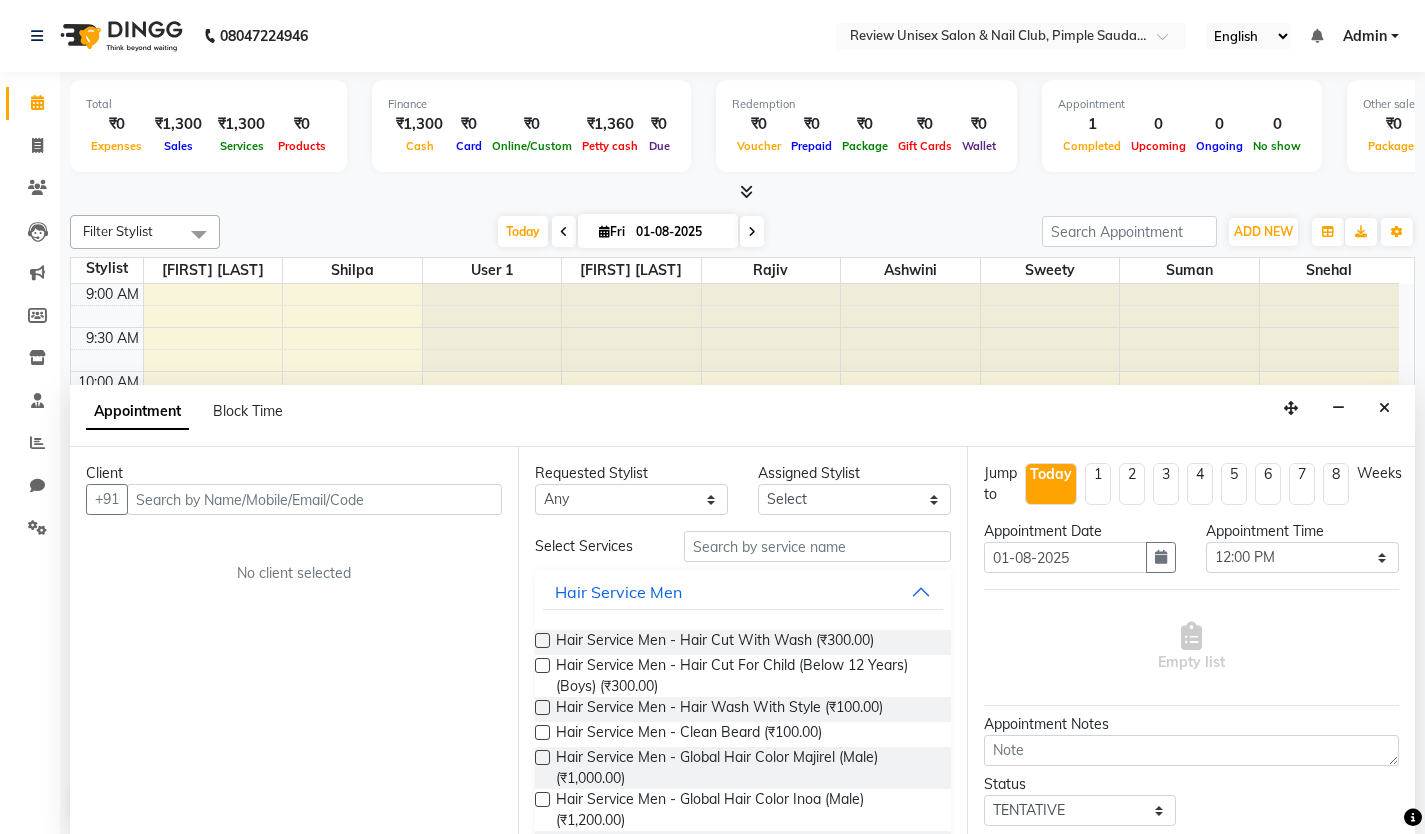 select on "[NUMBER]" 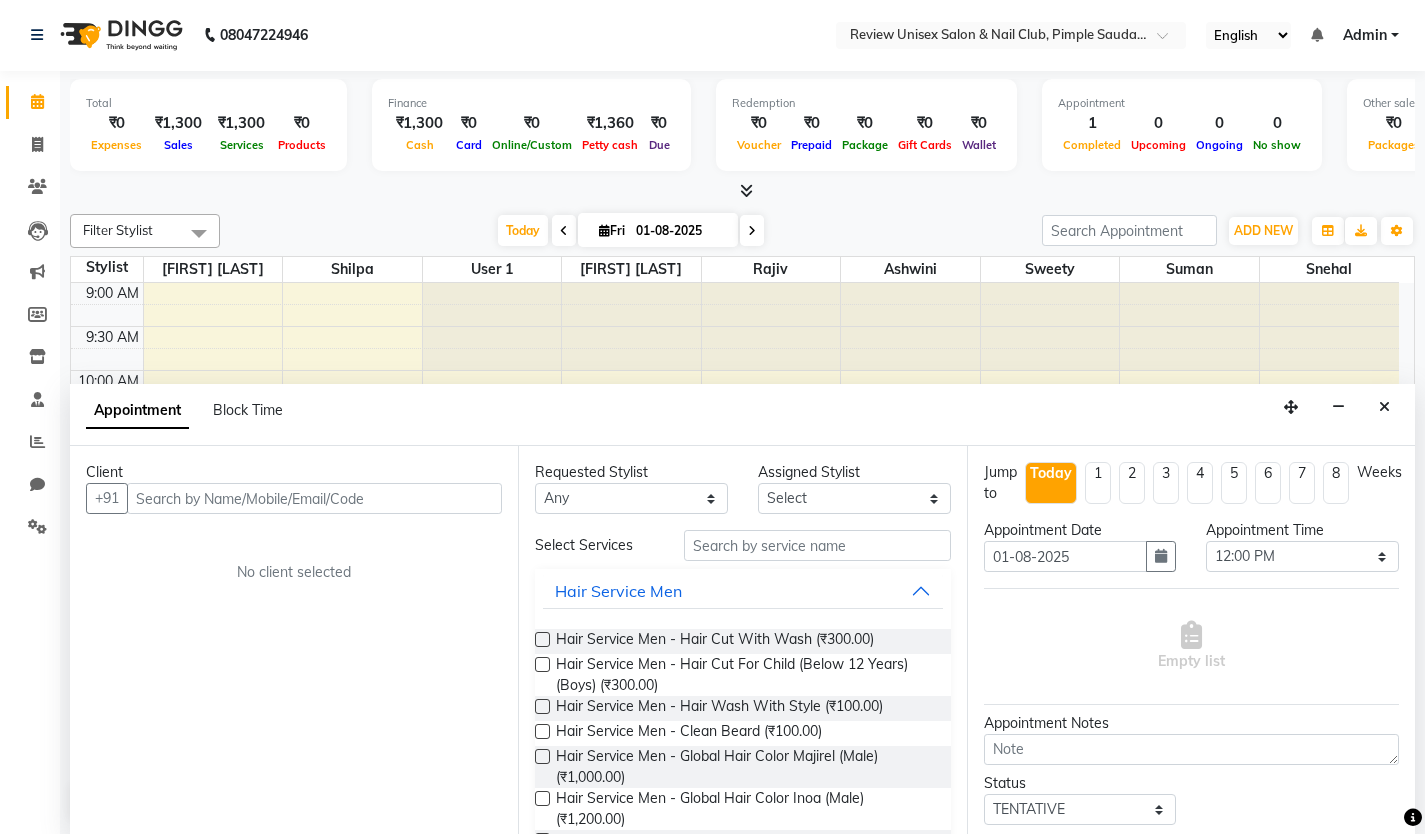 scroll, scrollTop: 0, scrollLeft: 0, axis: both 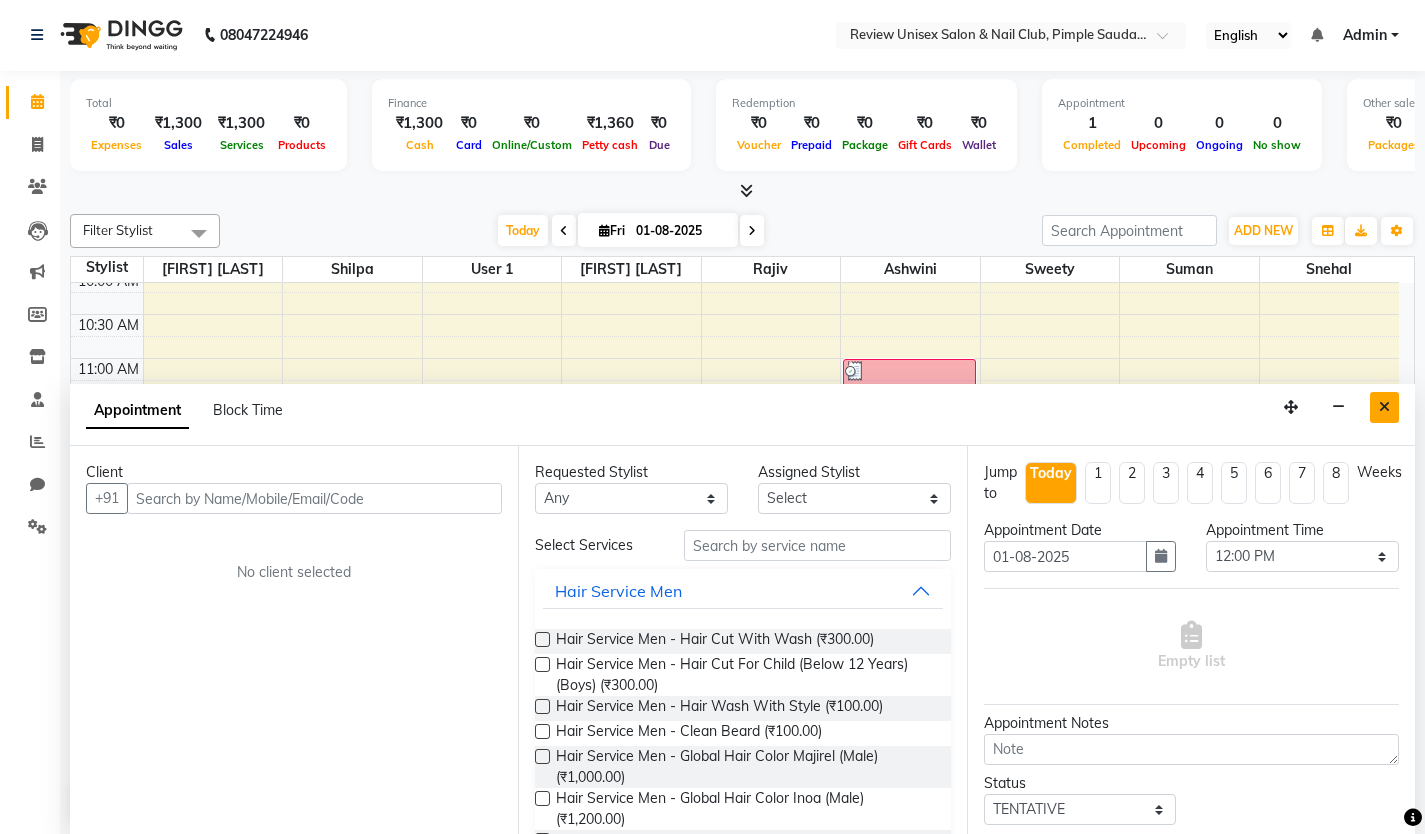 click at bounding box center (1384, 407) 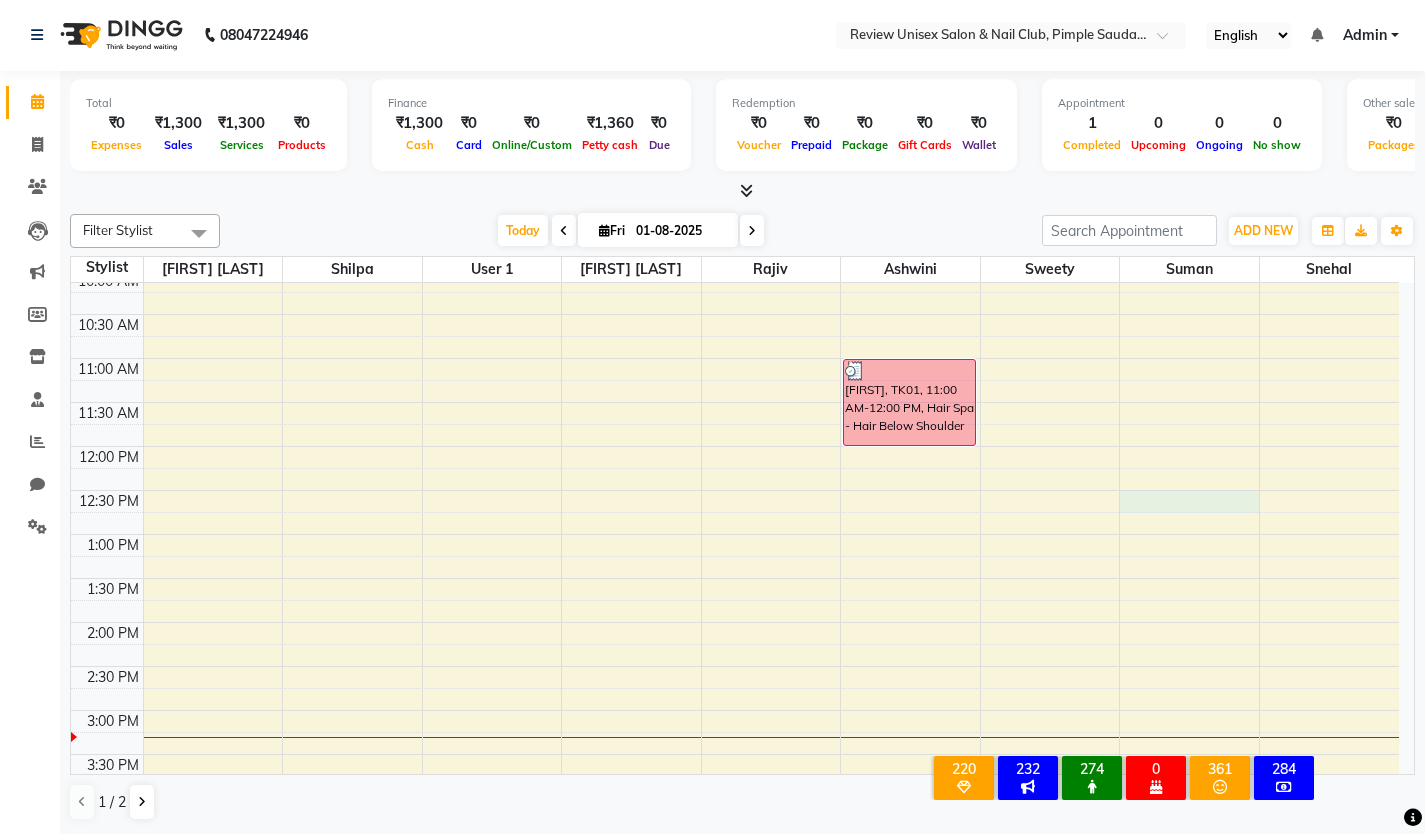click on "[TIME] [TIME] [TIME] [TIME] [TIME] [TIME] [TIME] [TIME] [TIME] [TIME] [TIME] [TIME] [TIME] [TIME] [TIME] [TIME] [TIME] [TIME] [TIME] [TIME] [TIME] [TIME] [TIME] [TIME] [TIME] [TIME] [NAME], TK[NUMBER], [TIME]-[TIME], Hair Spa - Hair Below Shoulder" at bounding box center (735, 754) 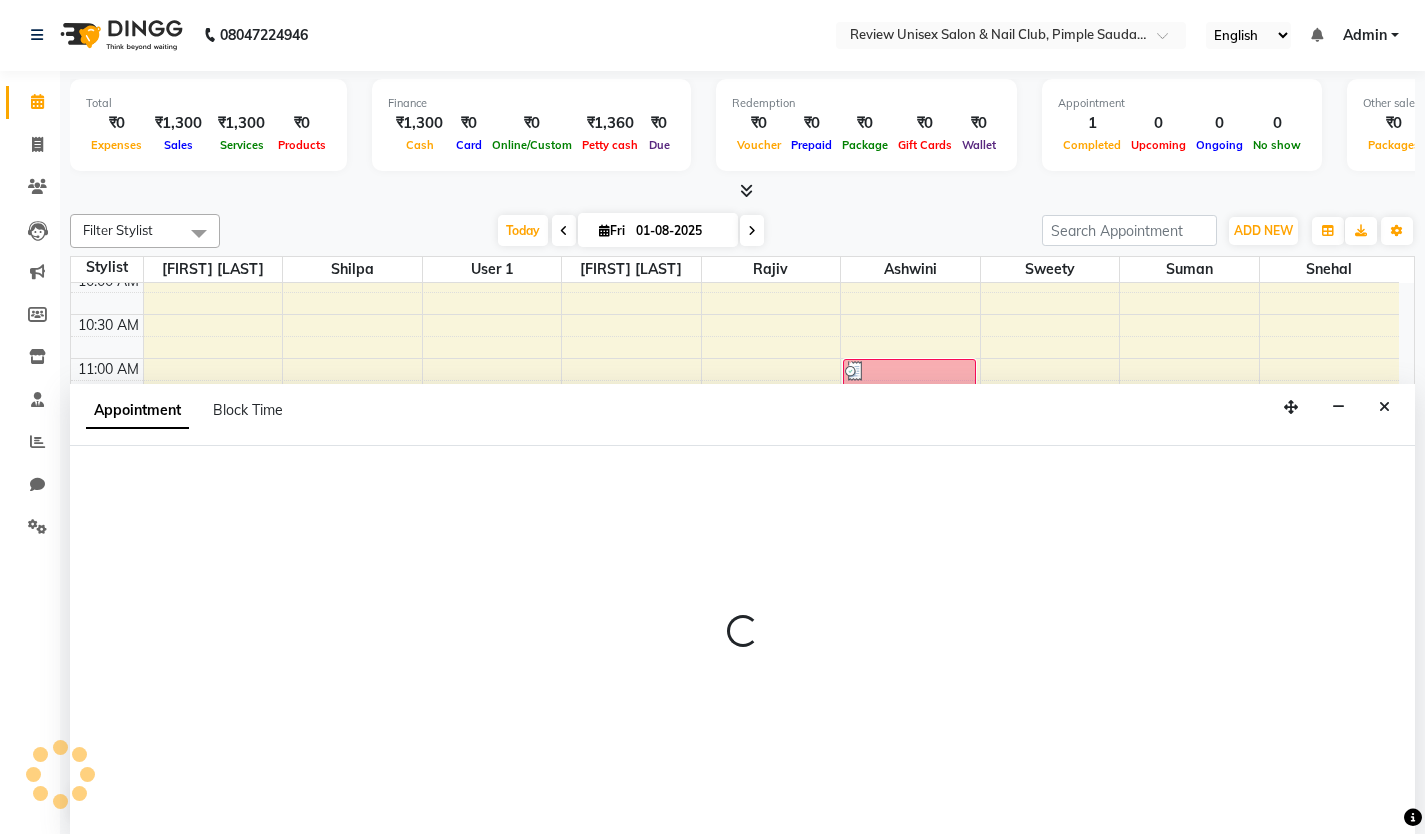 select on "[NUMBER]" 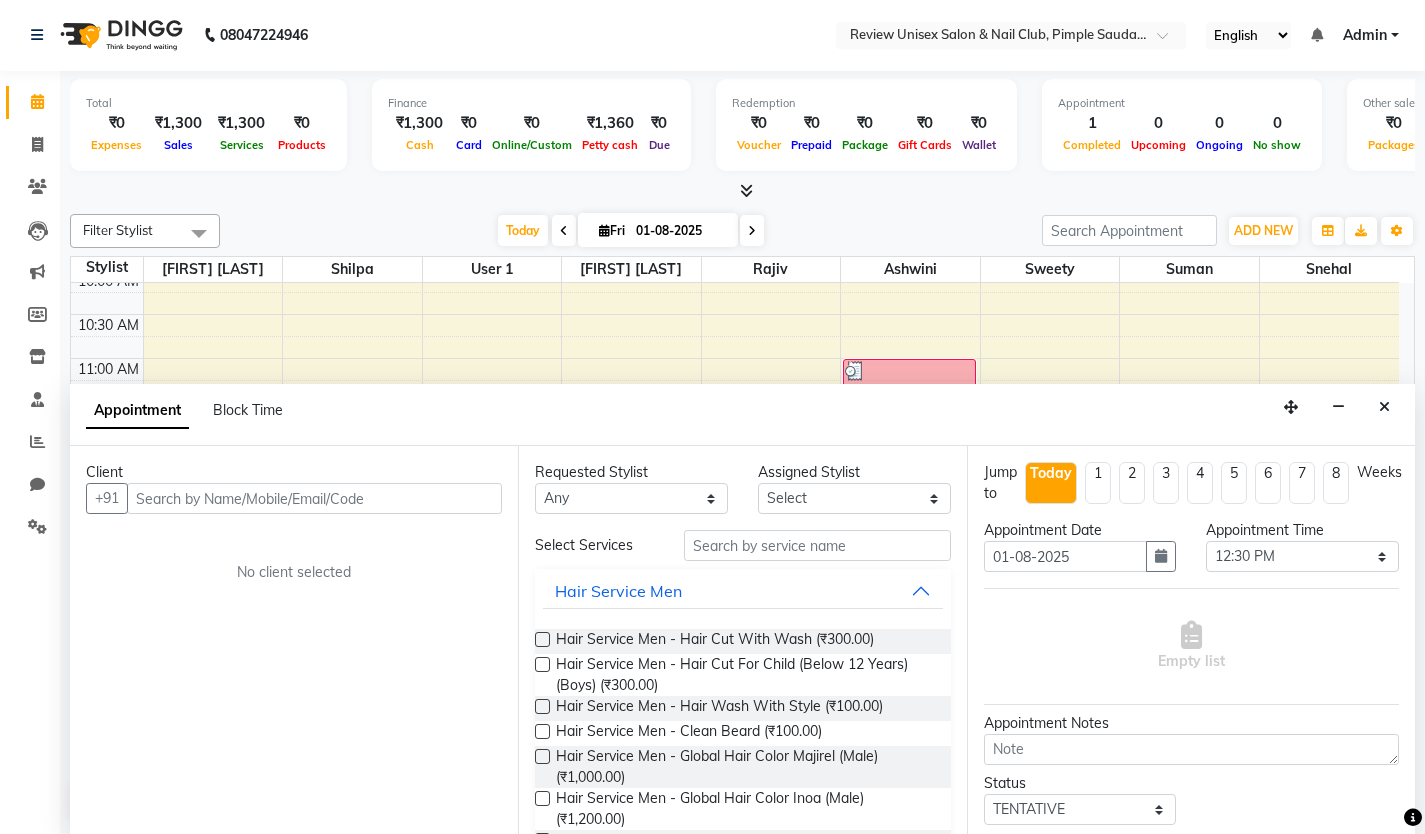 click at bounding box center [314, 498] 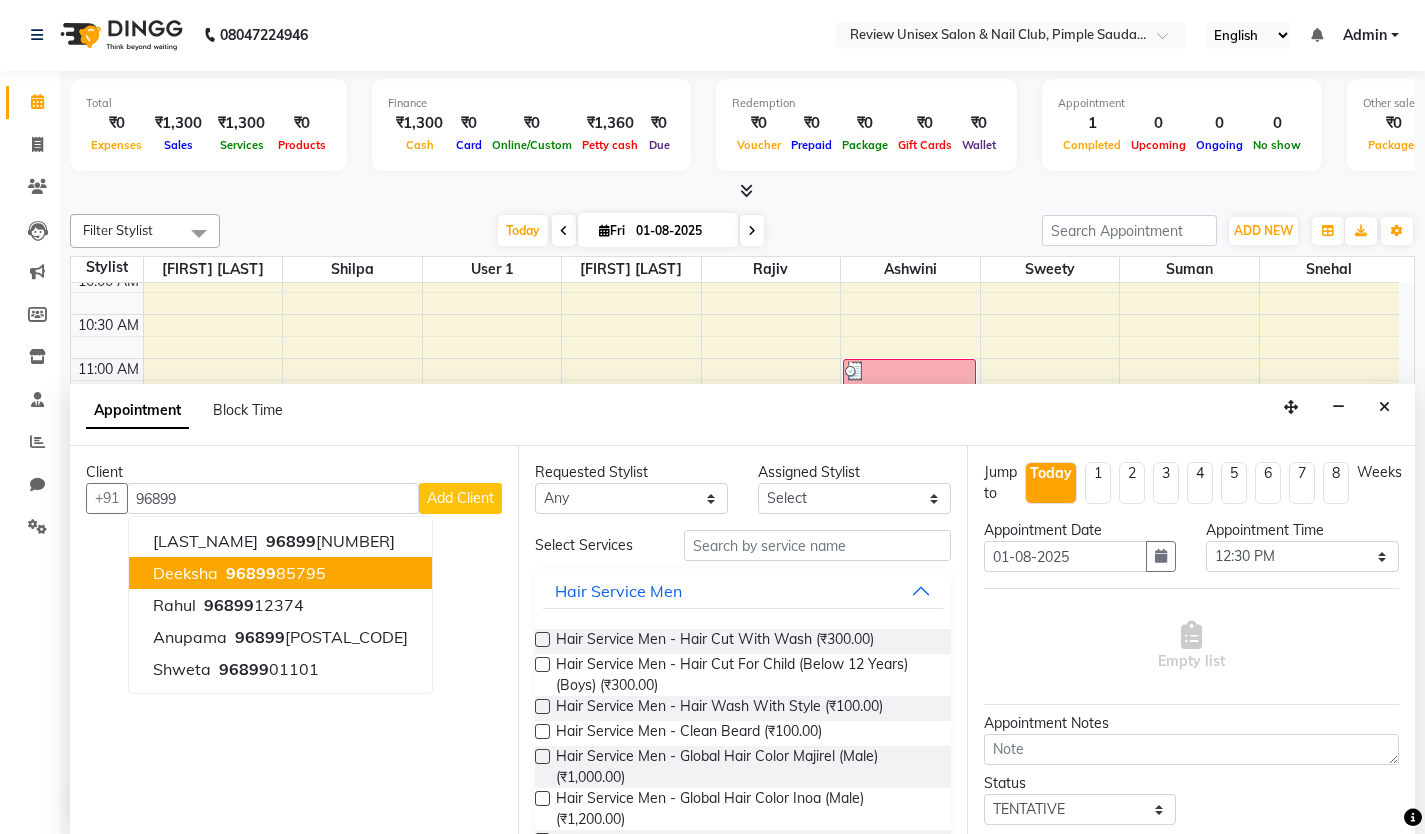 click on "[FIRST]   [PHONE]" at bounding box center [280, 573] 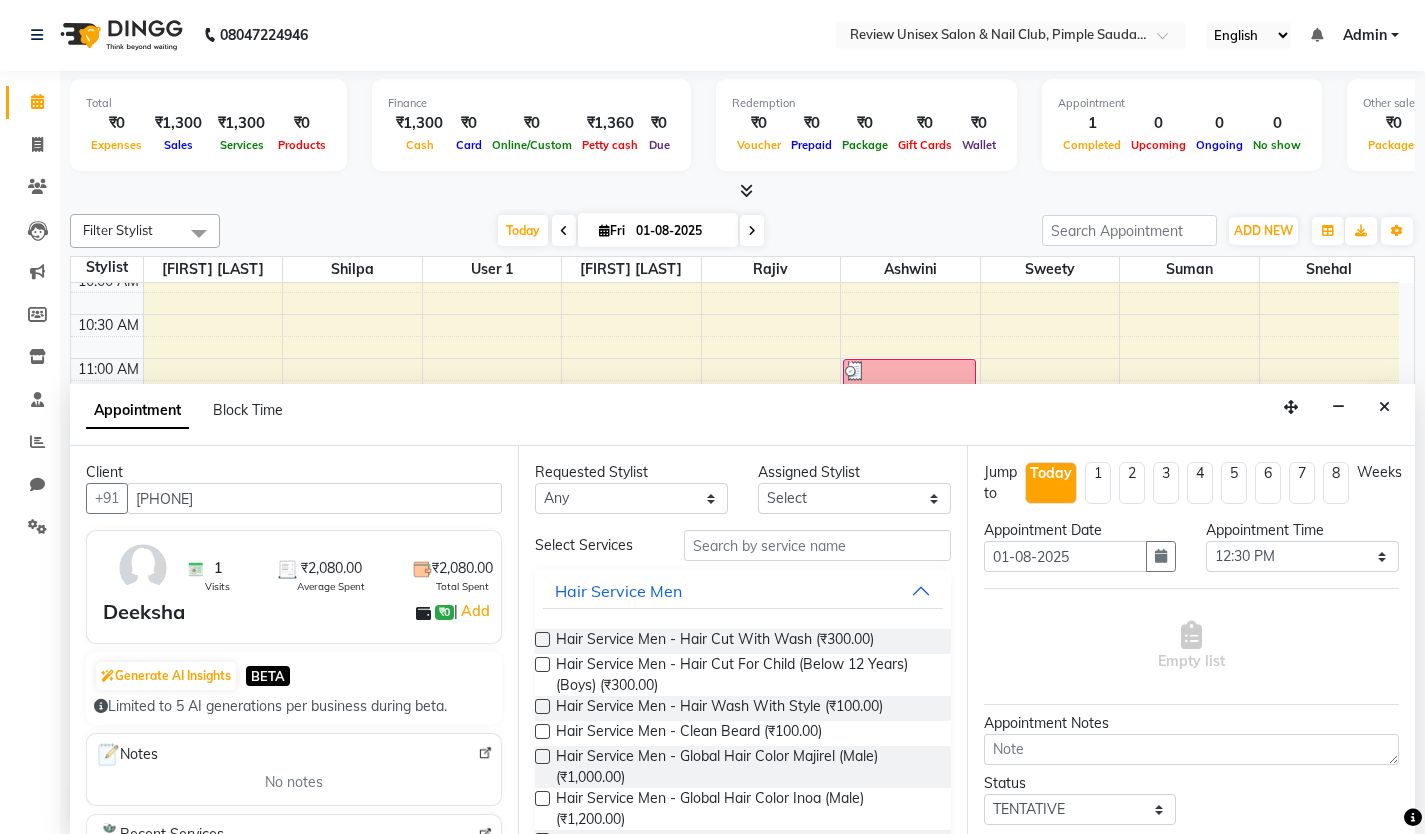 type on "[PHONE]" 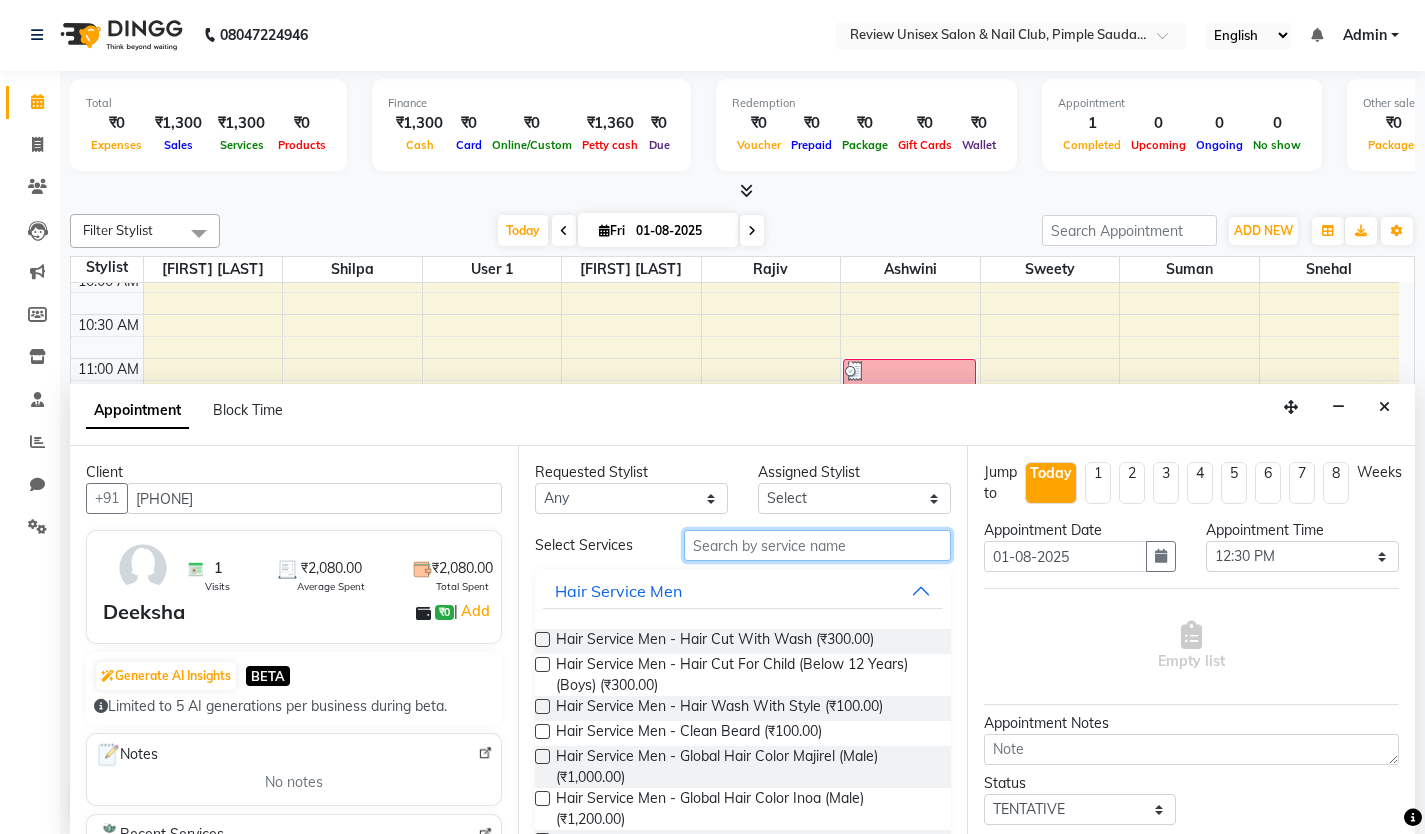 click at bounding box center [817, 545] 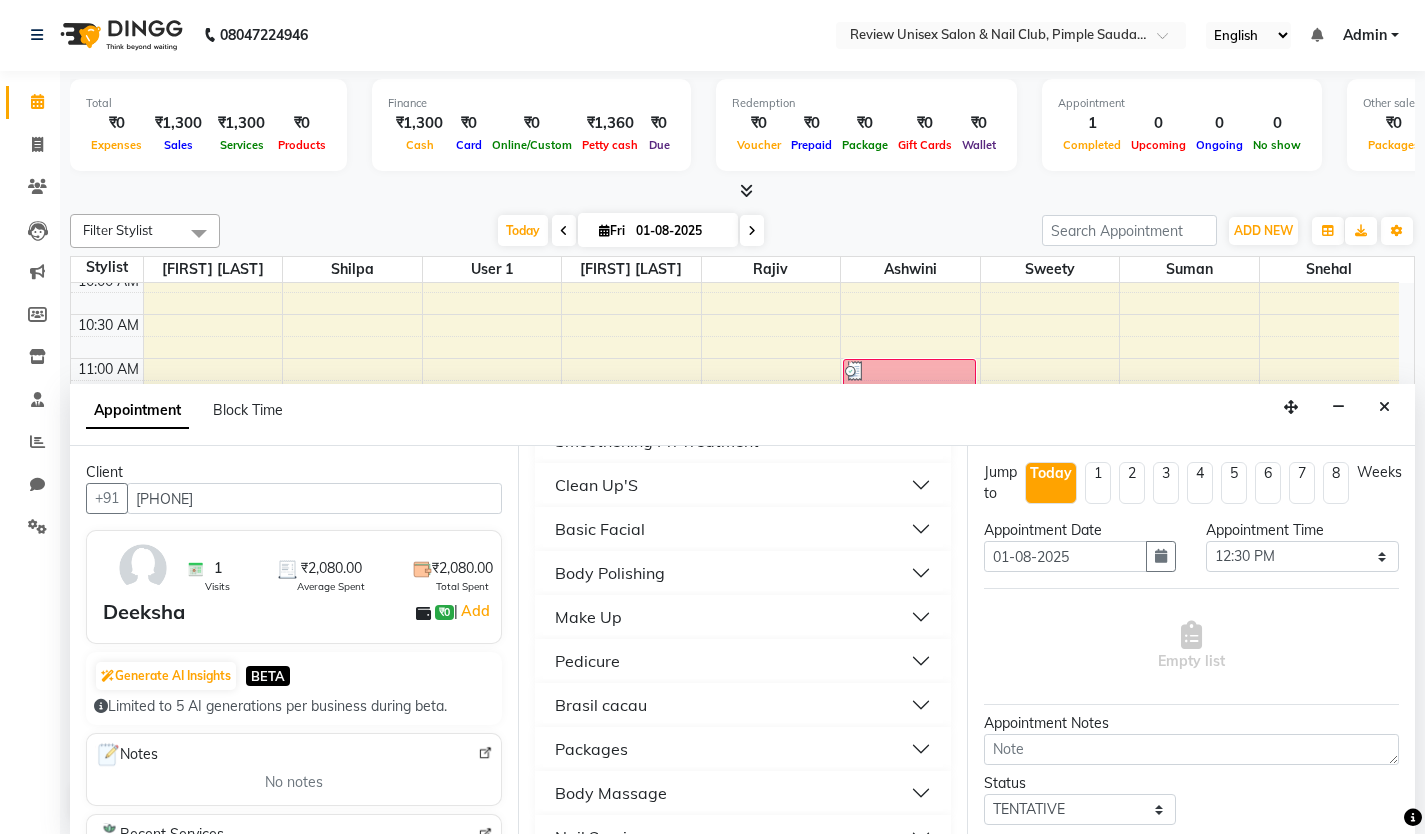 scroll, scrollTop: 292, scrollLeft: 0, axis: vertical 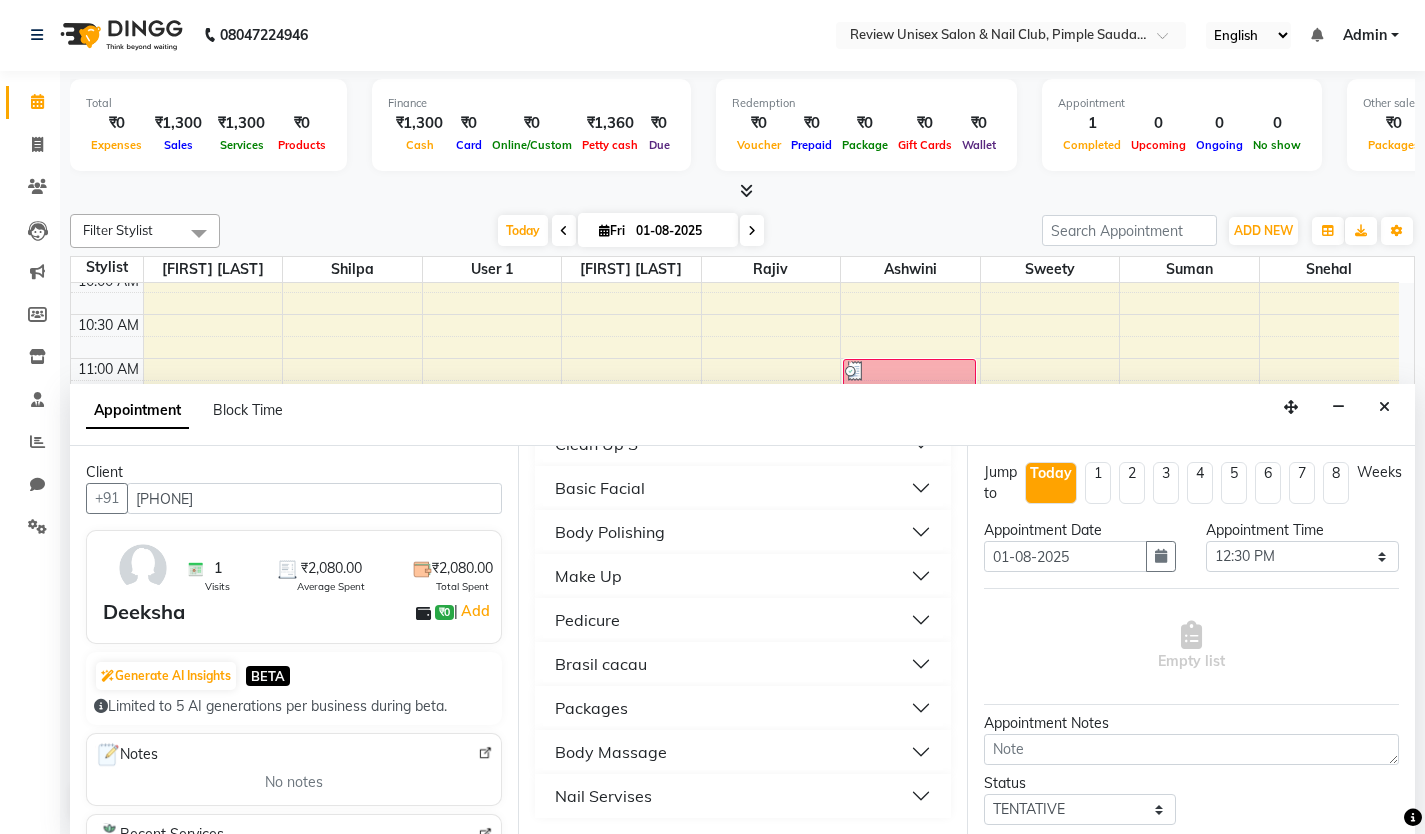 type on "800" 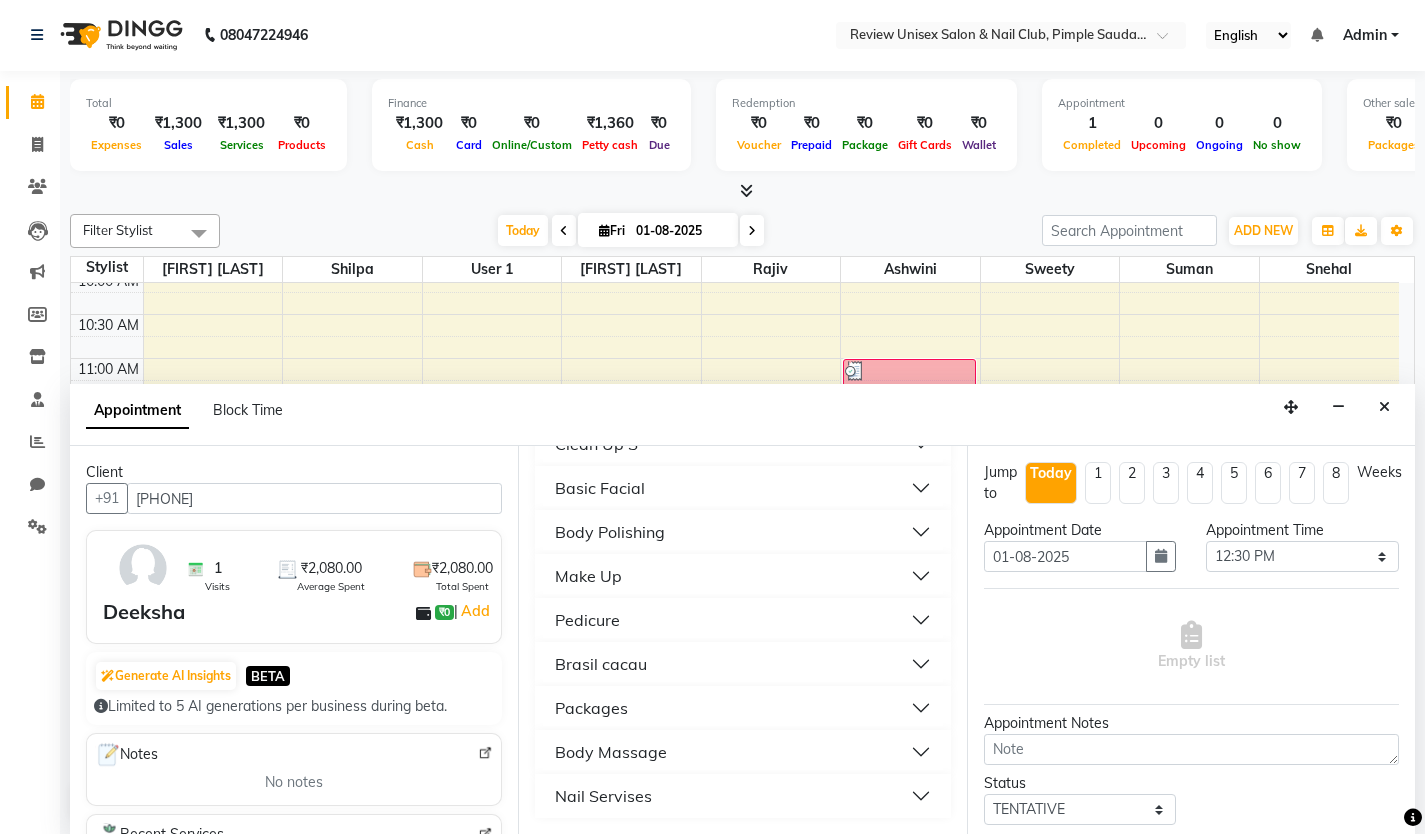 click on "Nail Servises" at bounding box center (603, 796) 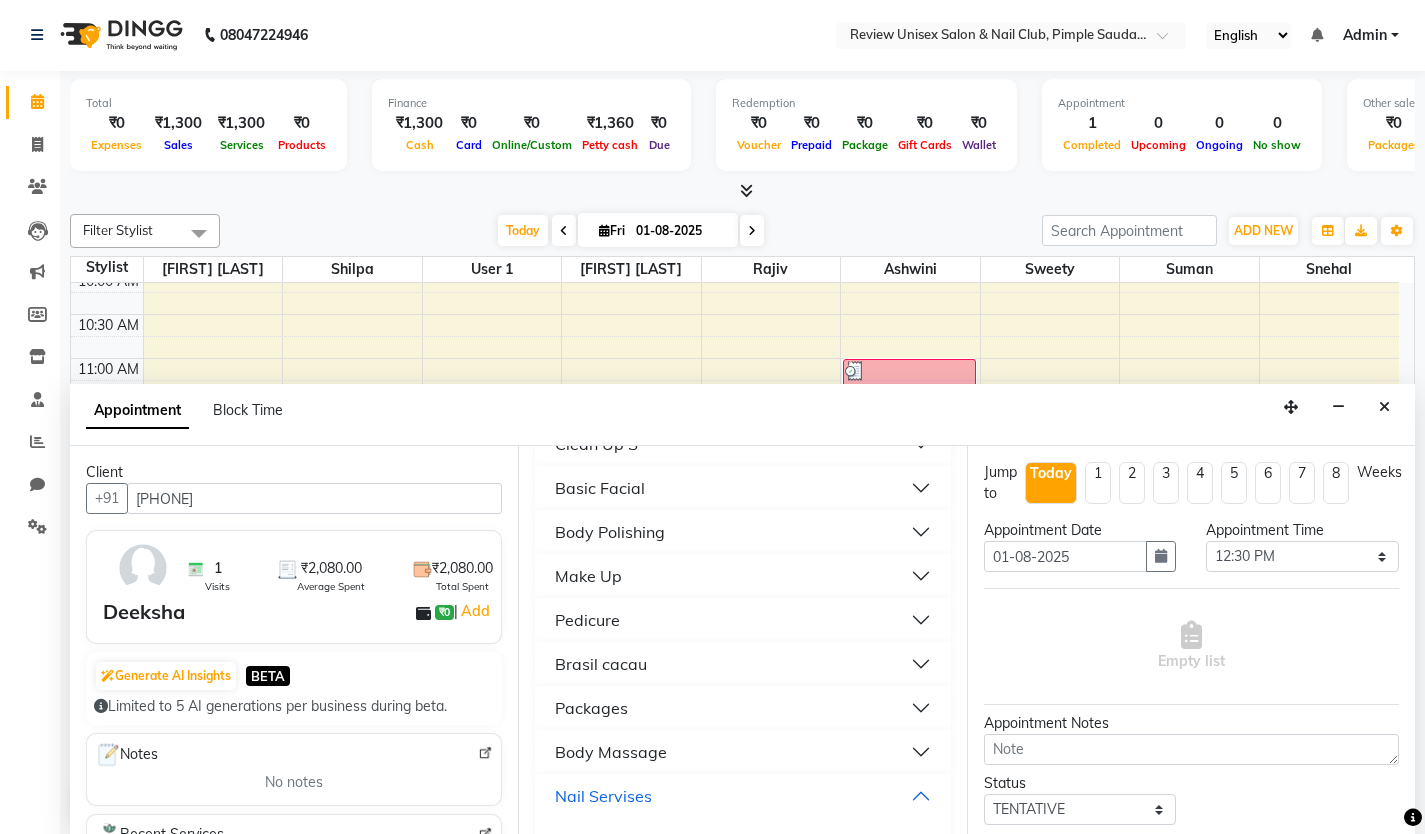 scroll, scrollTop: 385, scrollLeft: 0, axis: vertical 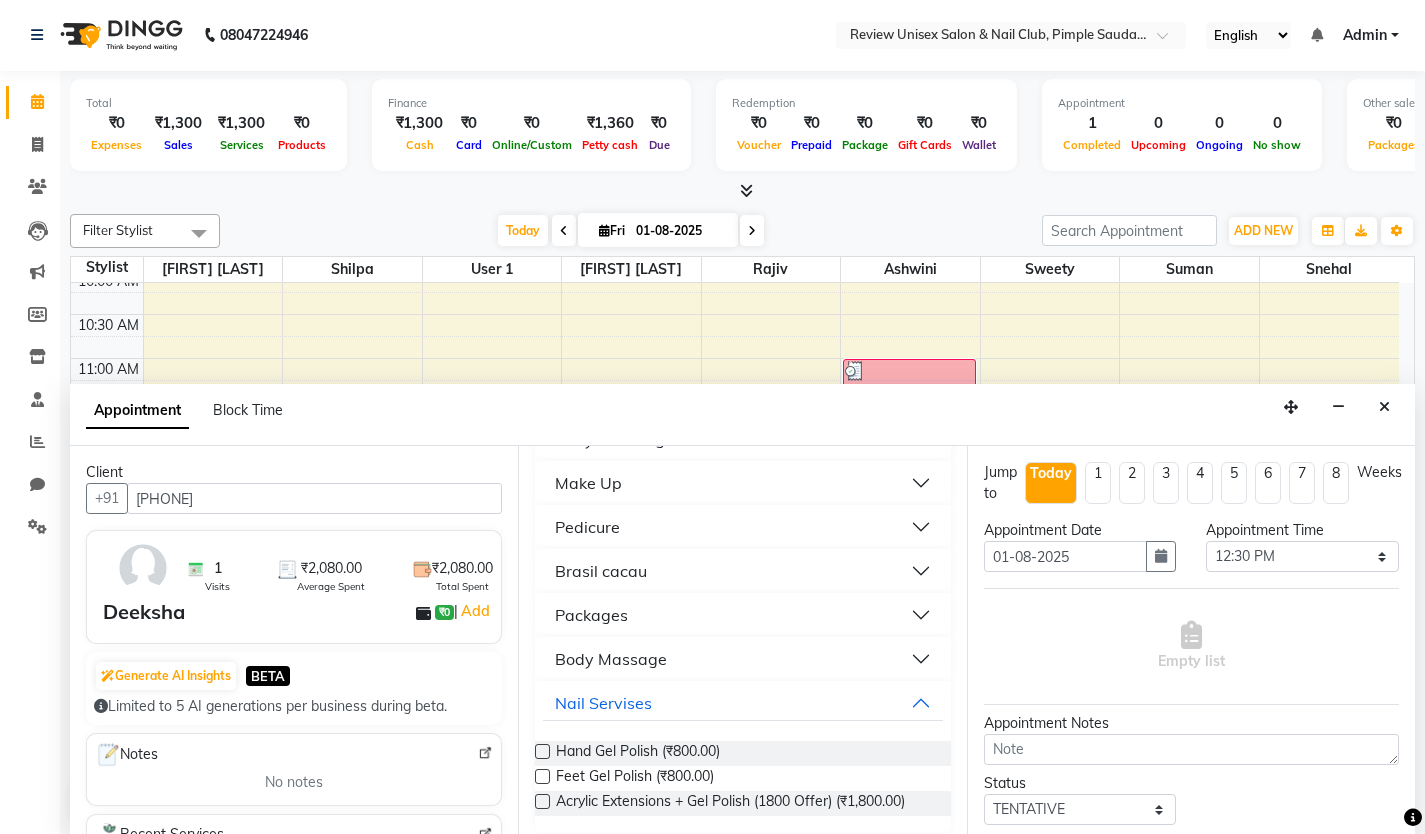 click at bounding box center (542, 751) 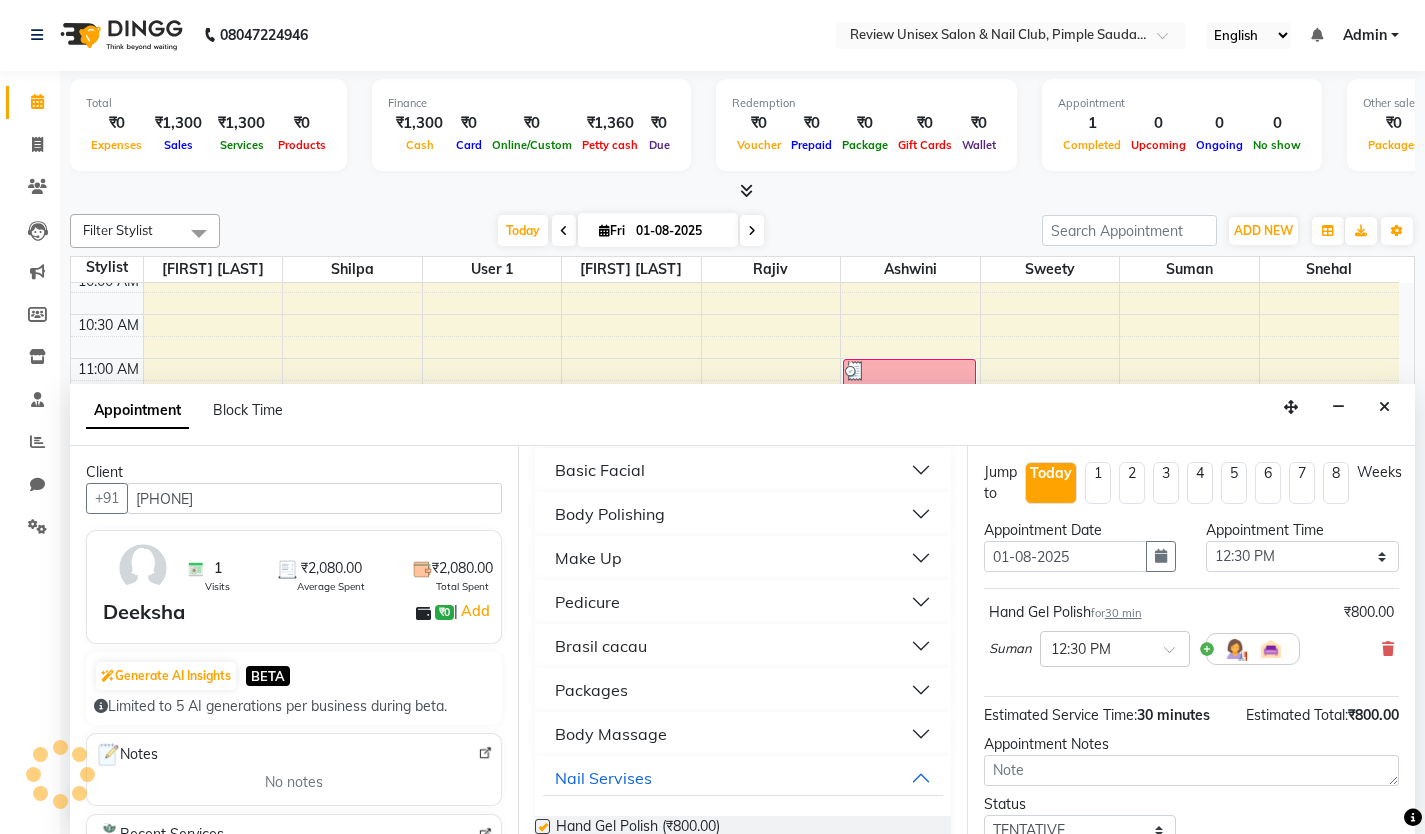 checkbox on "false" 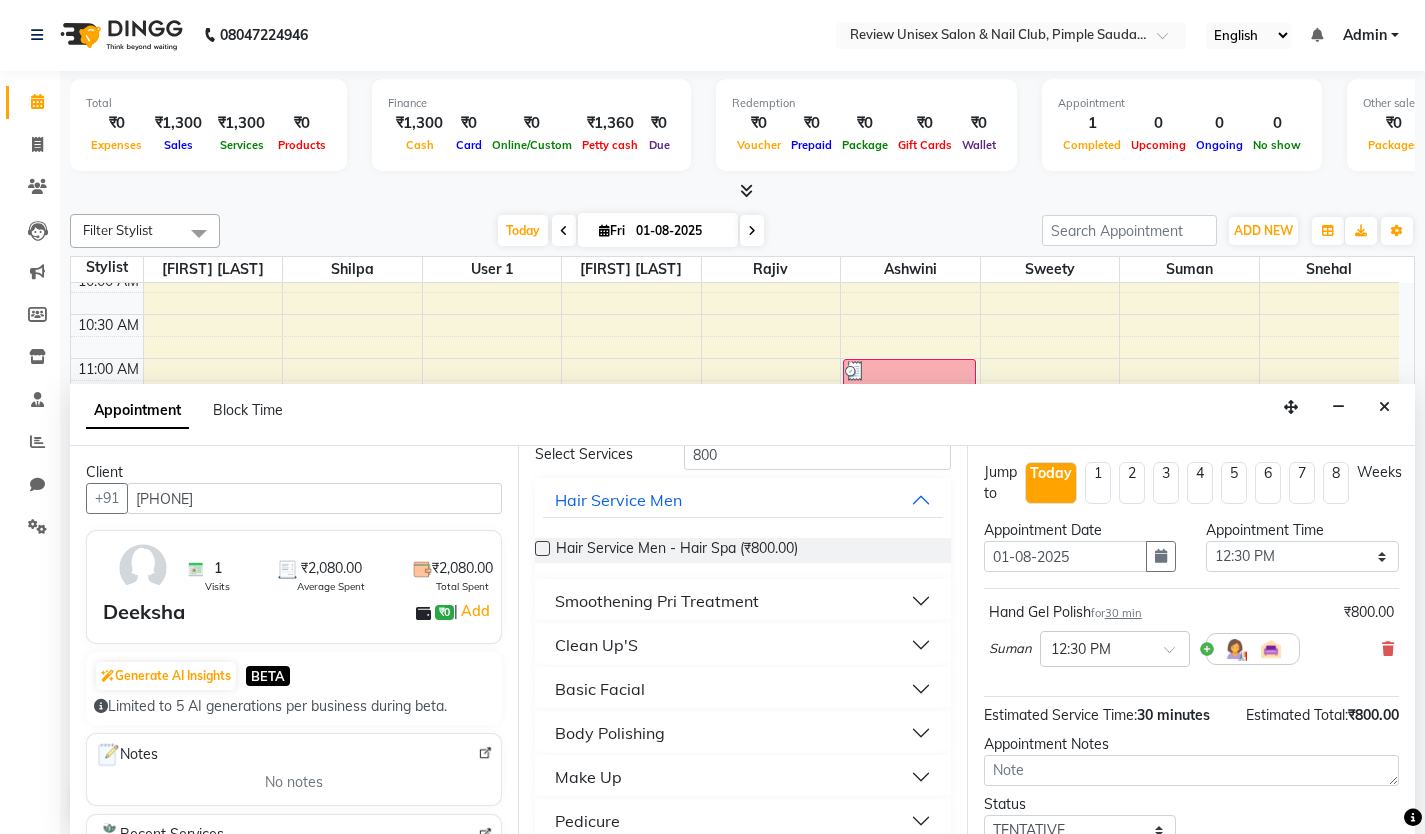 scroll, scrollTop: 0, scrollLeft: 0, axis: both 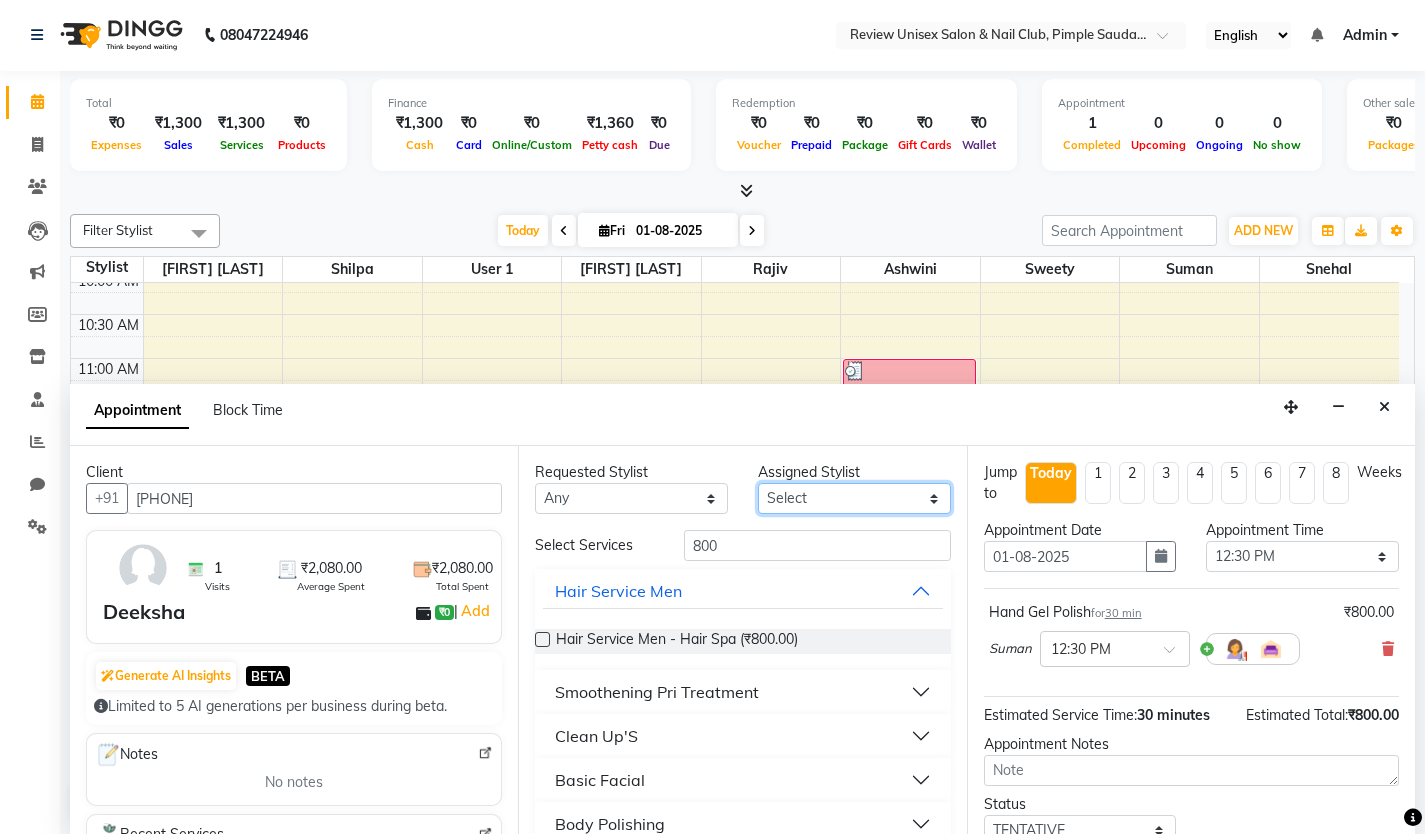 click on "Select [NAME] [NAME] [NAME] [NAME] [NAME] [NAME] [NAME] [LAST_NAME] User [NUMBER] [NAME]" at bounding box center [854, 498] 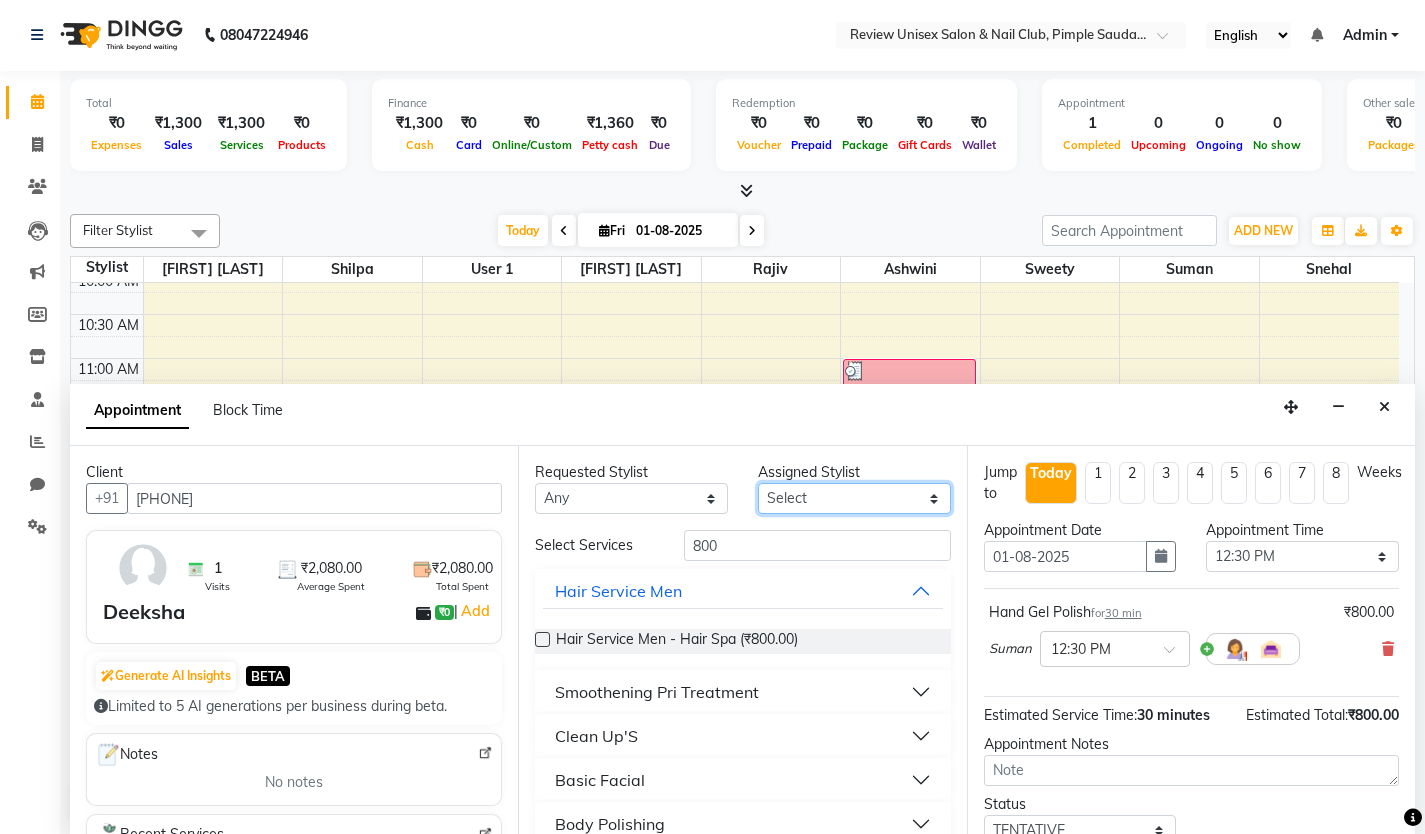 select on "82753" 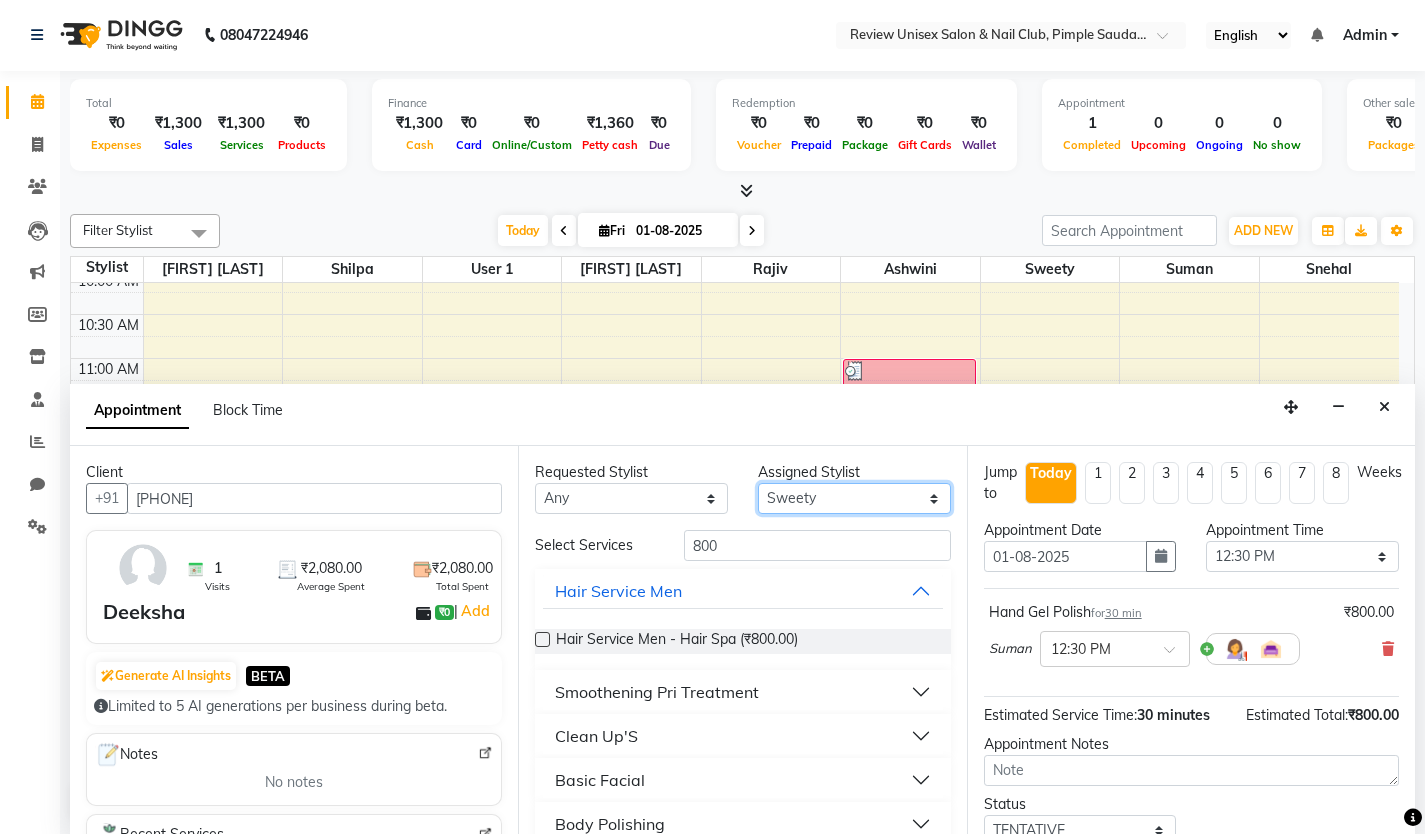 click on "Select [NAME] [NAME] [NAME] [NAME] [NAME] [NAME] [NAME] [LAST_NAME] User [NUMBER] [NAME]" at bounding box center (854, 498) 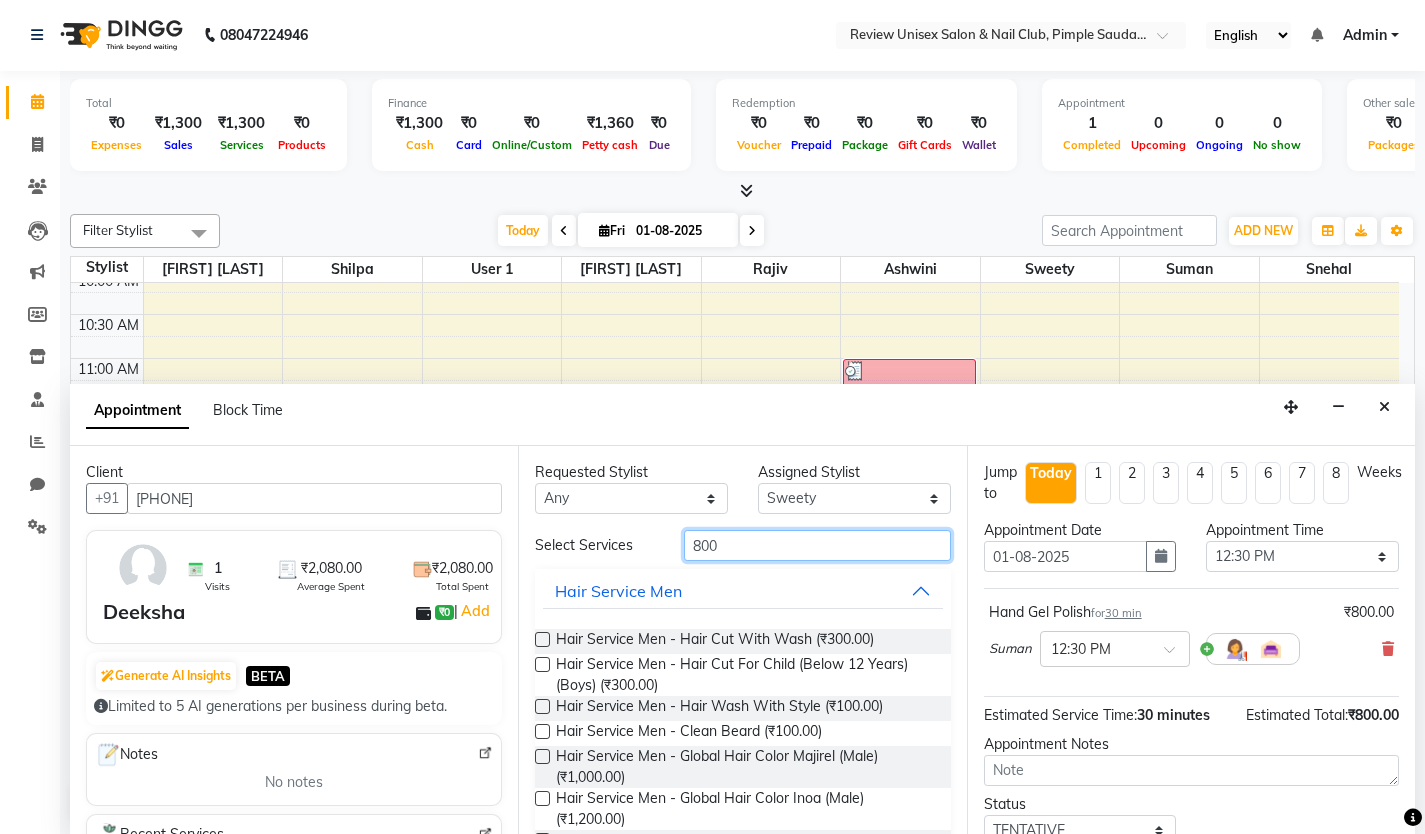 click on "800" at bounding box center (817, 545) 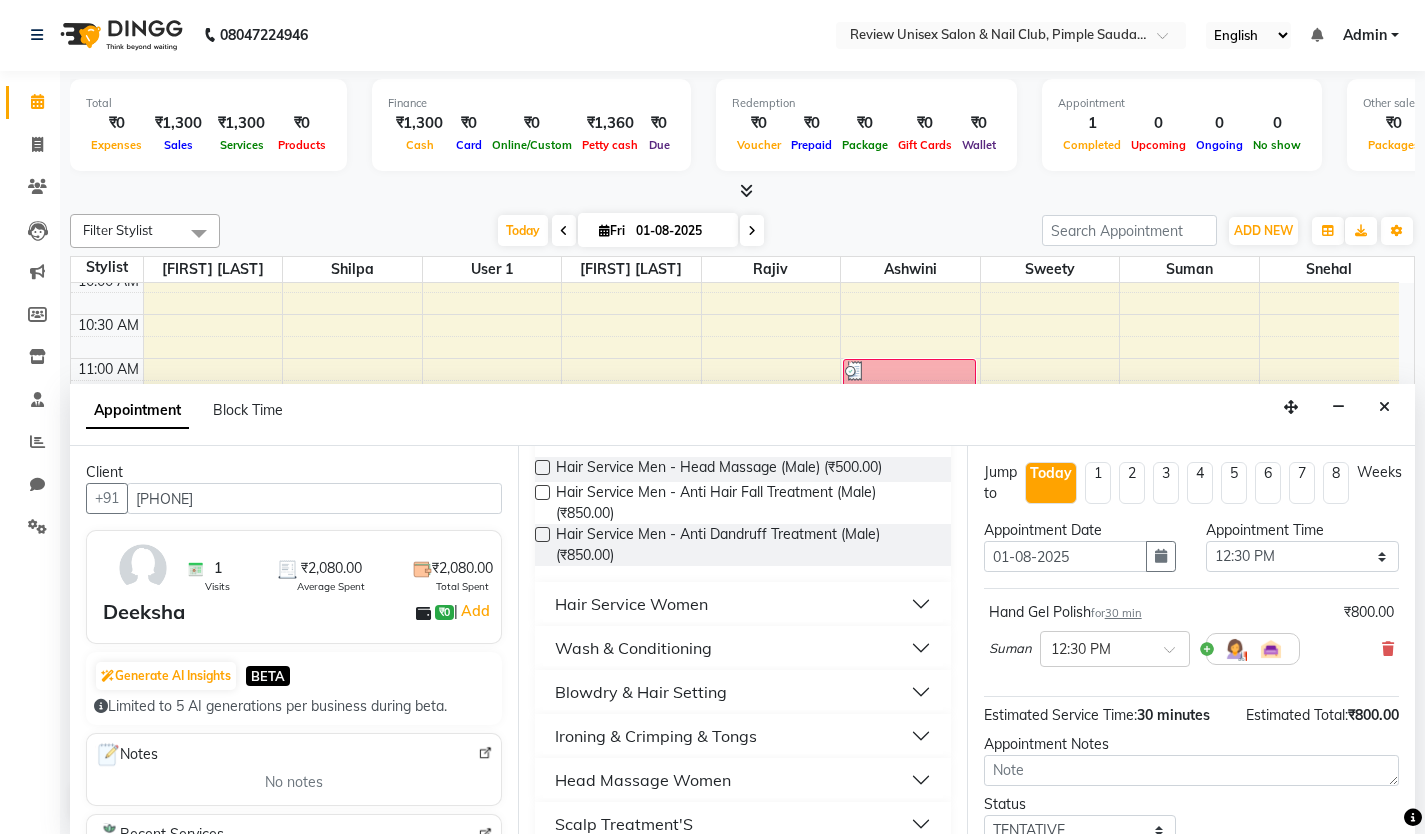 scroll, scrollTop: 200, scrollLeft: 0, axis: vertical 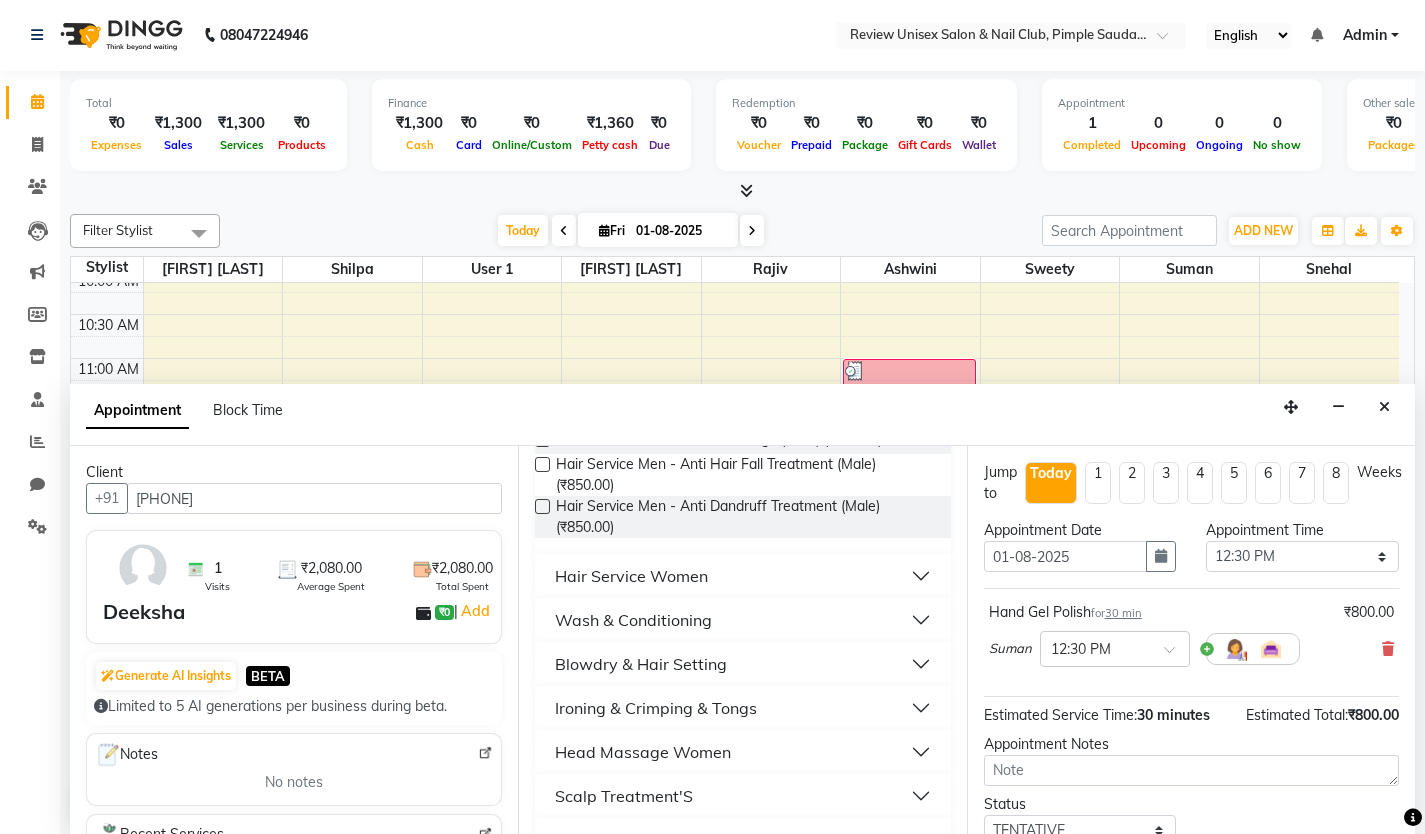 type on "50" 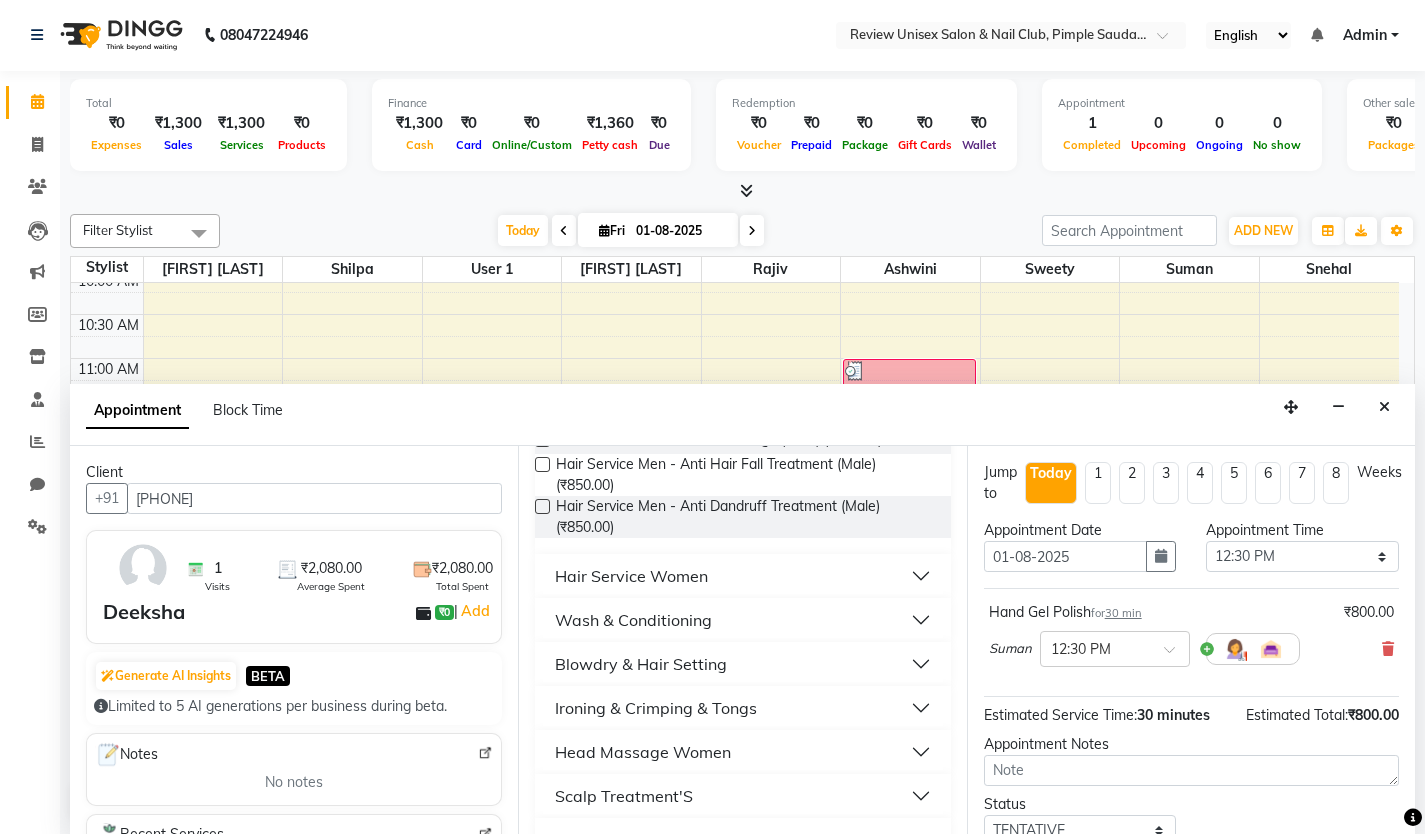 click on "Hair Service Women" at bounding box center (631, 576) 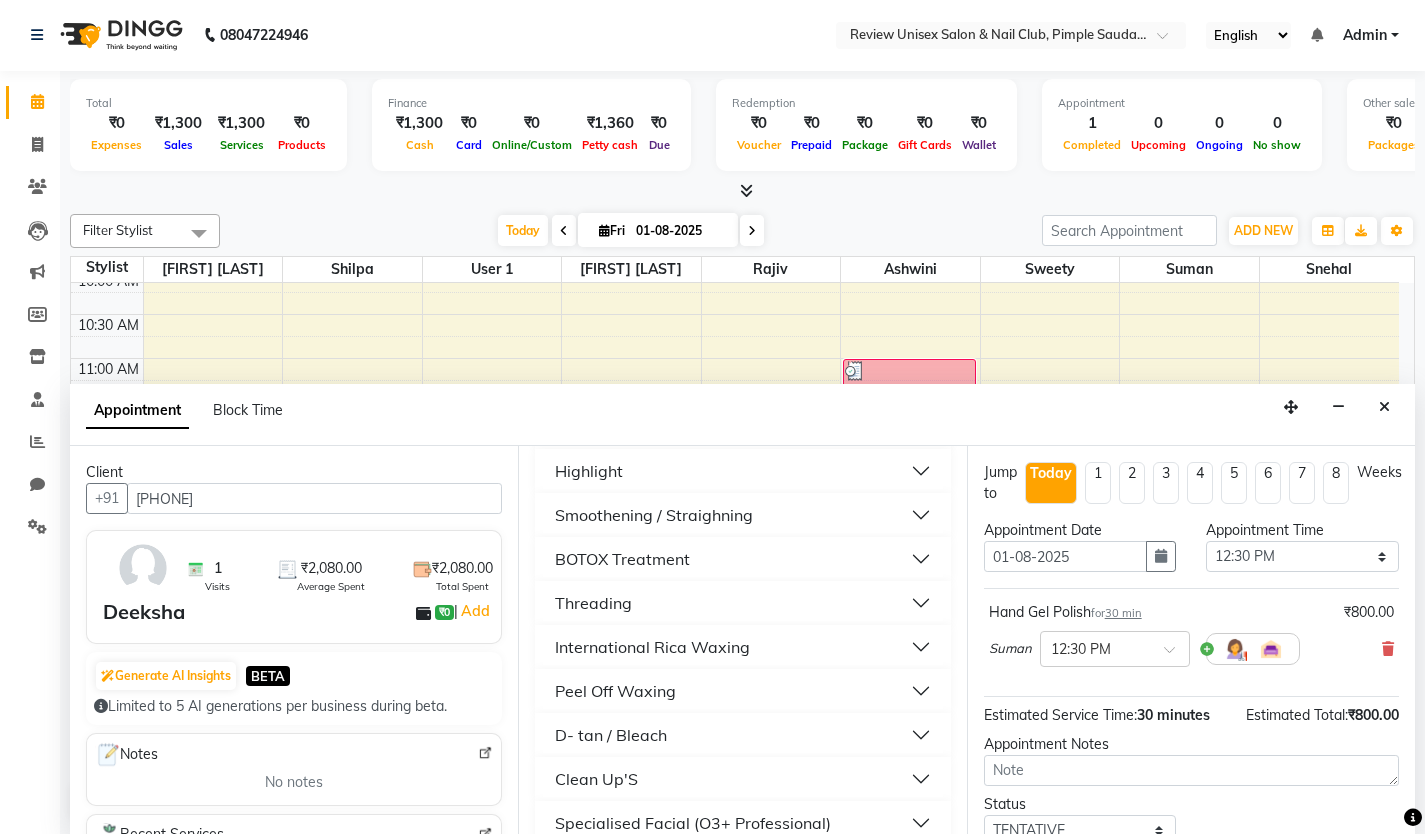 scroll, scrollTop: 900, scrollLeft: 0, axis: vertical 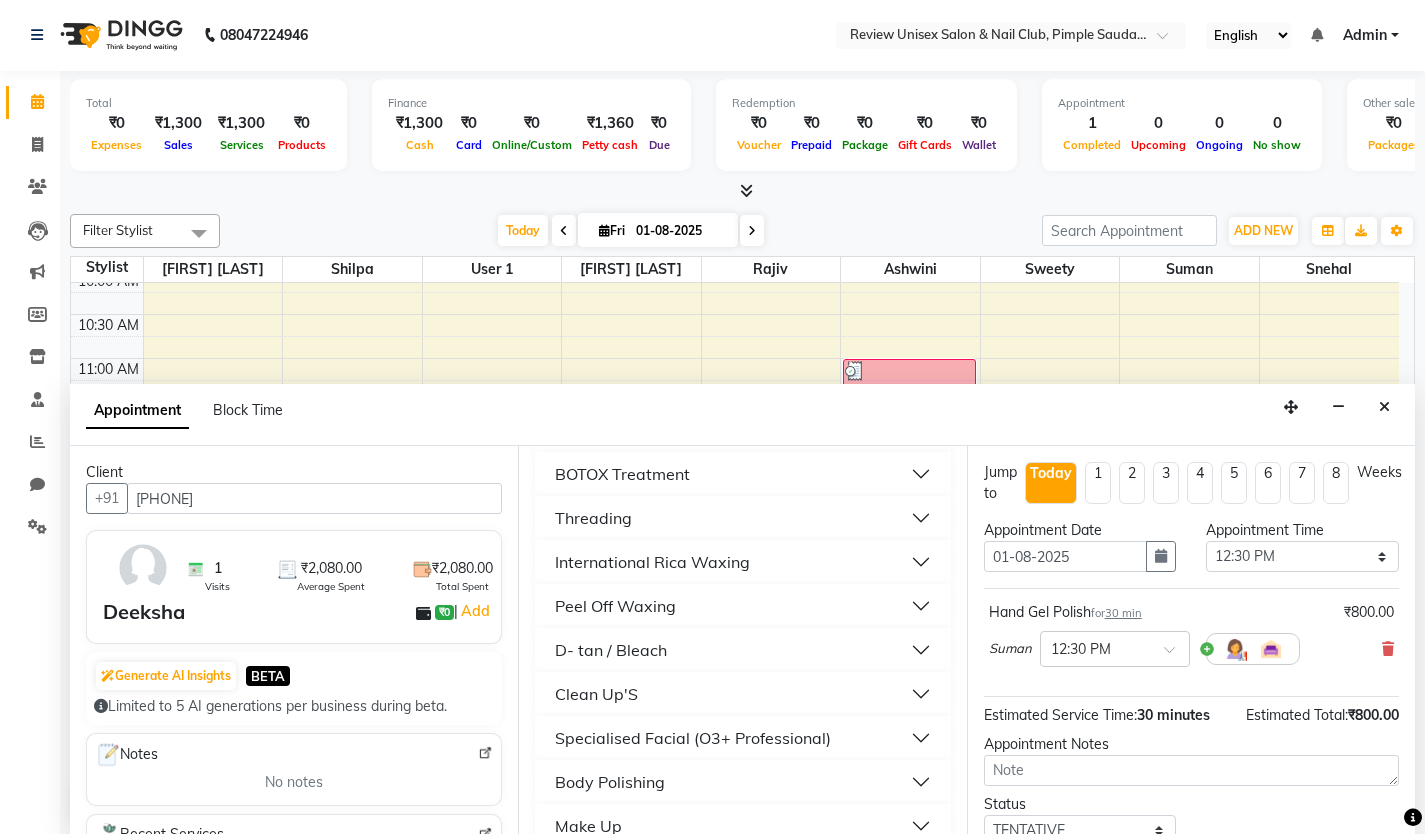 click on "Threading" at bounding box center [593, 518] 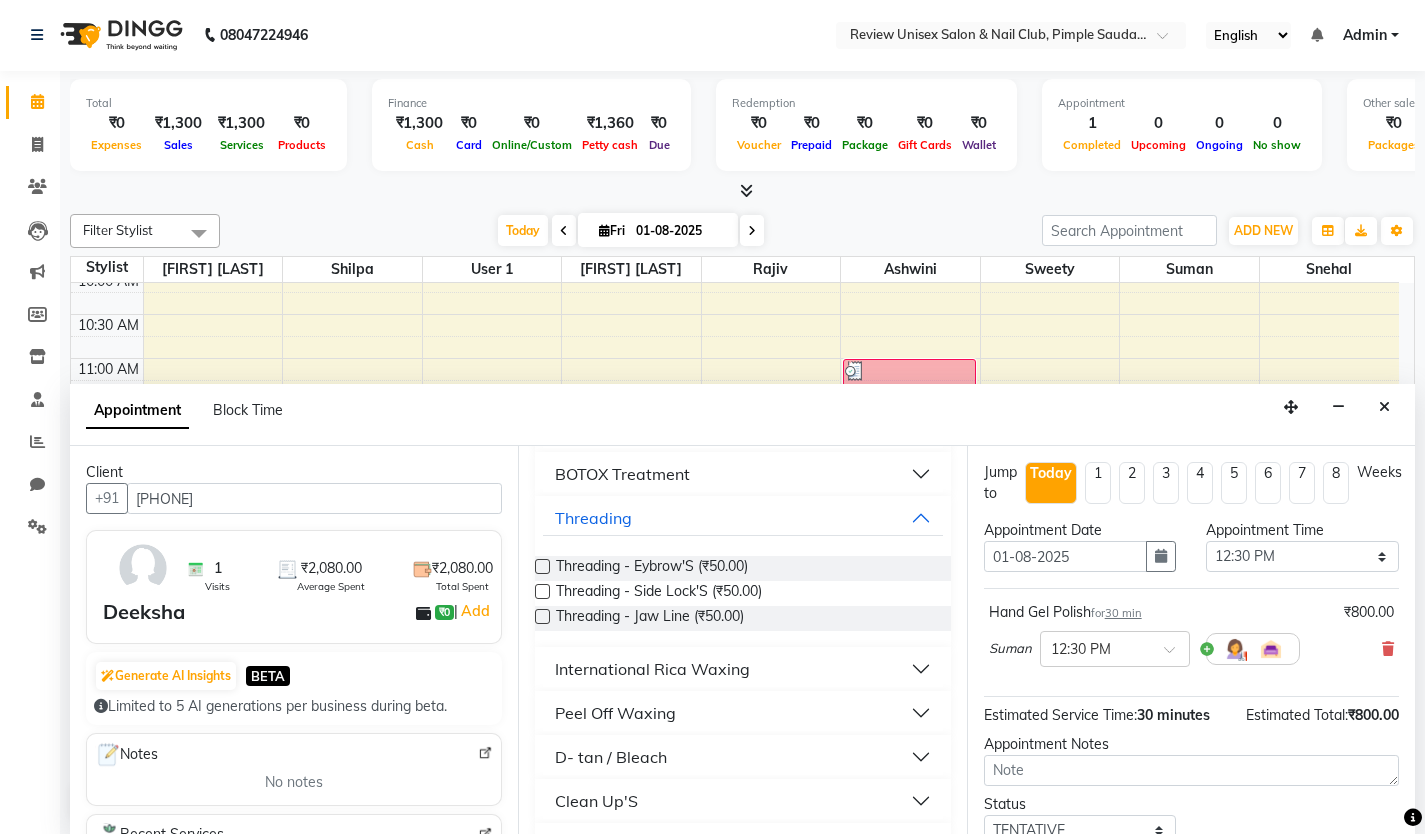 click at bounding box center [542, 566] 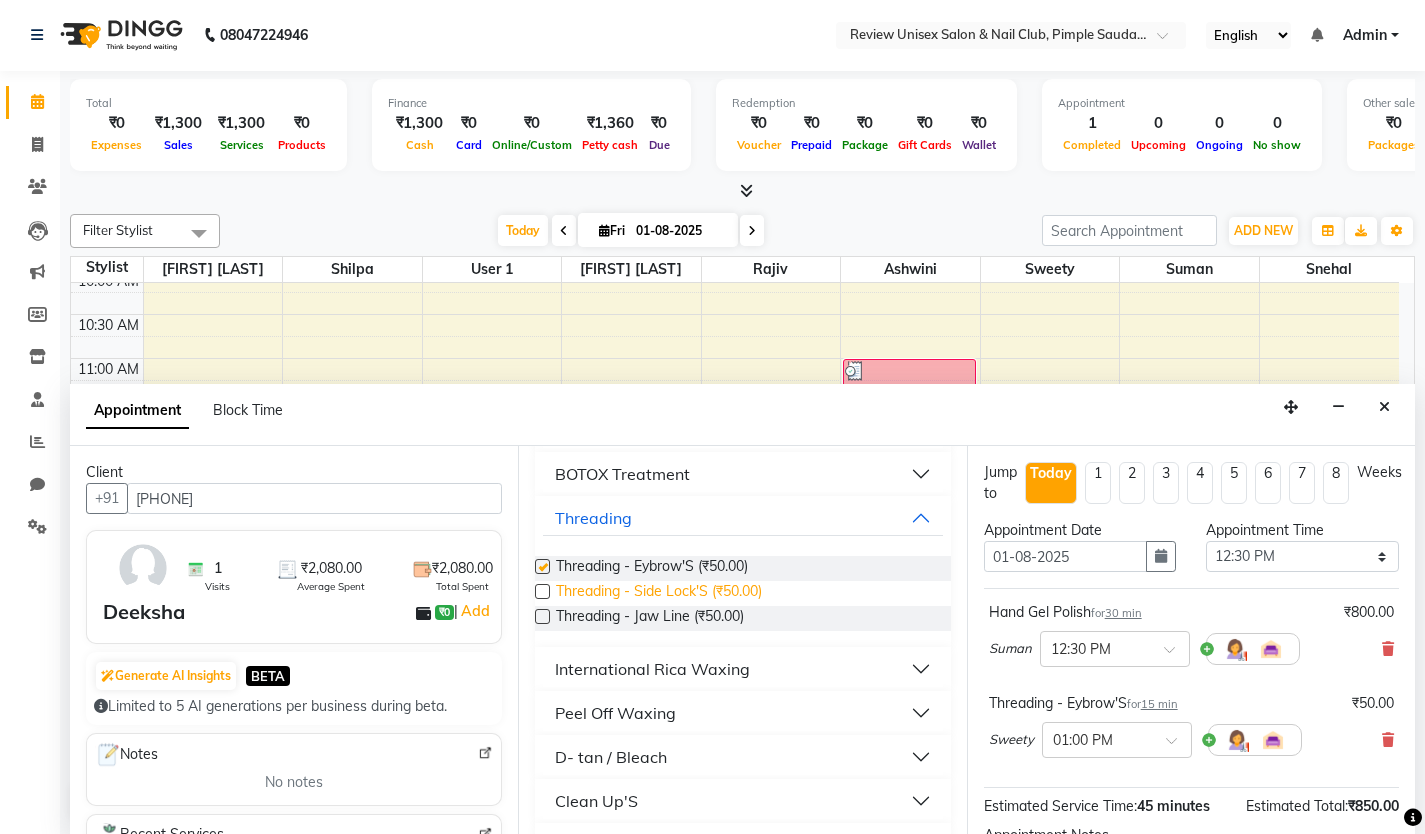 checkbox on "false" 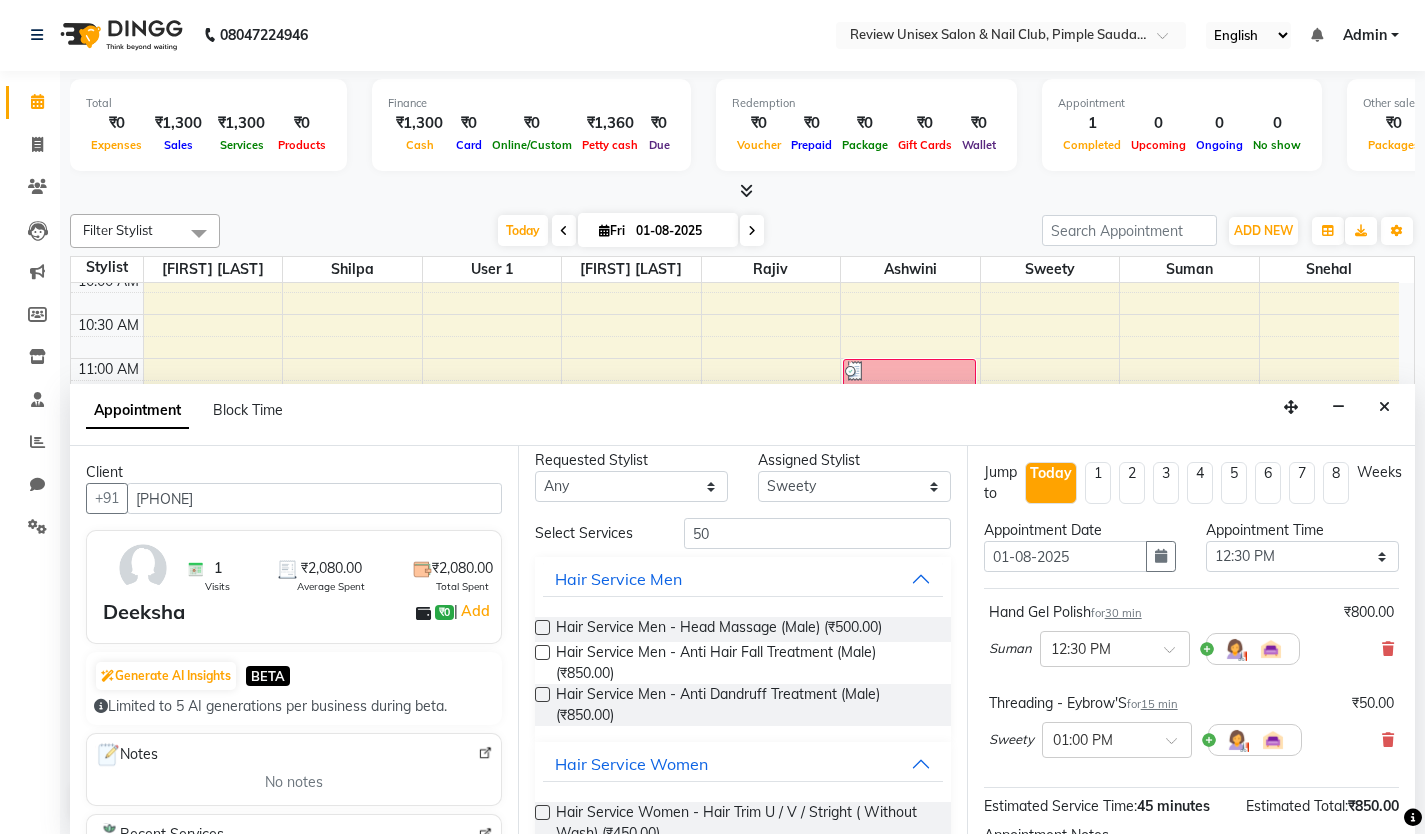 scroll, scrollTop: 0, scrollLeft: 0, axis: both 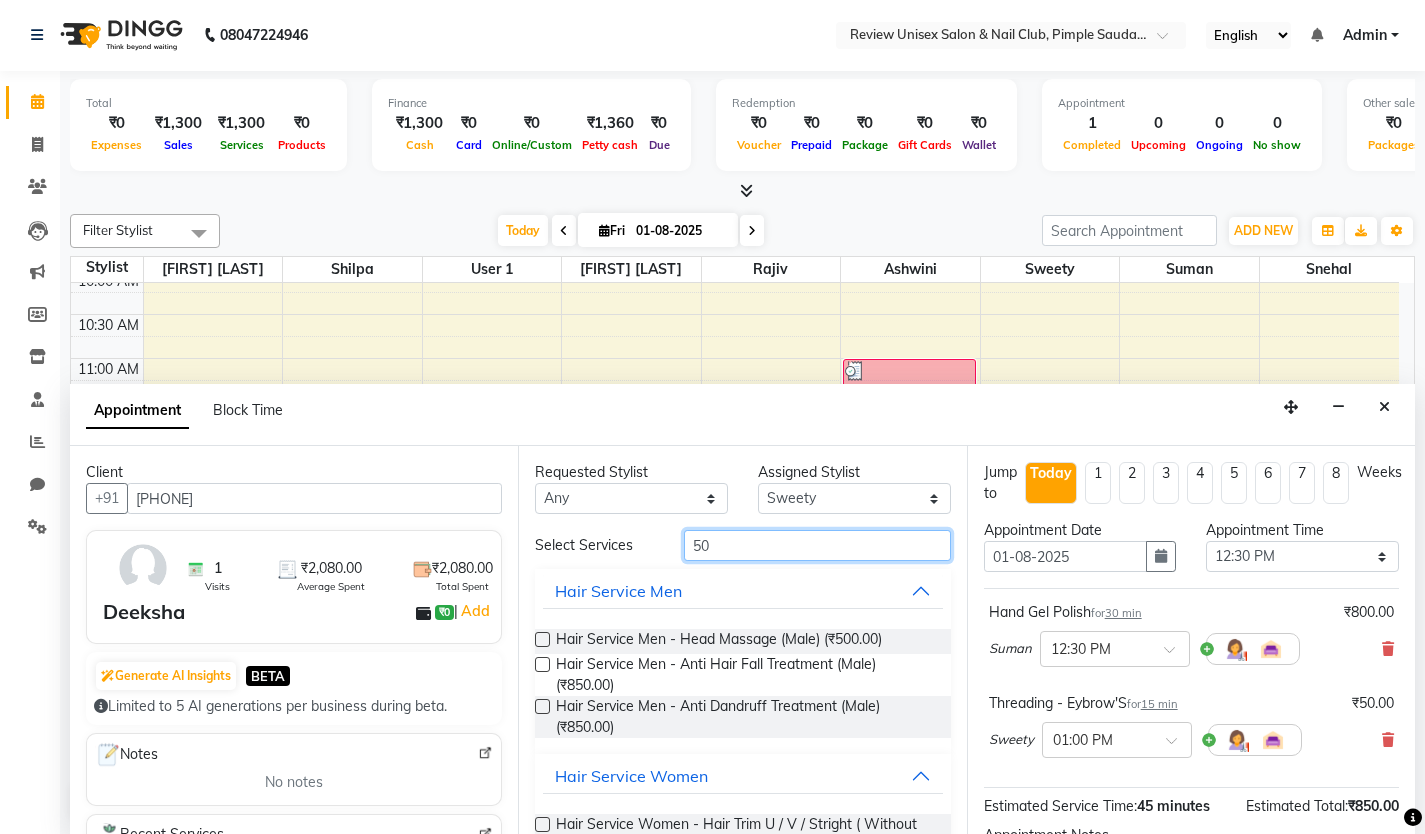 click on "50" at bounding box center [817, 545] 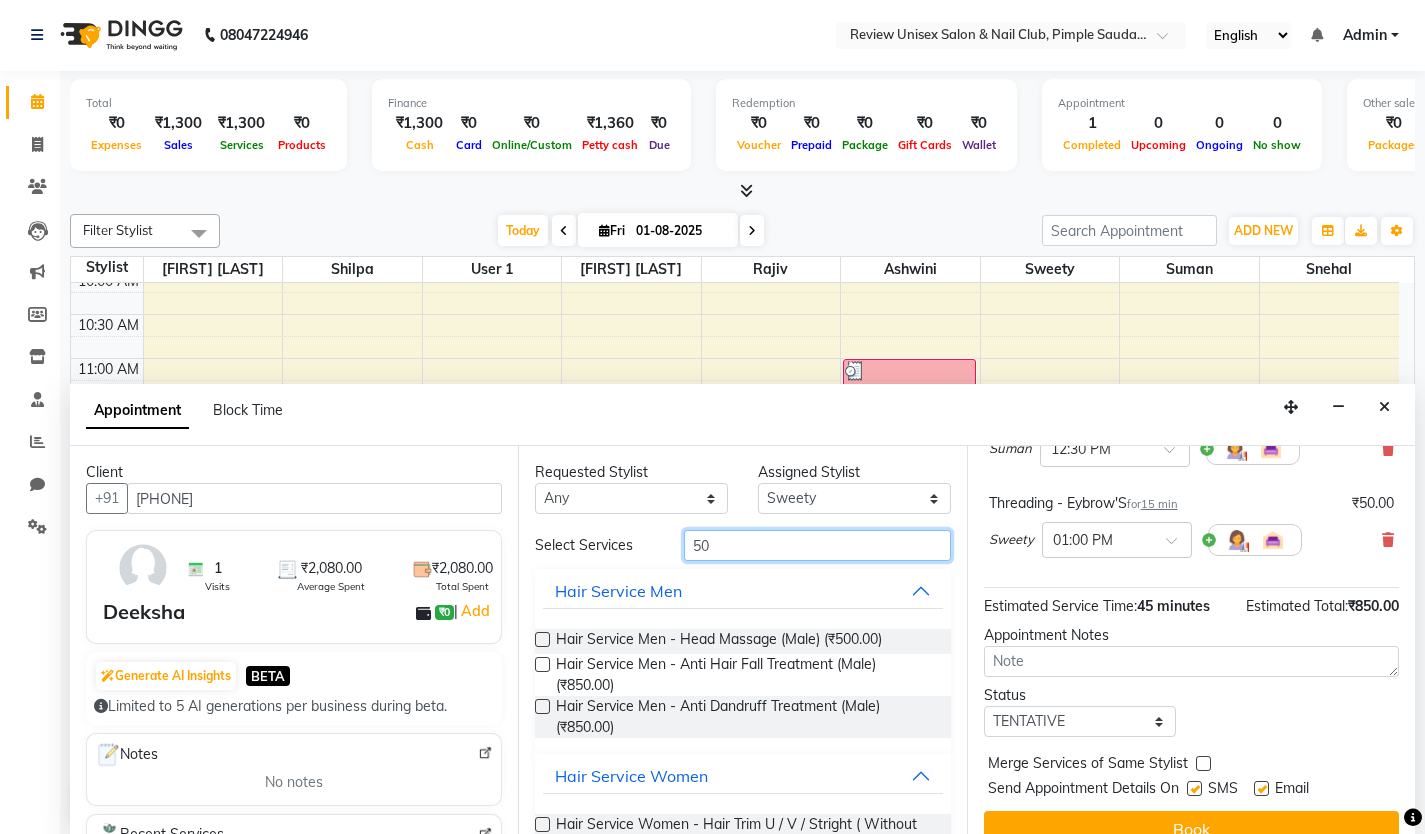 scroll, scrollTop: 100, scrollLeft: 0, axis: vertical 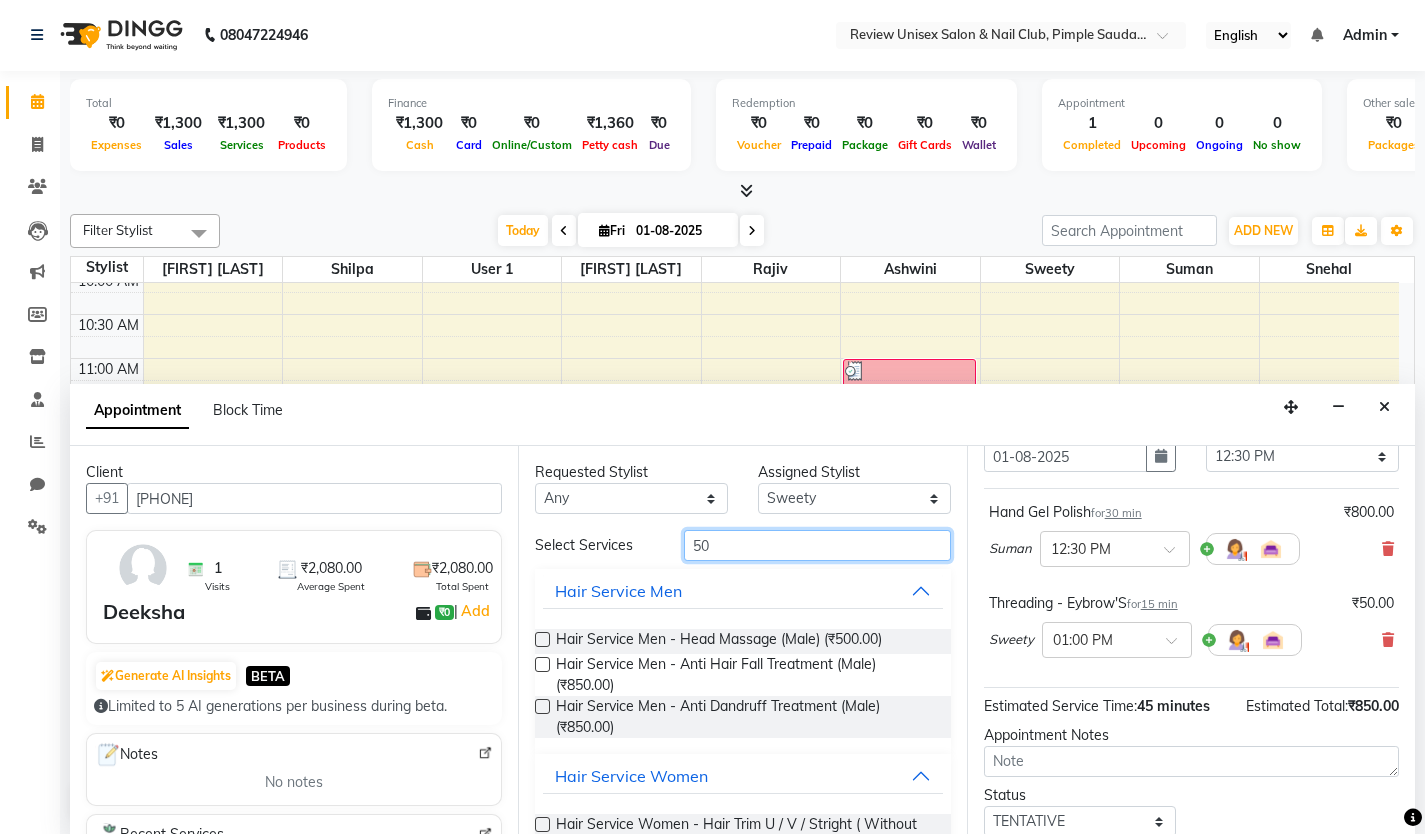 click on "50" at bounding box center [817, 545] 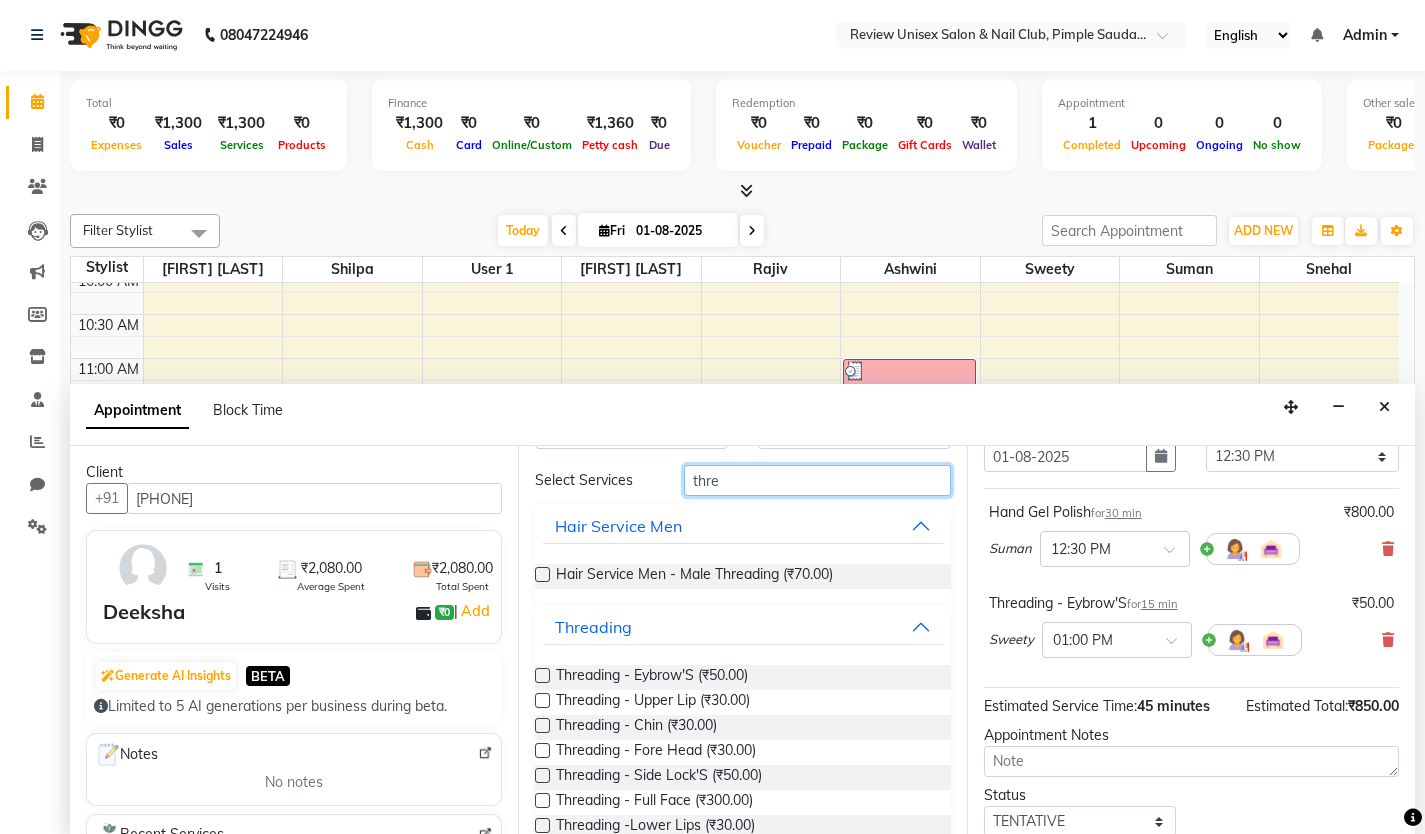 scroll, scrollTop: 100, scrollLeft: 0, axis: vertical 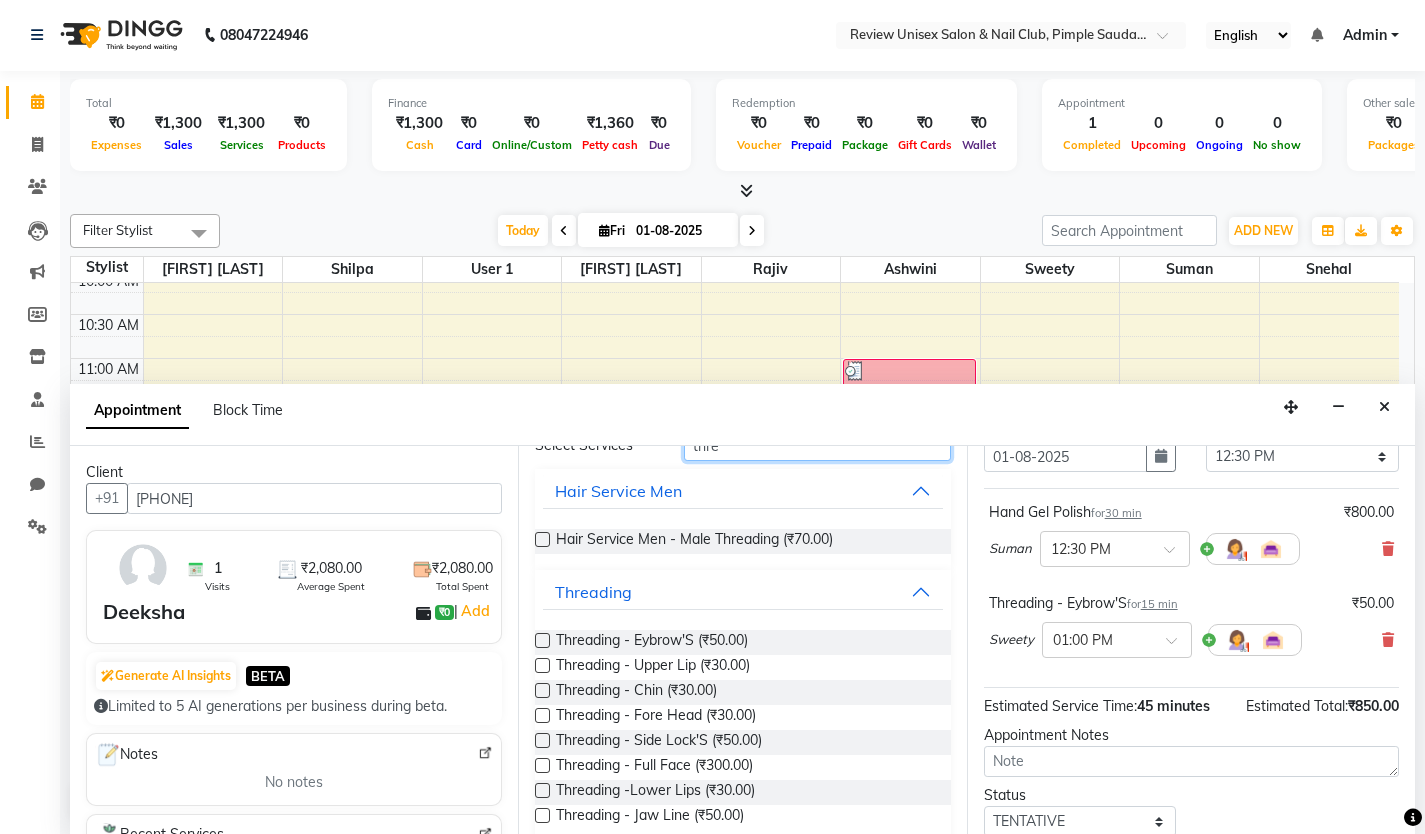 type on "thre" 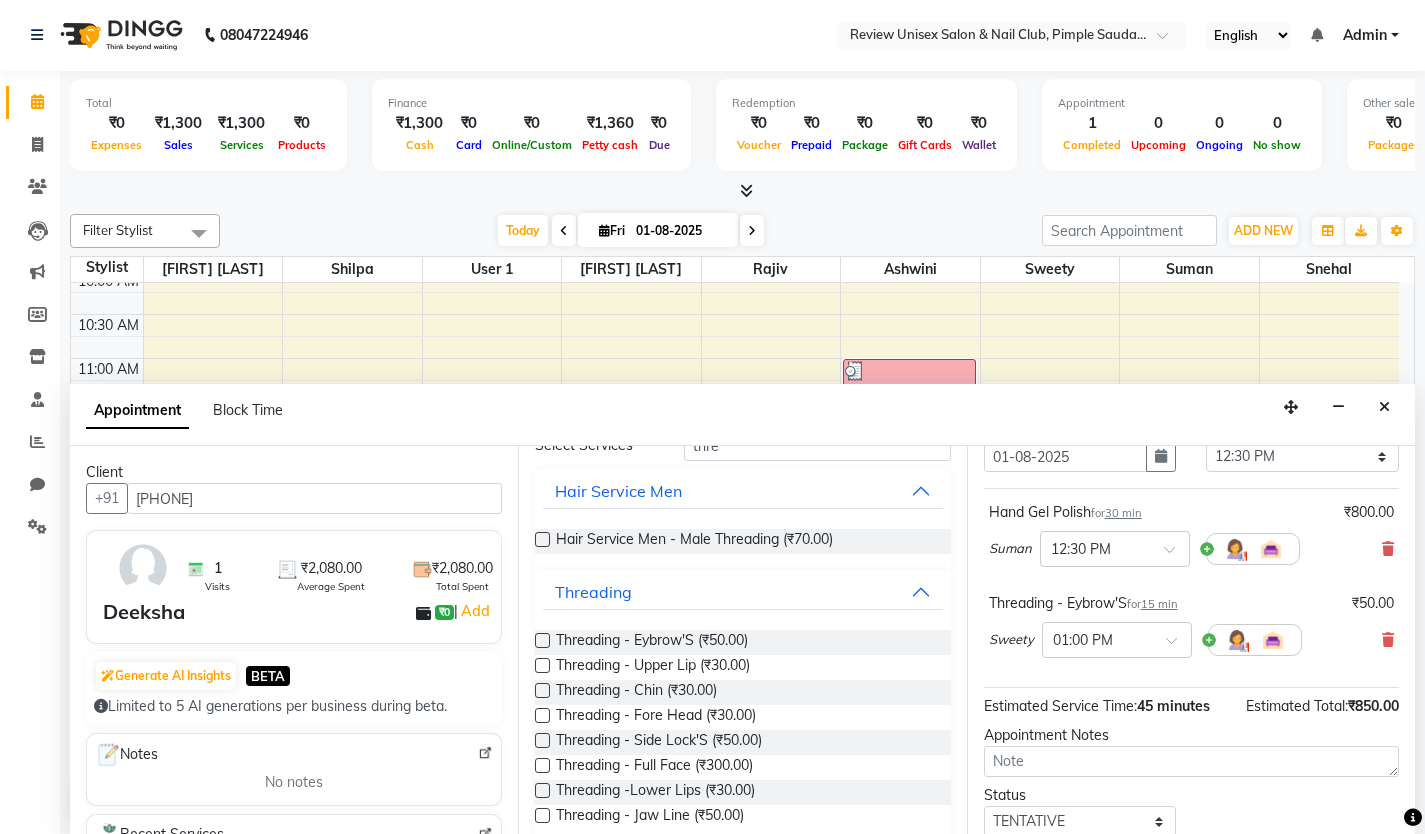 click at bounding box center [542, 715] 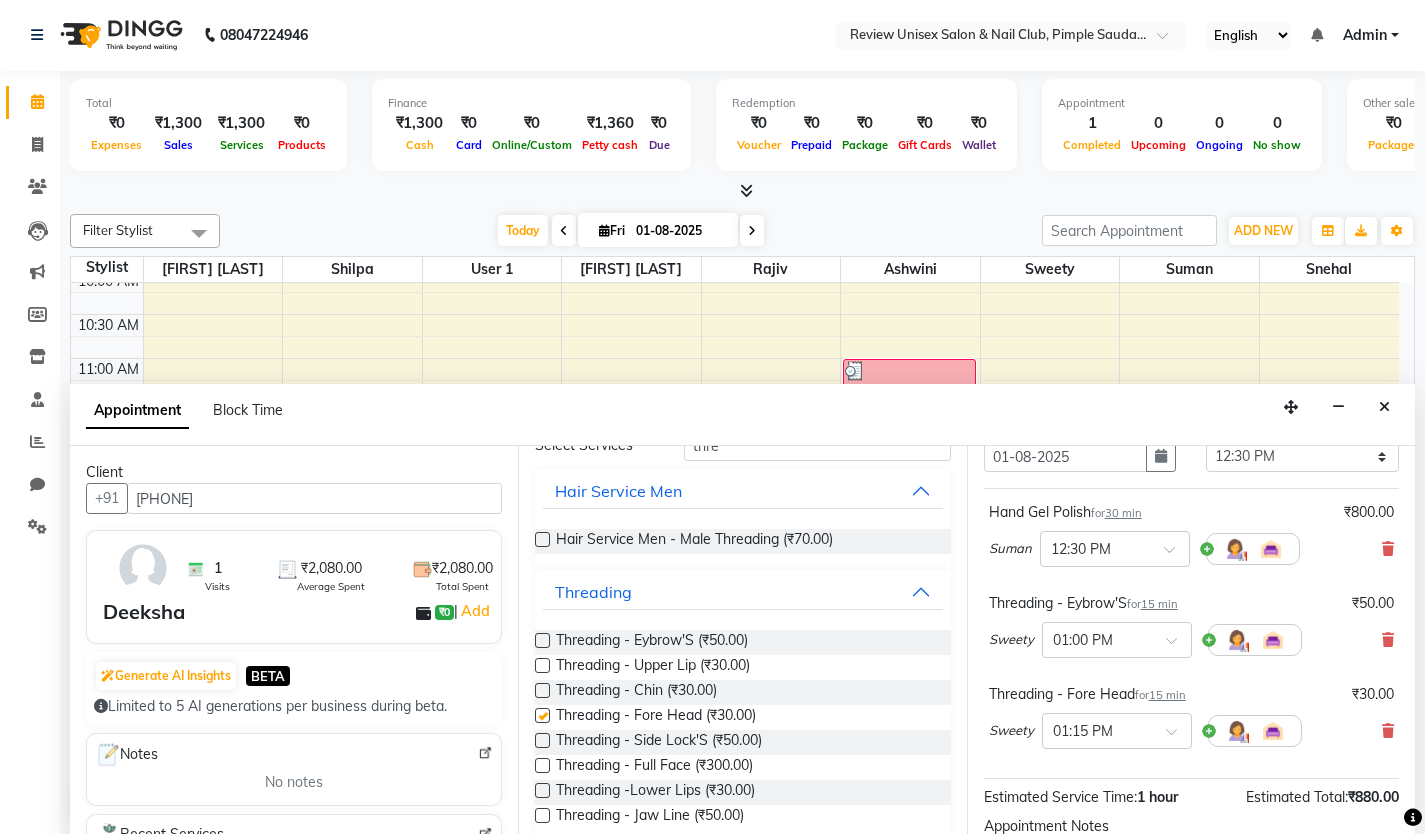checkbox on "false" 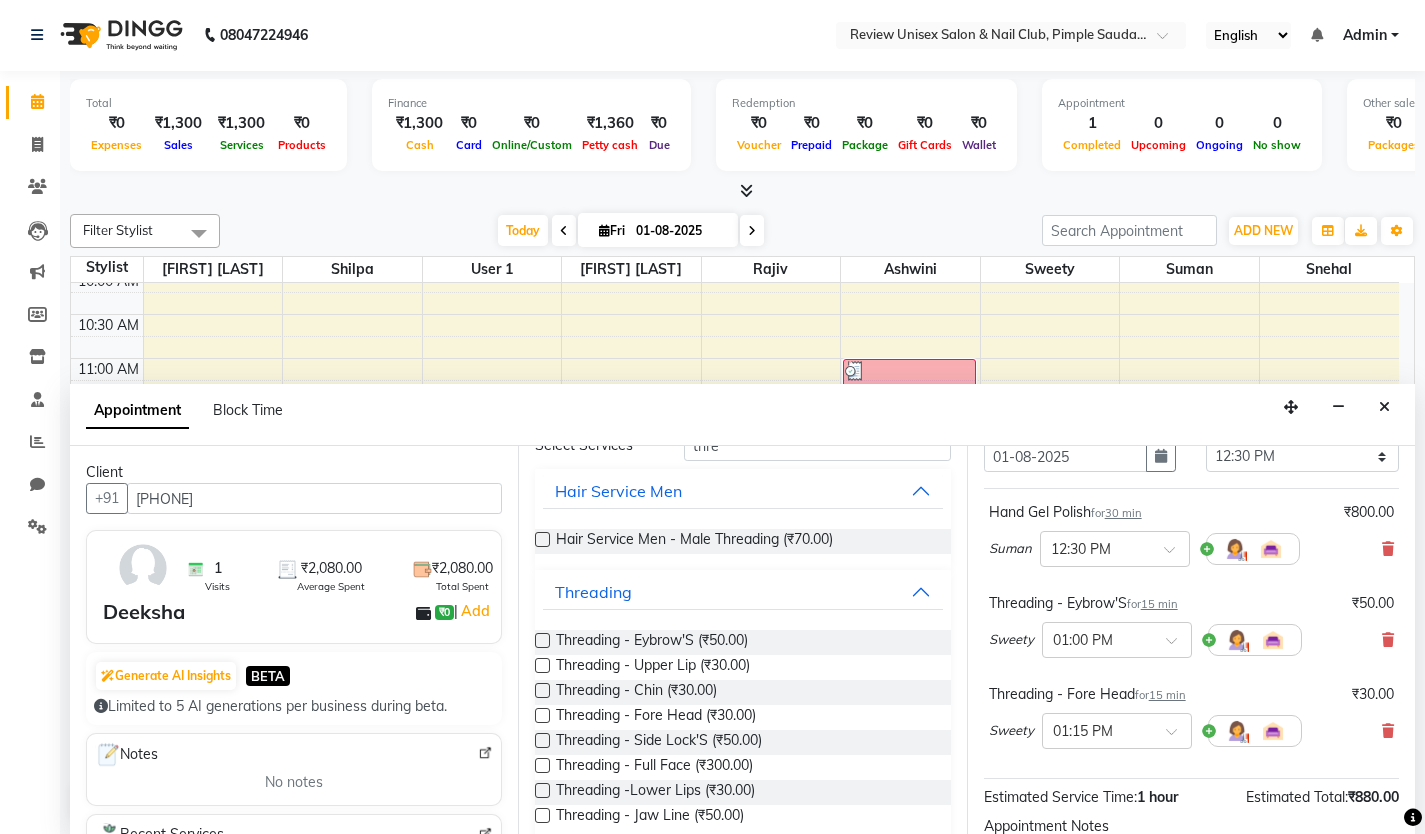 scroll, scrollTop: 0, scrollLeft: 0, axis: both 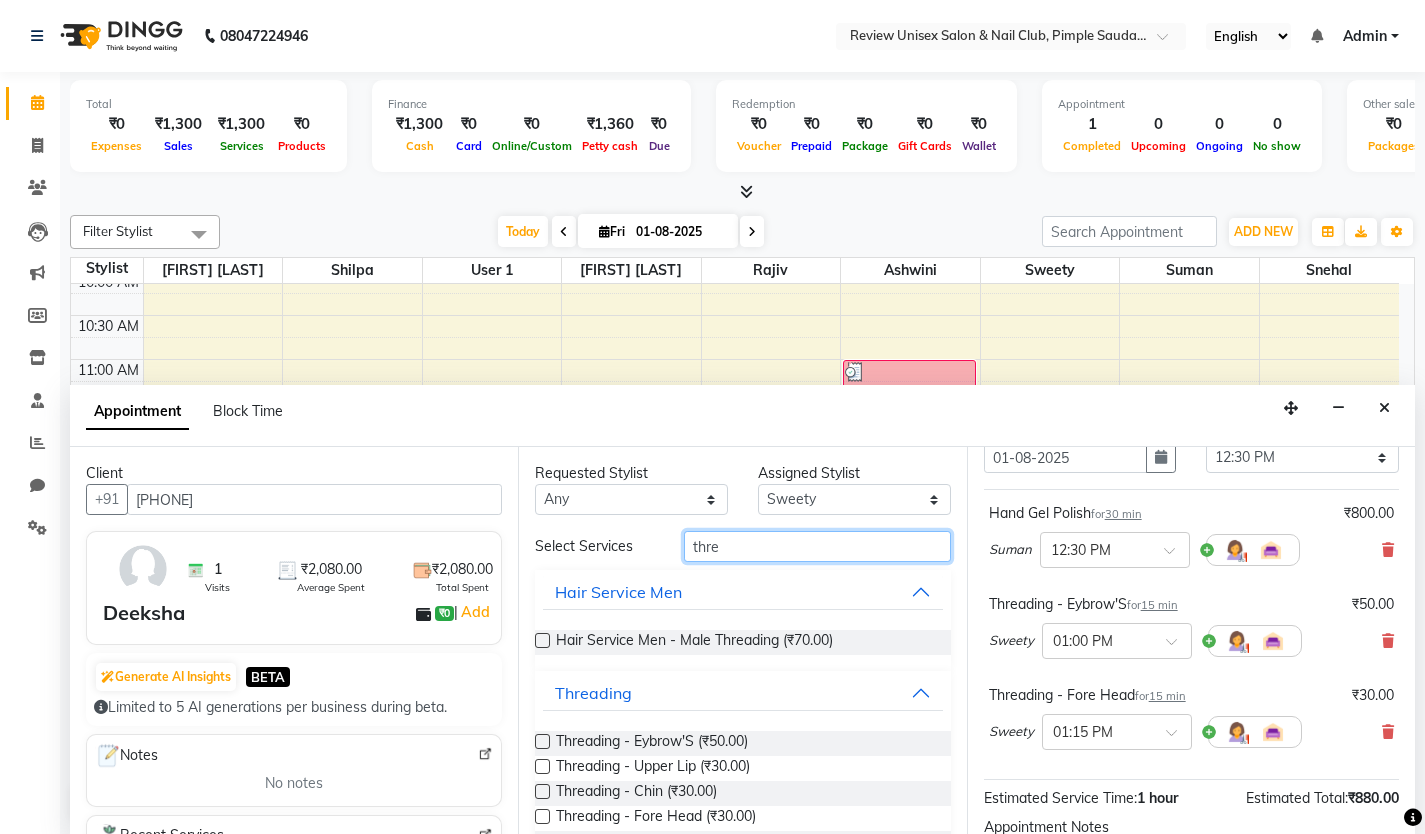 click on "thre" at bounding box center [817, 546] 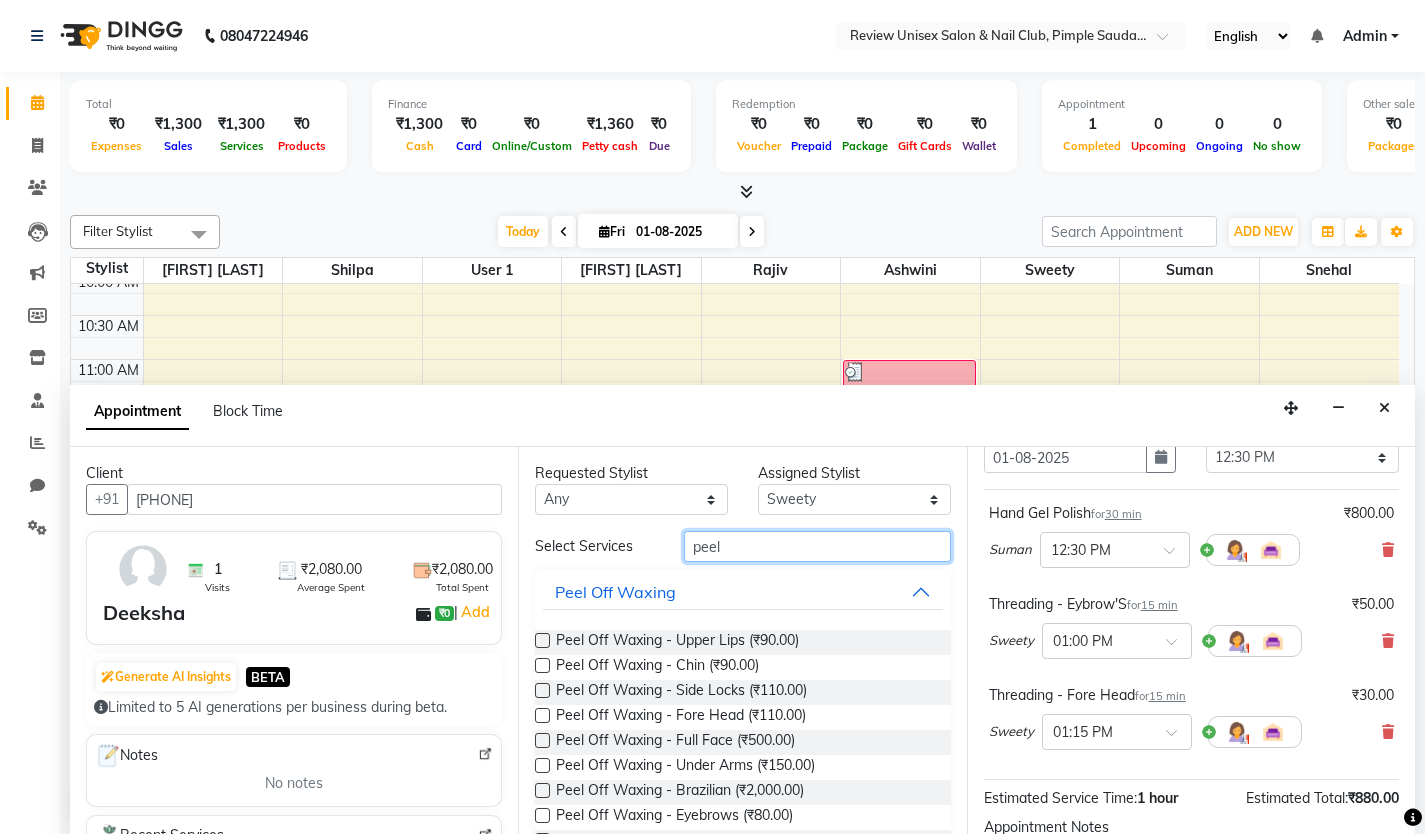 type on "peel" 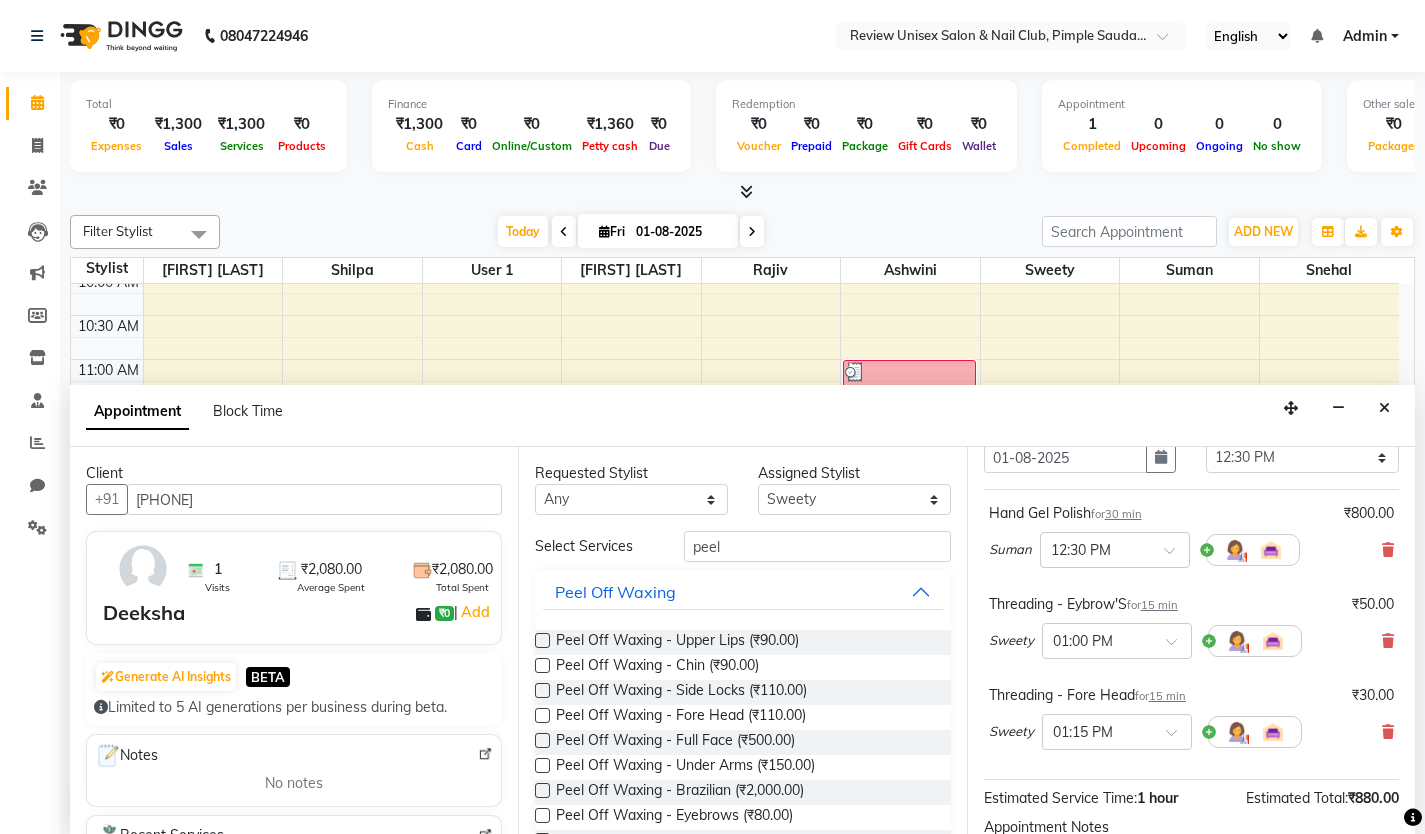 click at bounding box center (542, 640) 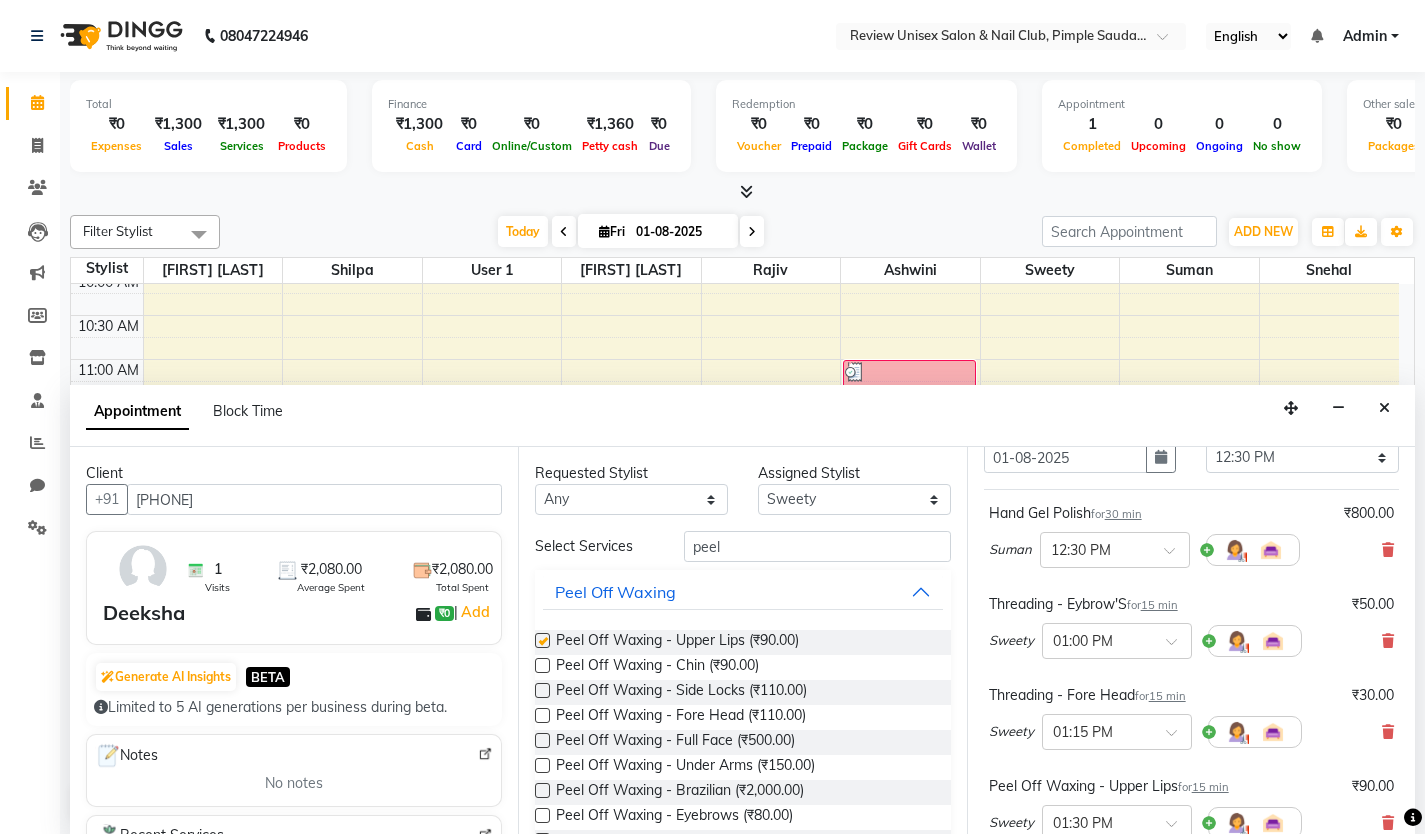 checkbox on "false" 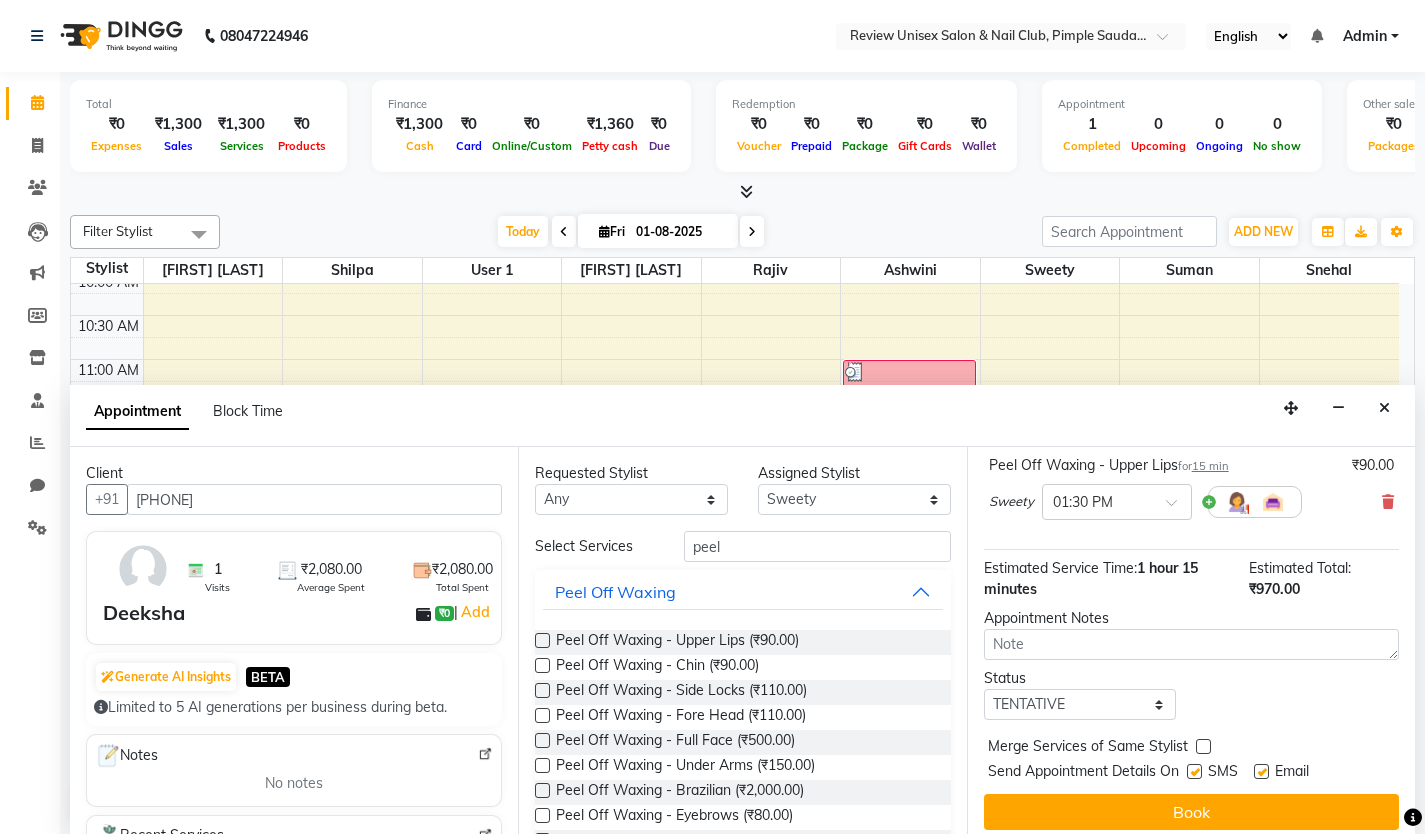scroll, scrollTop: 432, scrollLeft: 0, axis: vertical 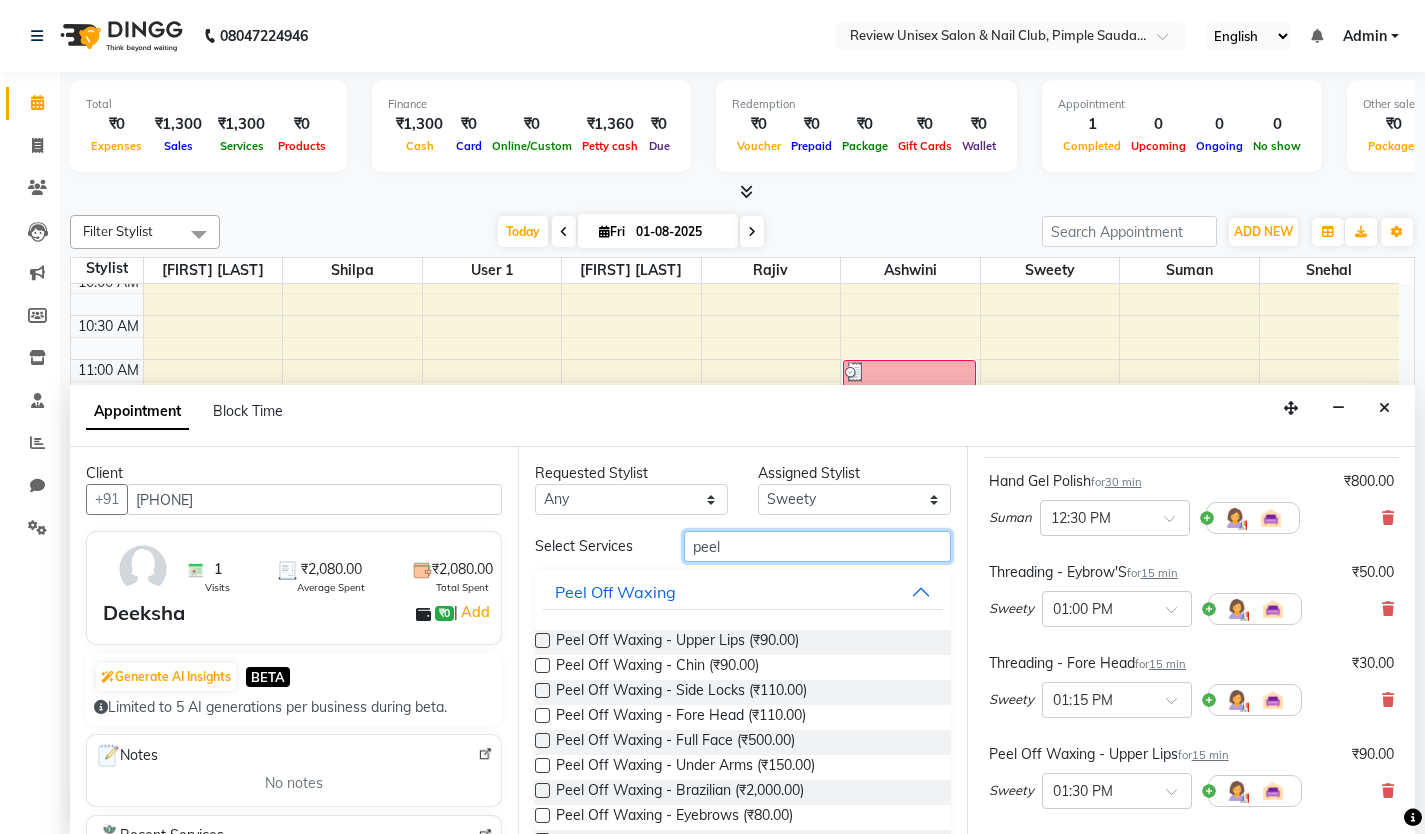 click on "peel" at bounding box center [817, 546] 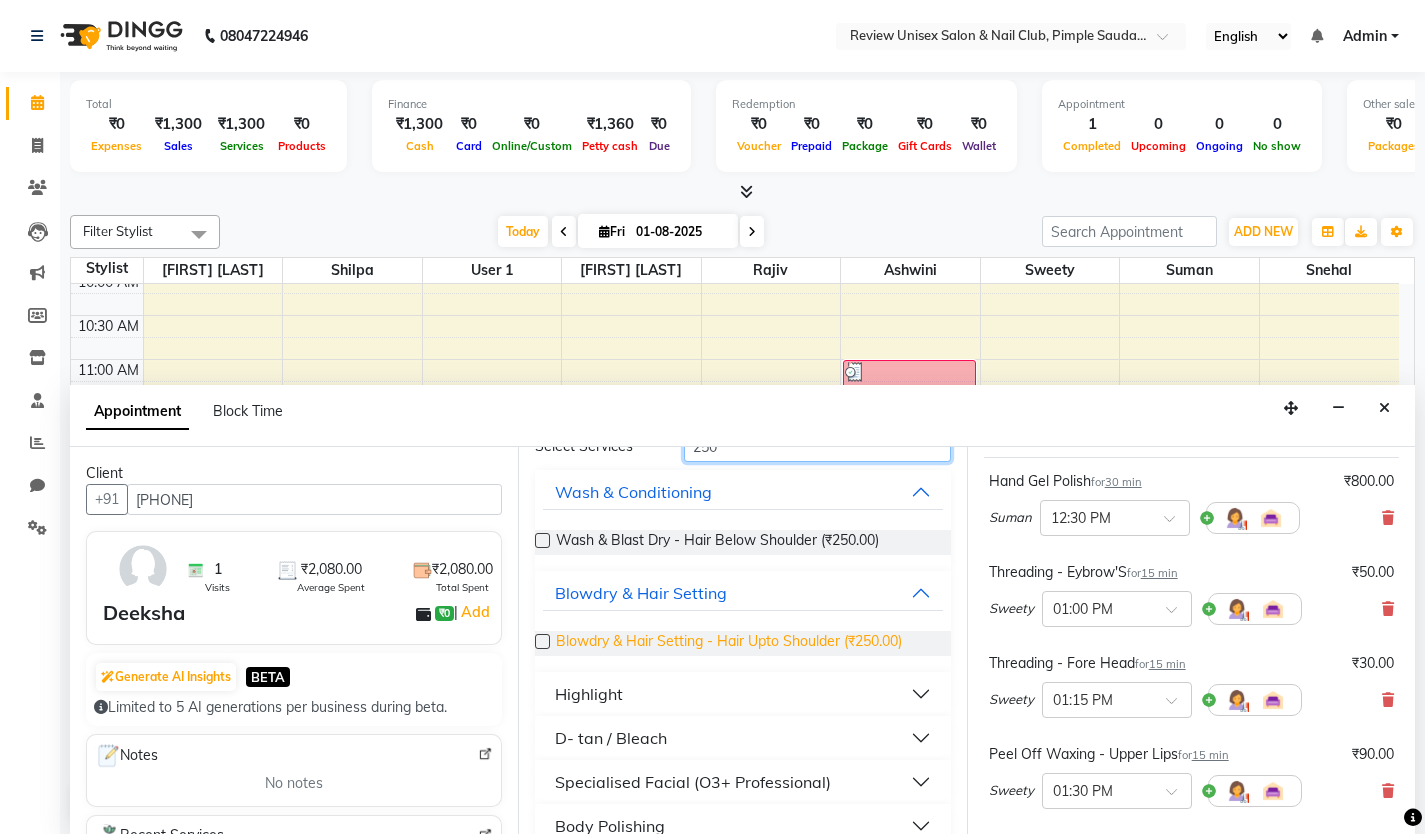 scroll, scrollTop: 173, scrollLeft: 0, axis: vertical 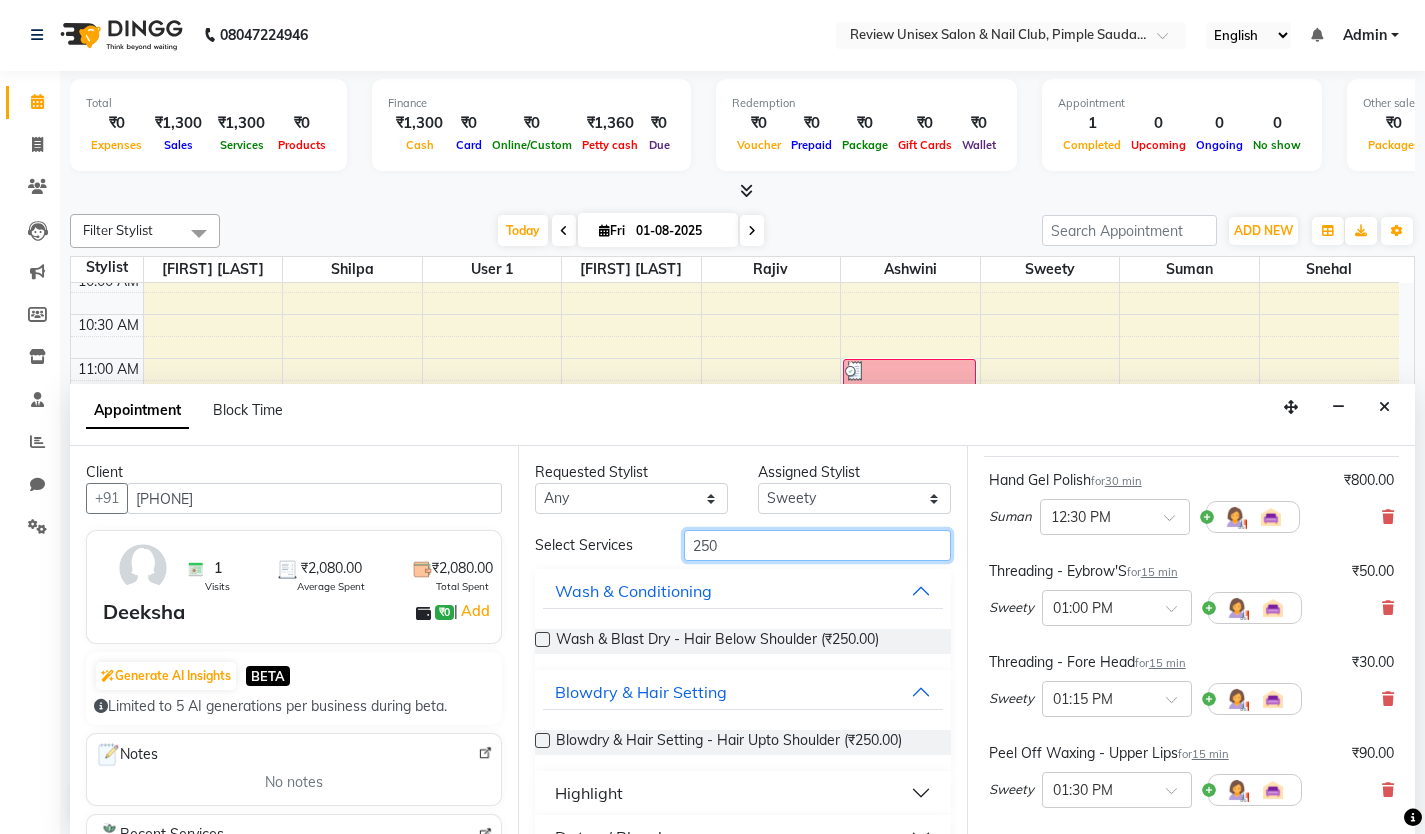 type on "250" 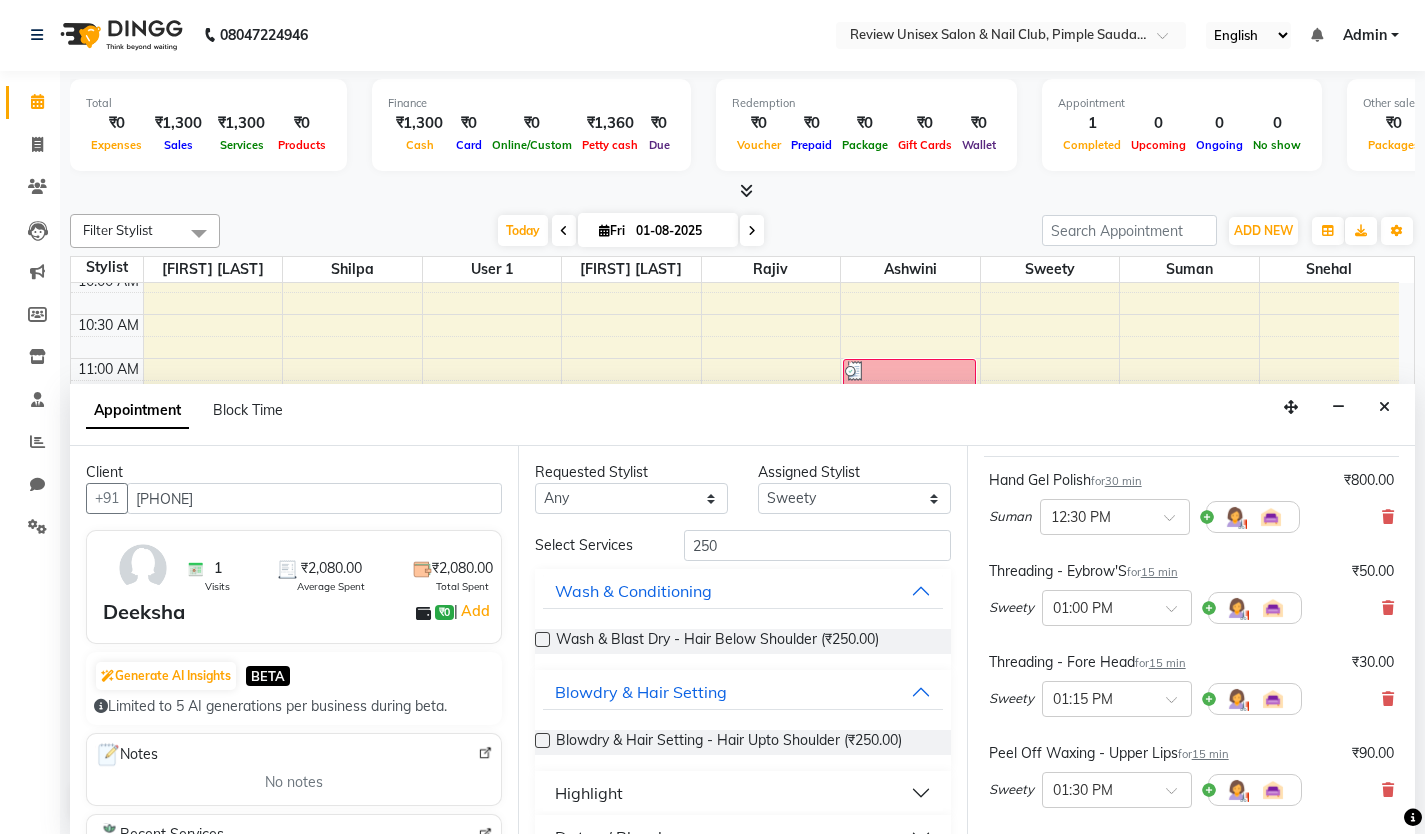 click at bounding box center [542, 639] 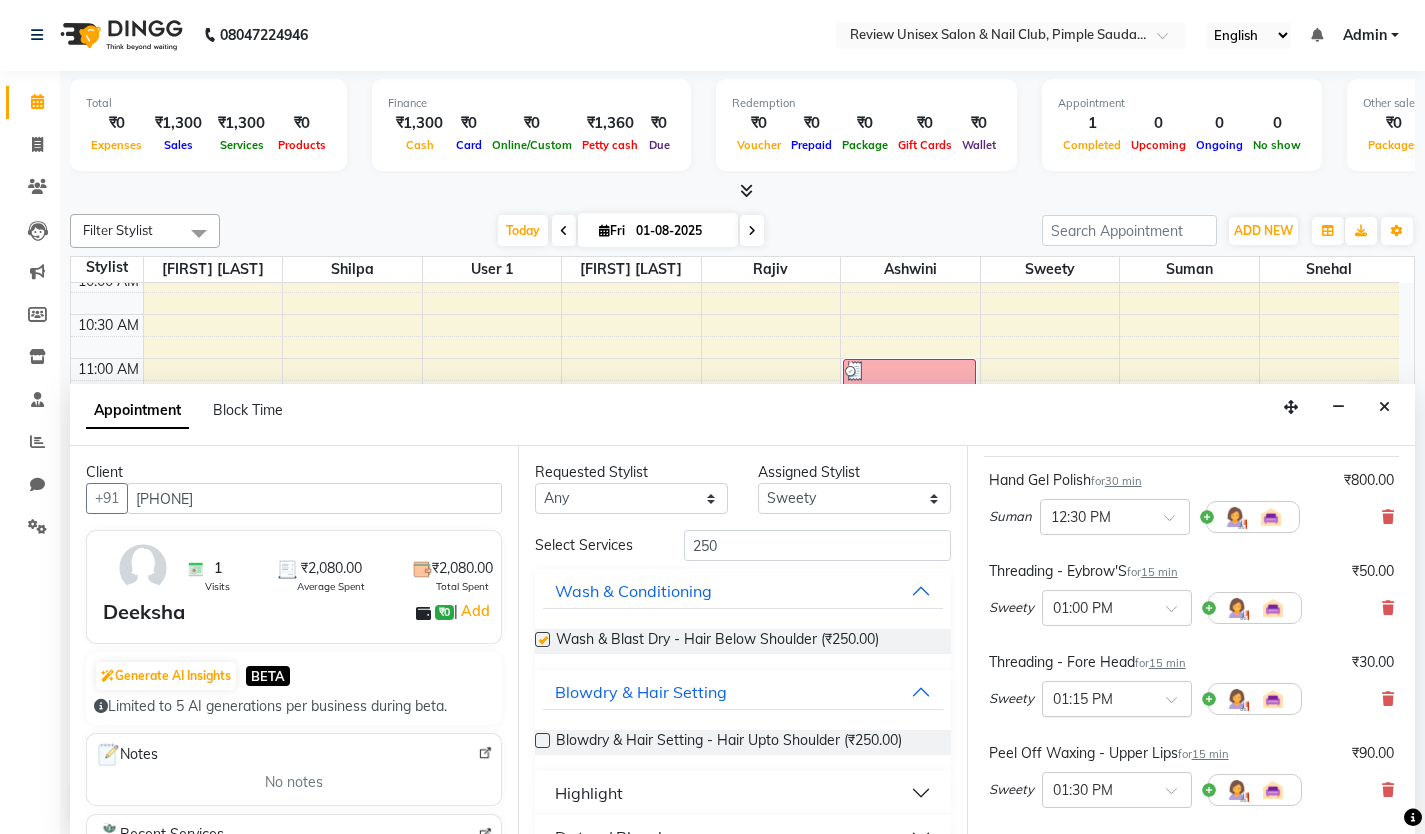 checkbox on "false" 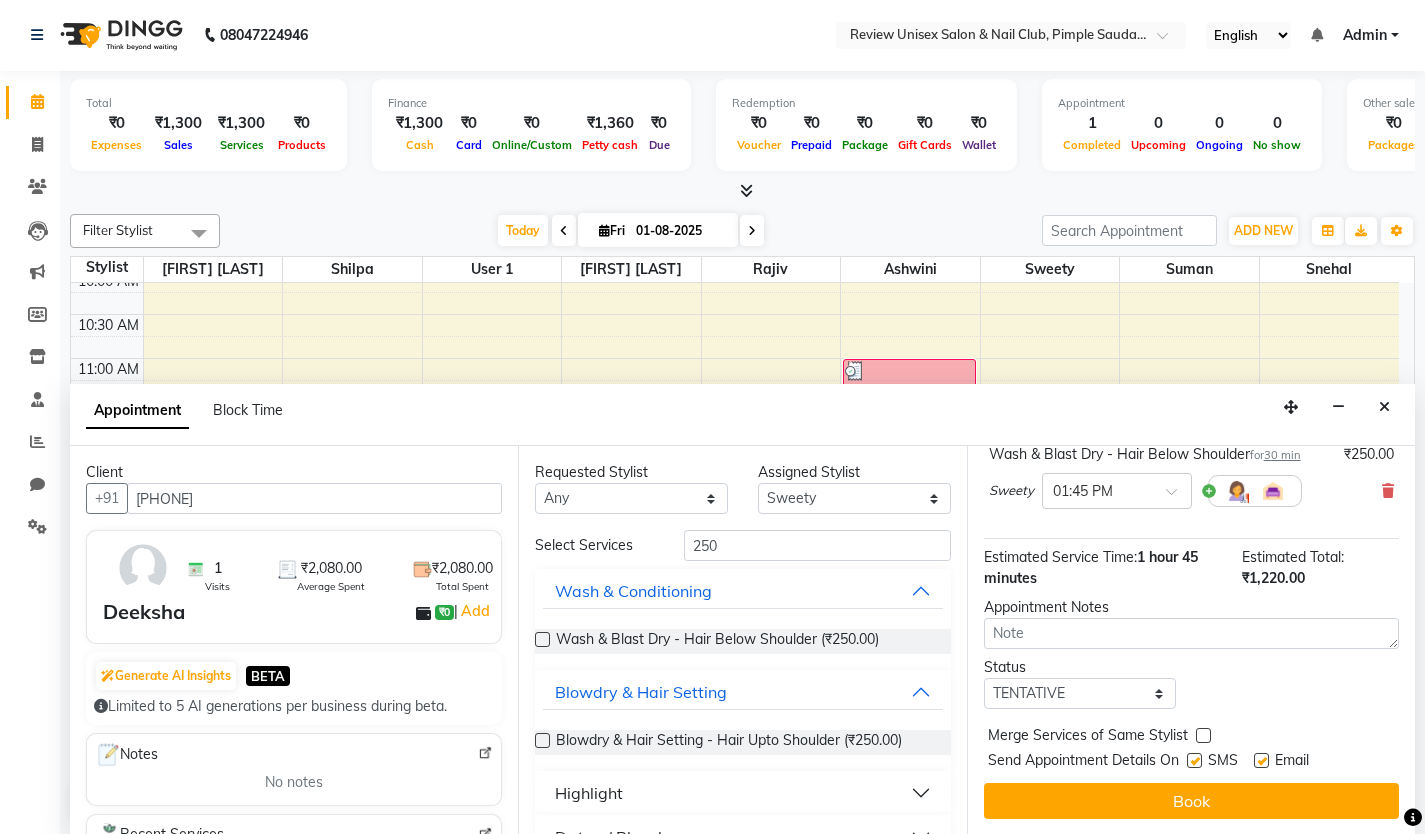 scroll, scrollTop: 523, scrollLeft: 0, axis: vertical 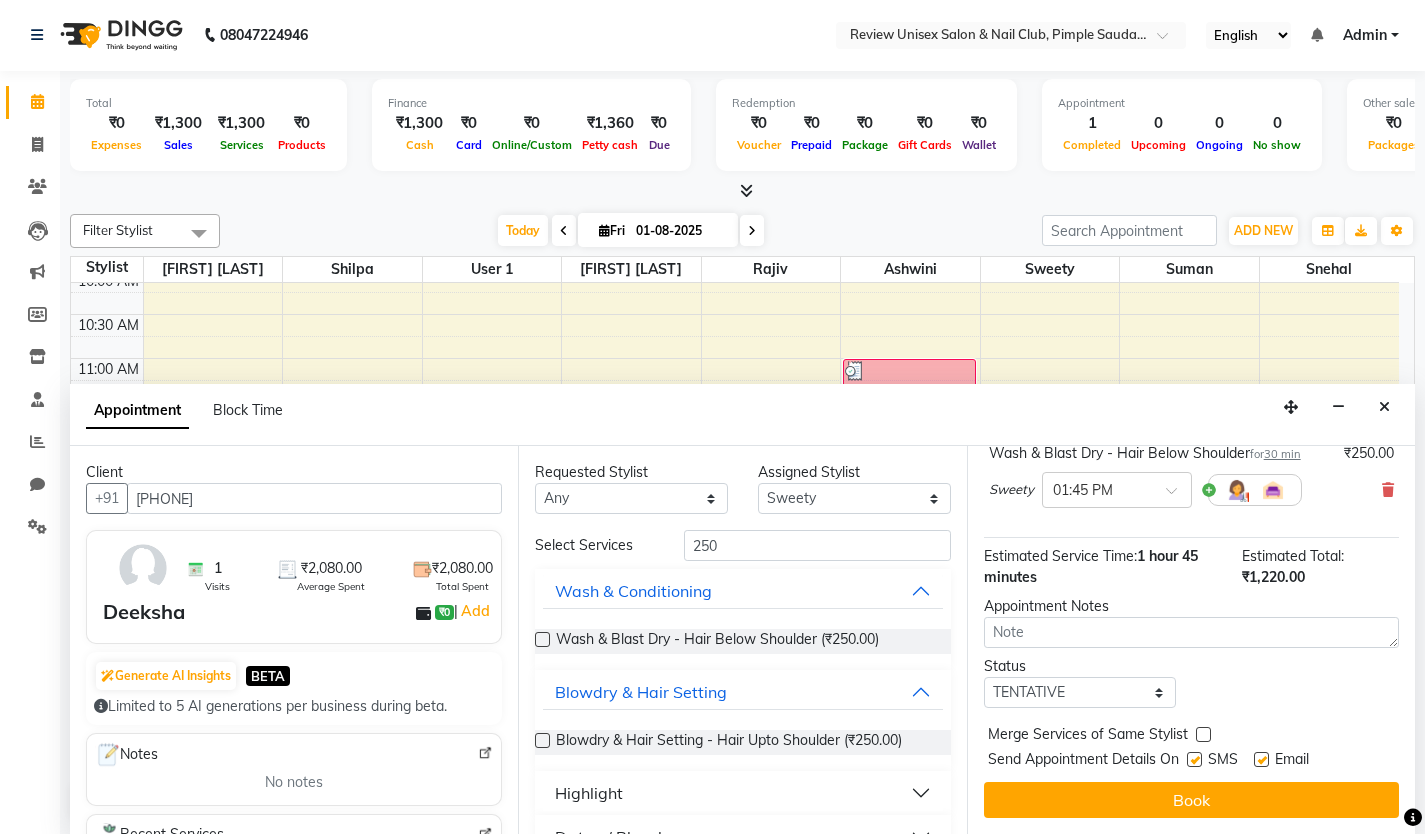 click at bounding box center [1194, 759] 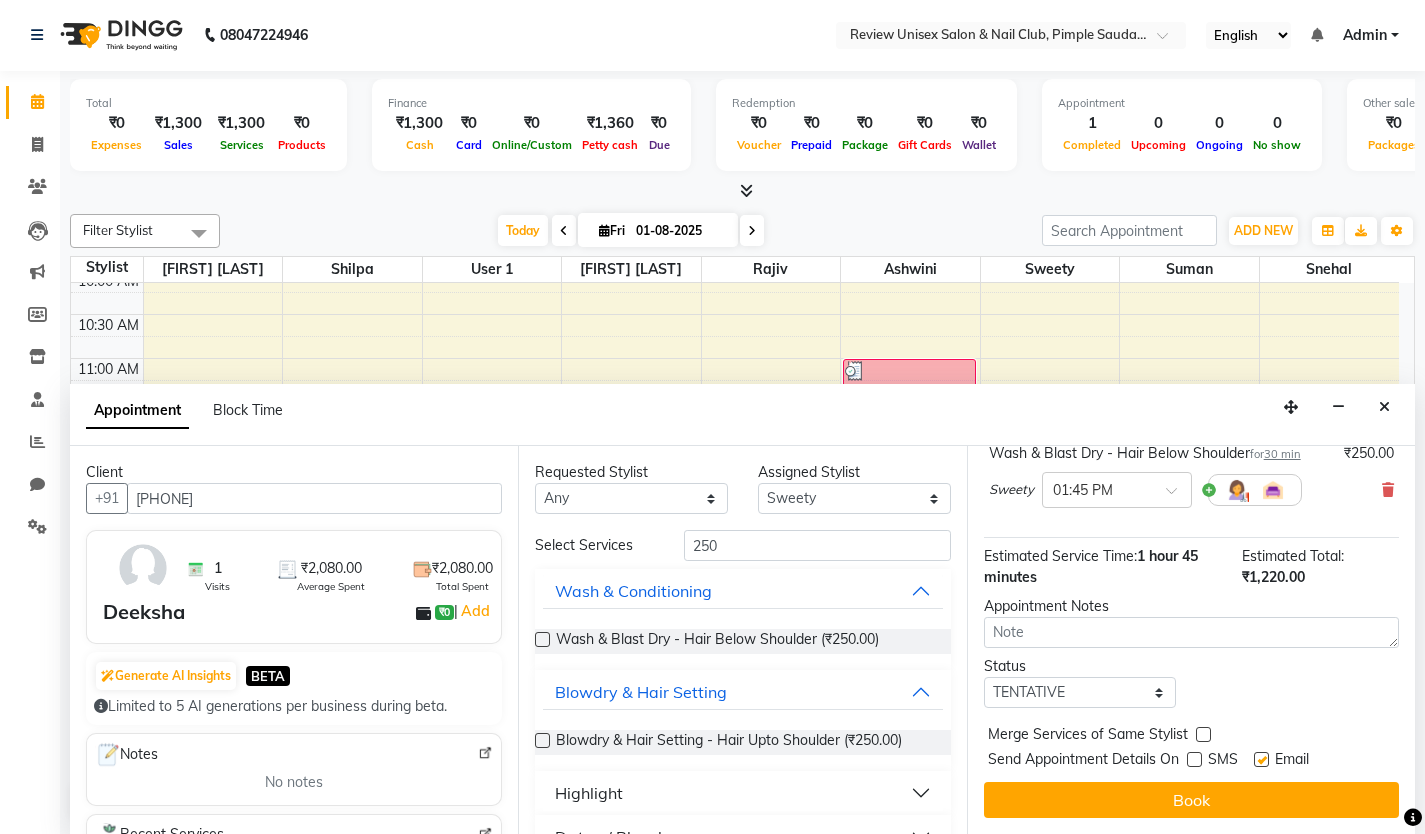 click at bounding box center [1261, 759] 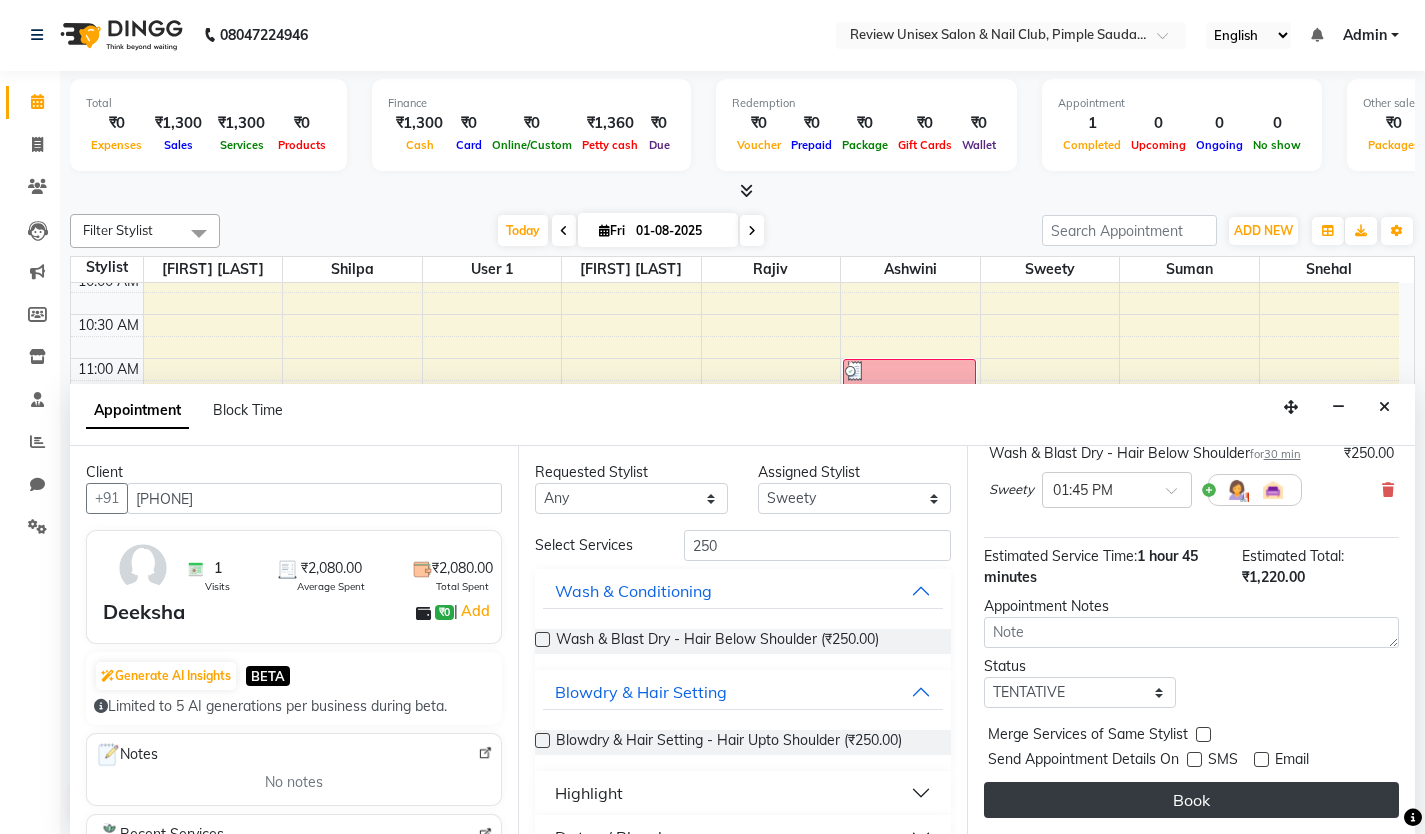 click on "Book" at bounding box center (1191, 800) 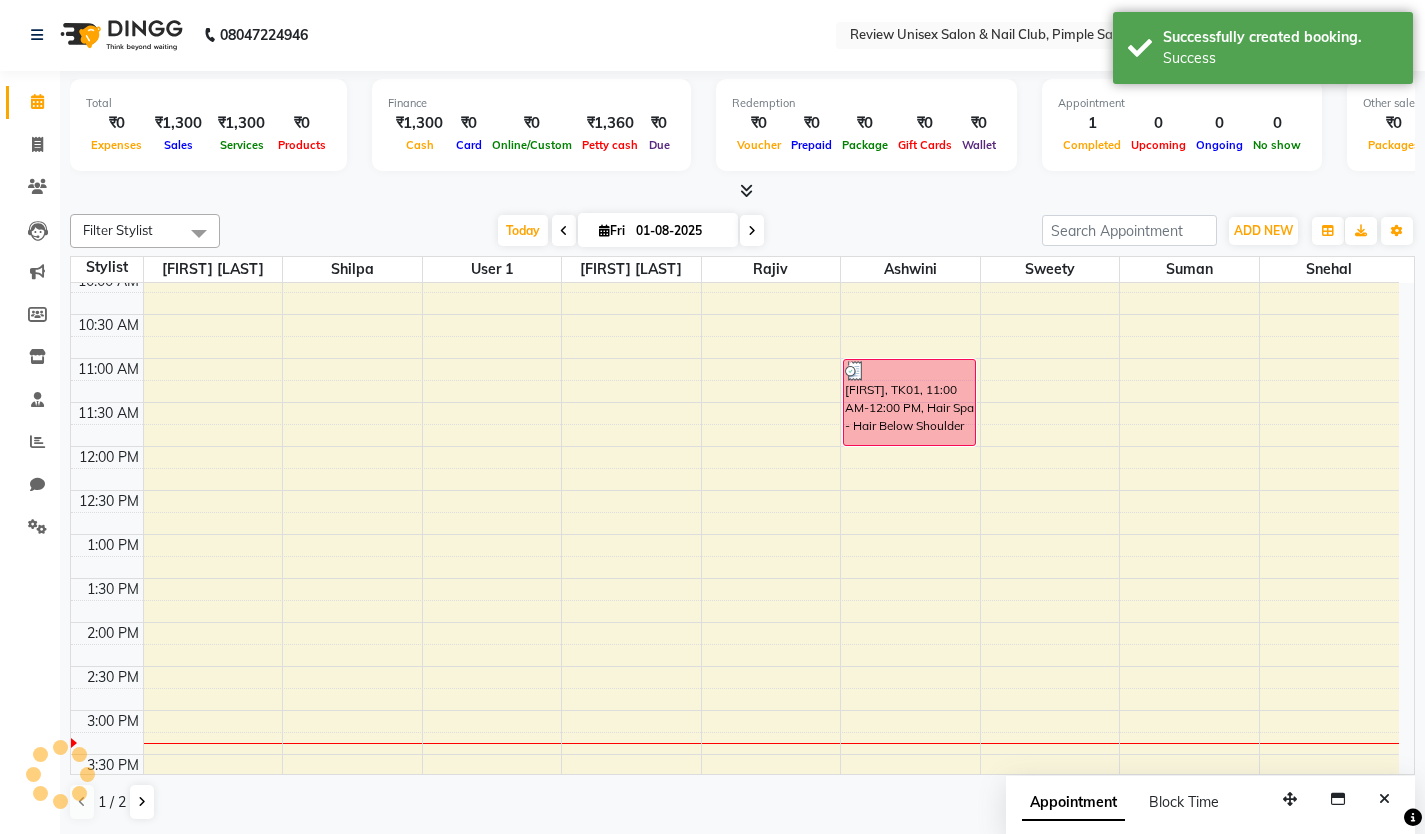 scroll, scrollTop: 0, scrollLeft: 0, axis: both 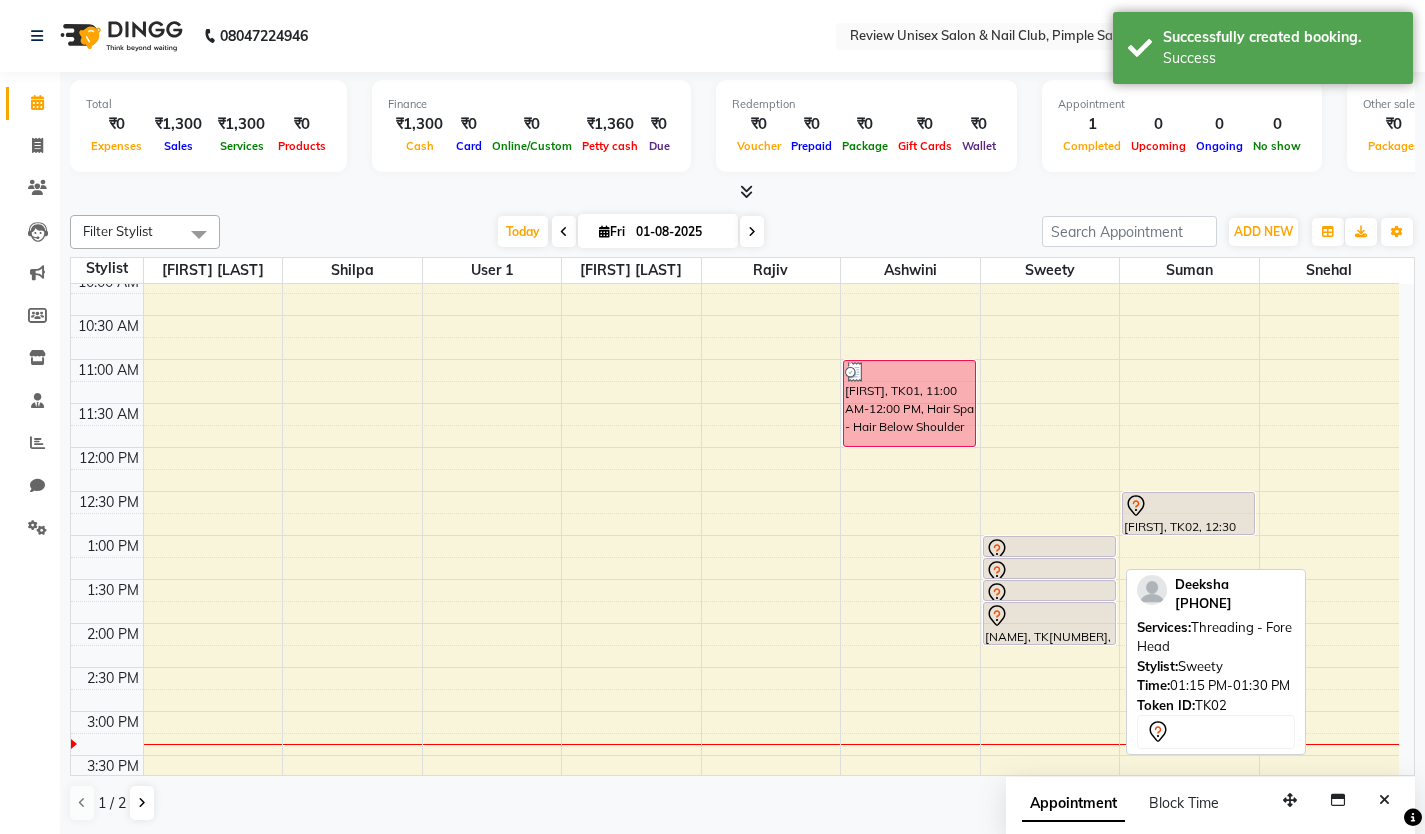 click at bounding box center (1049, 572) 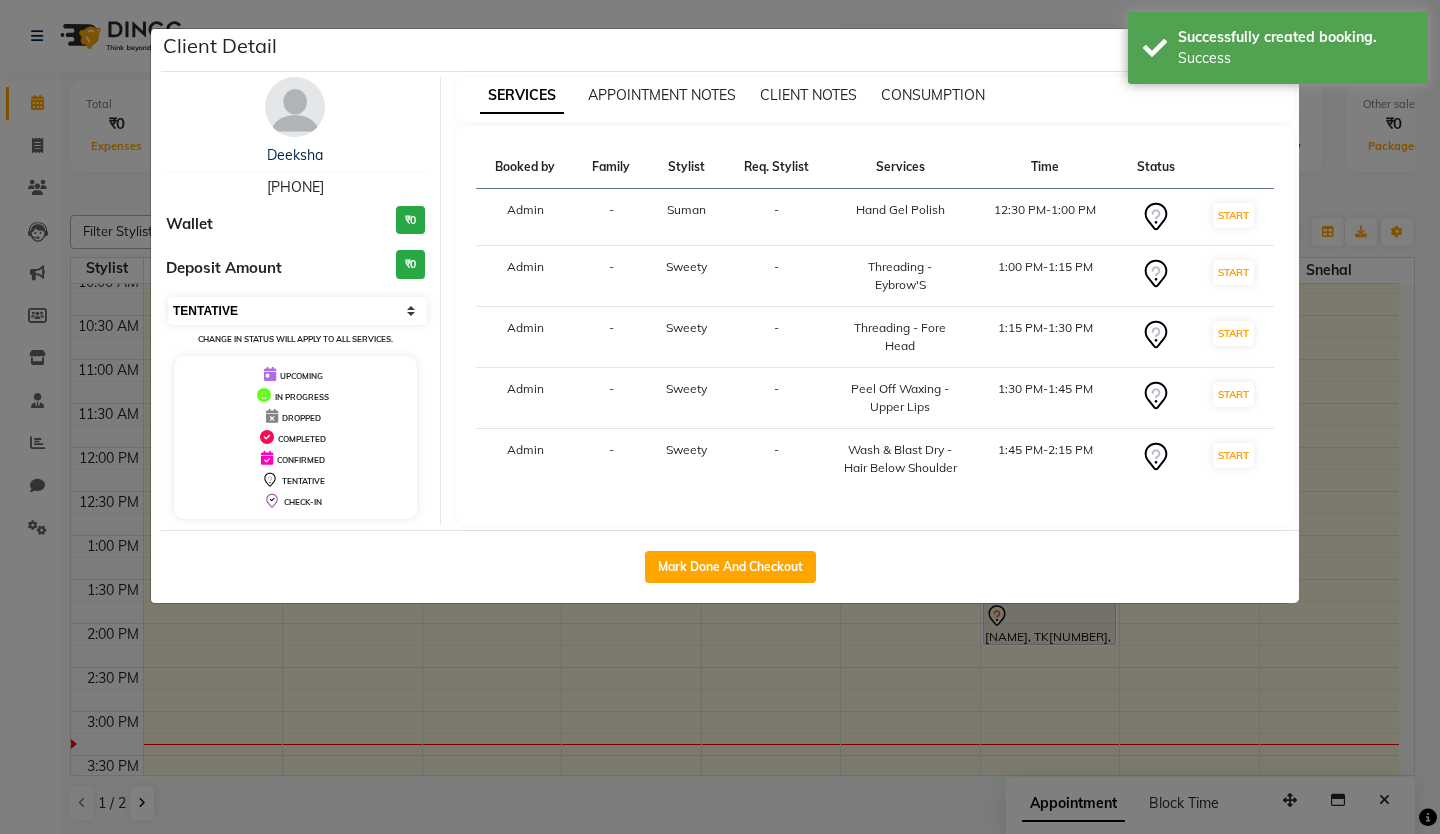 click on "Select IN SERVICE CONFIRMED TENTATIVE CHECK IN MARK DONE DROPPED UPCOMING" at bounding box center [297, 311] 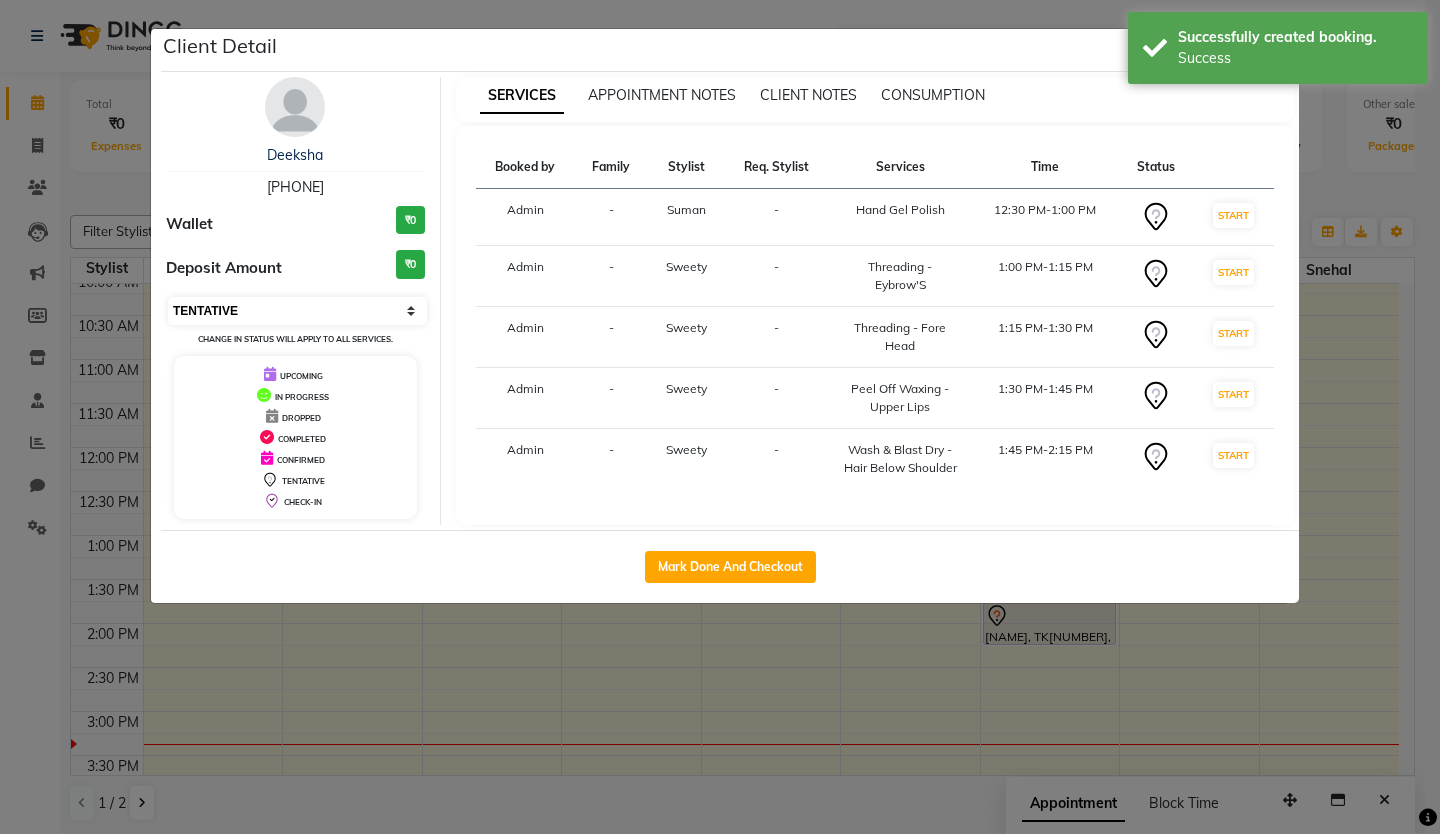 select on "3" 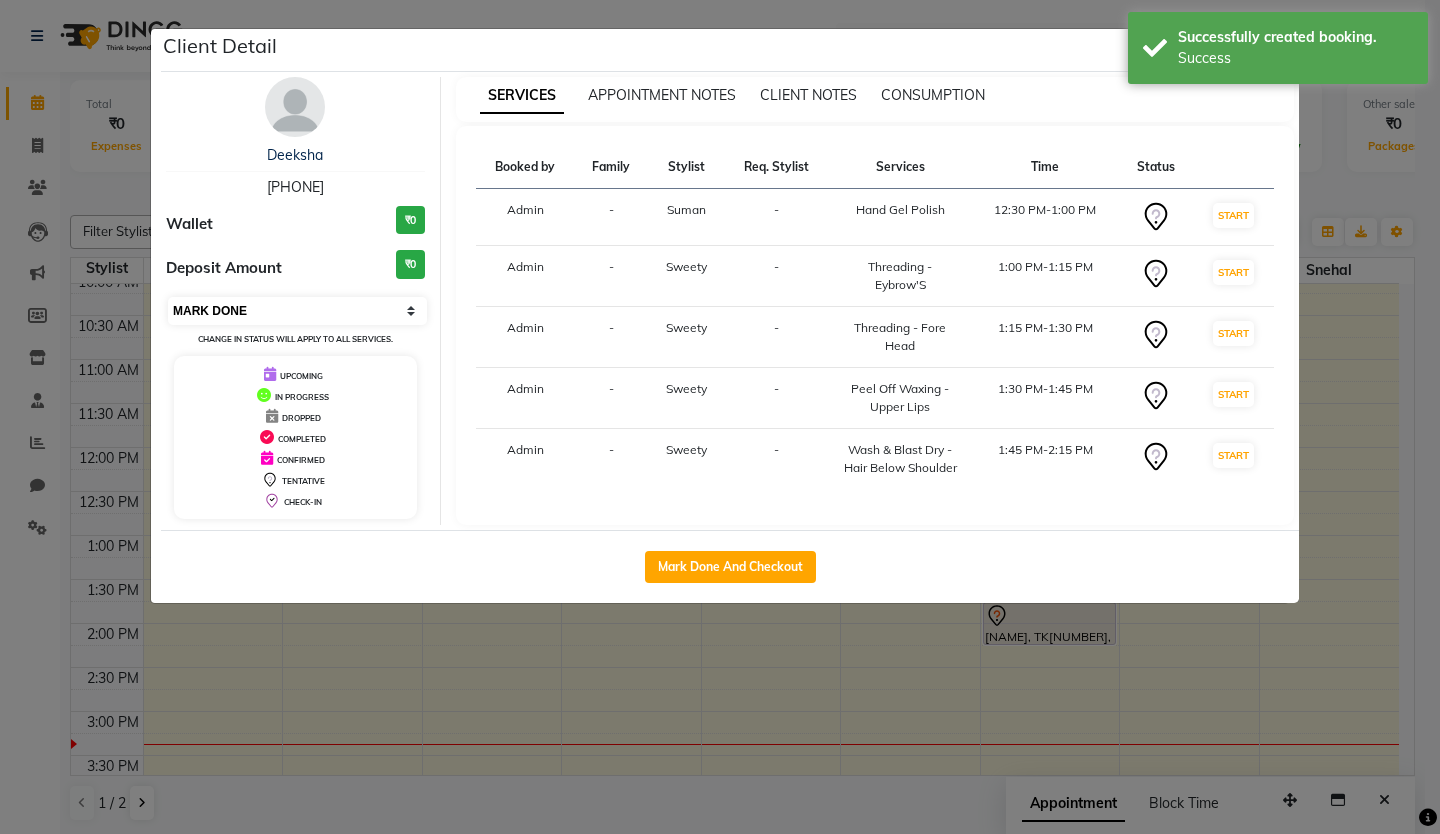 click on "Select IN SERVICE CONFIRMED TENTATIVE CHECK IN MARK DONE DROPPED UPCOMING" at bounding box center (297, 311) 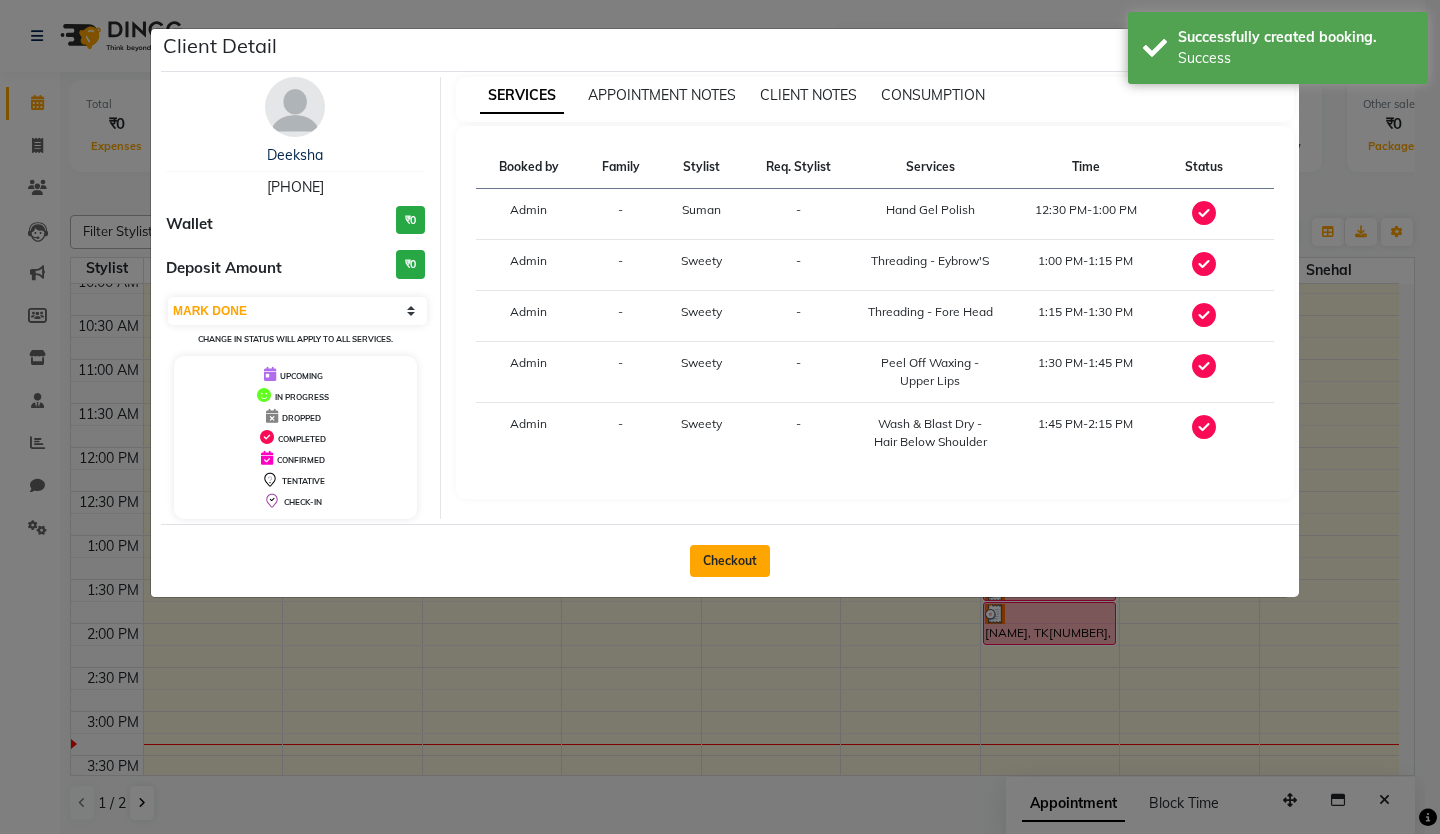 click on "Checkout" 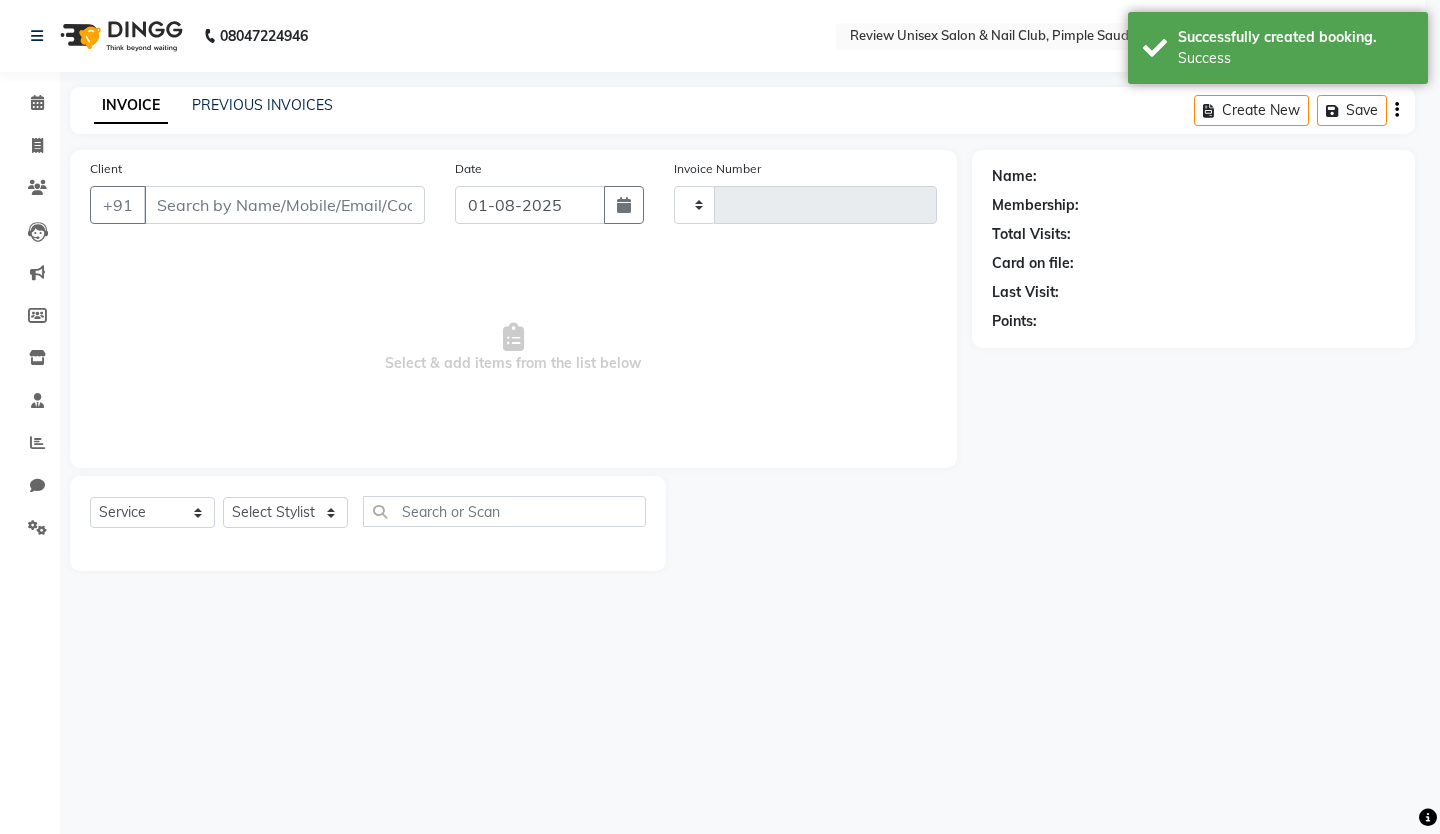 type on "0408" 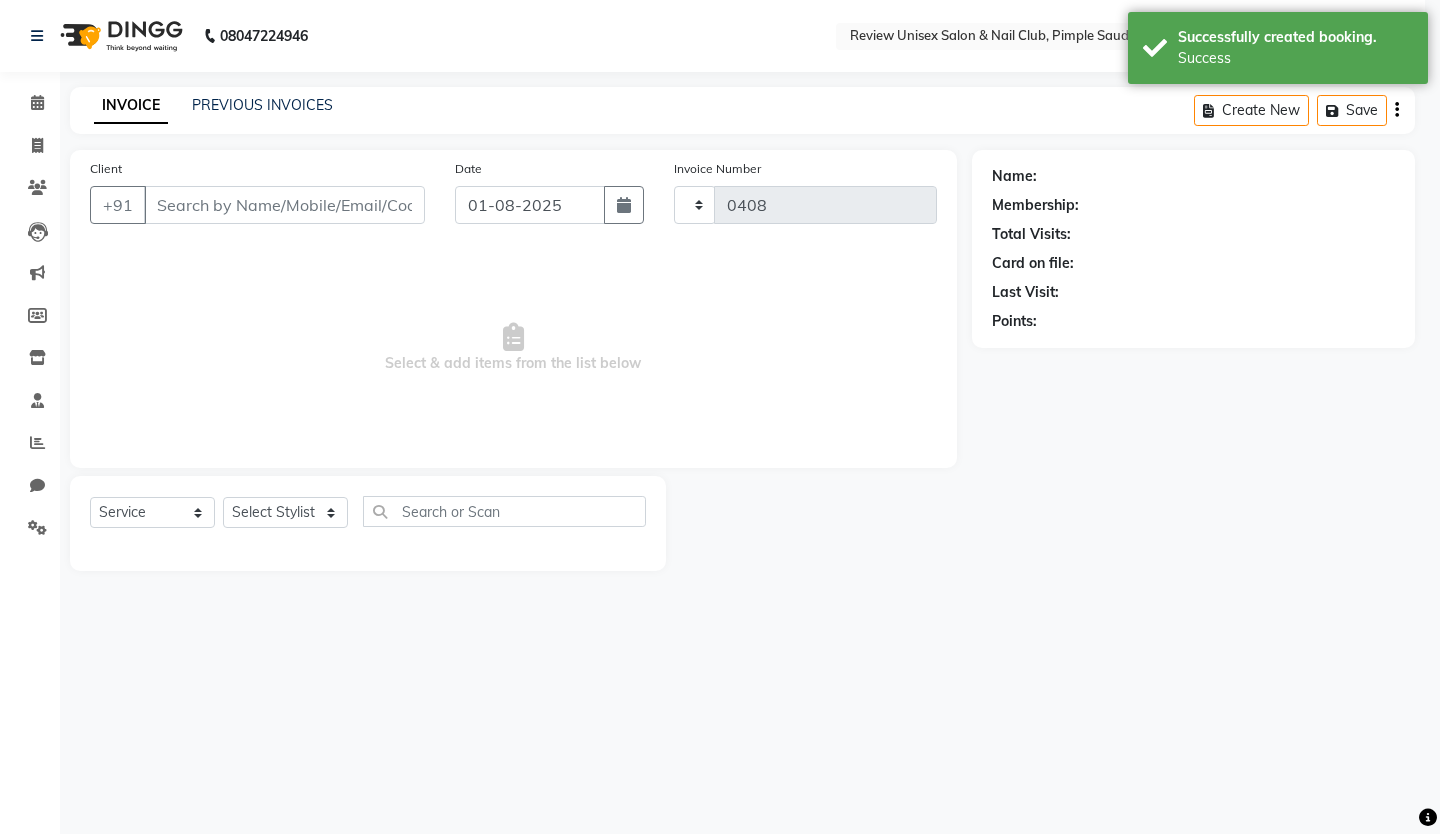 select on "766" 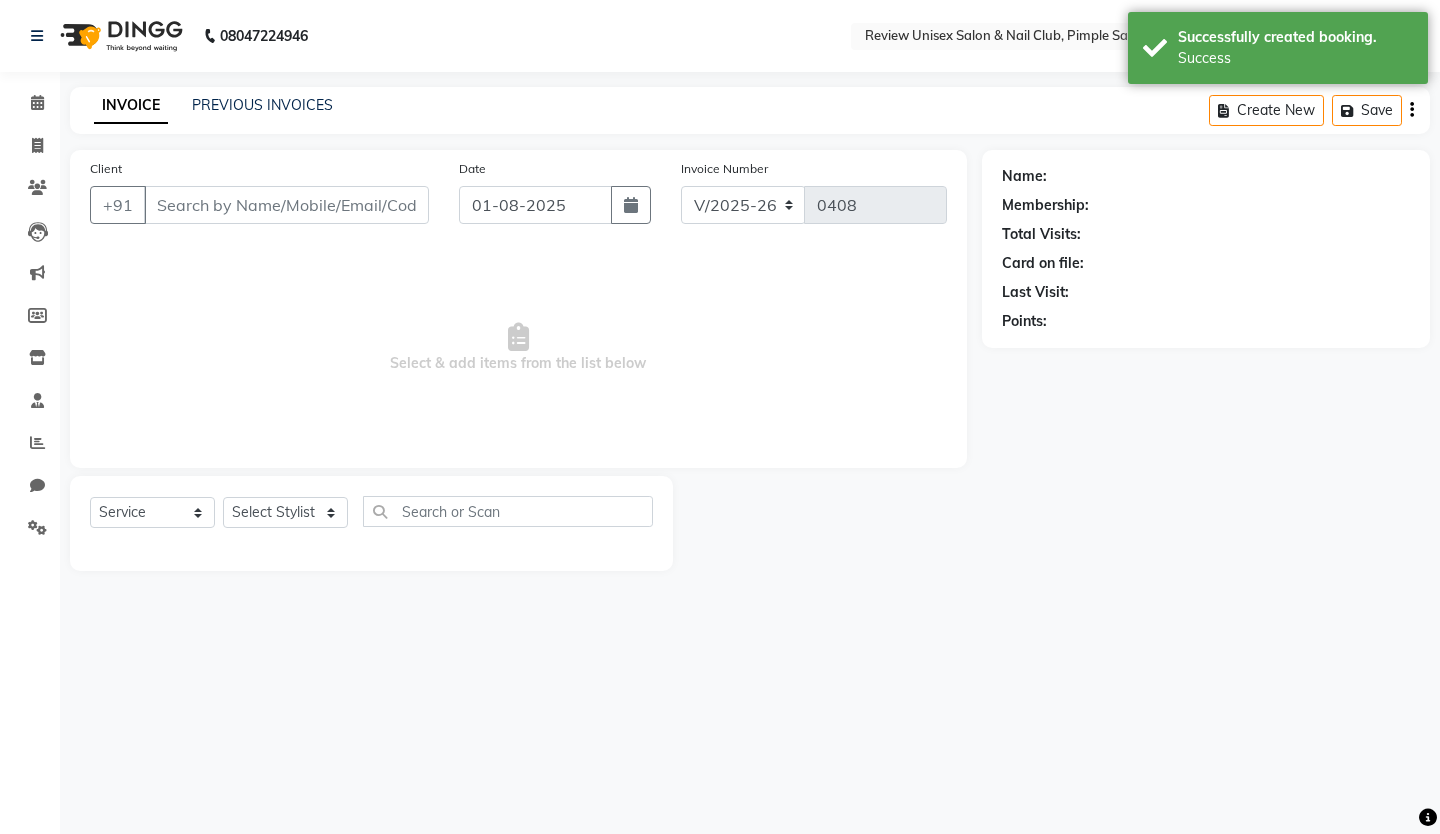 type on "[PHONE]" 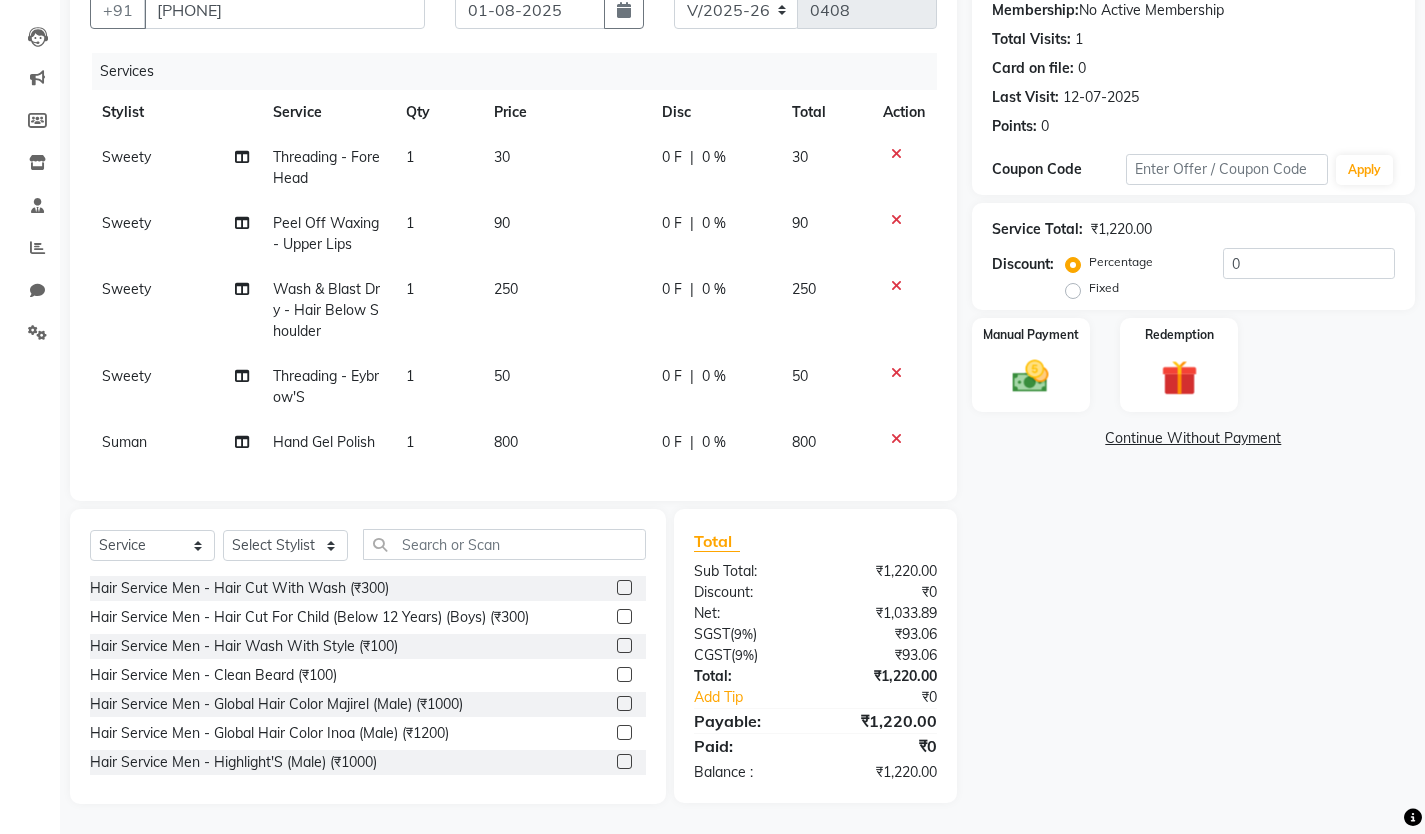 scroll, scrollTop: 110, scrollLeft: 0, axis: vertical 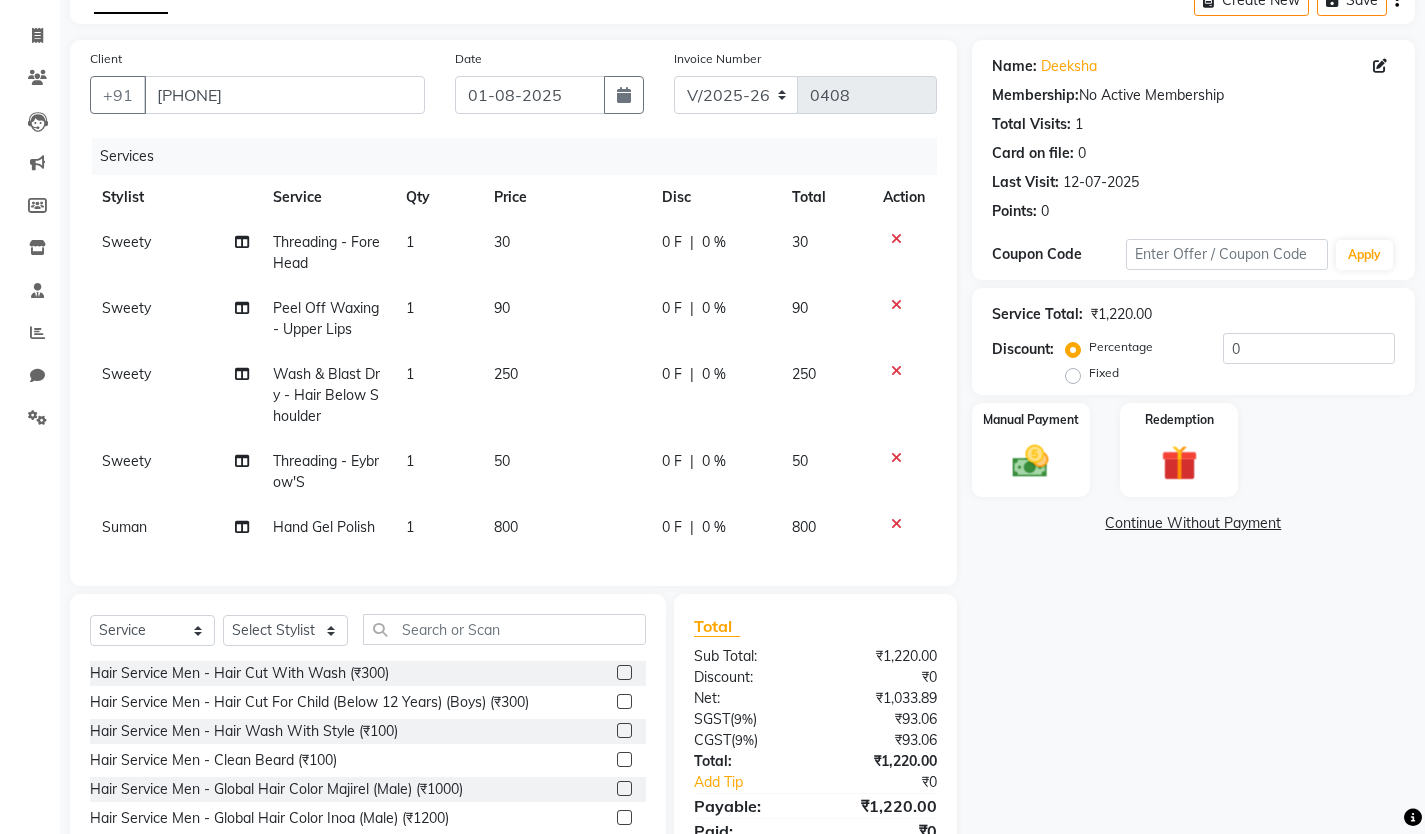 click on "800" 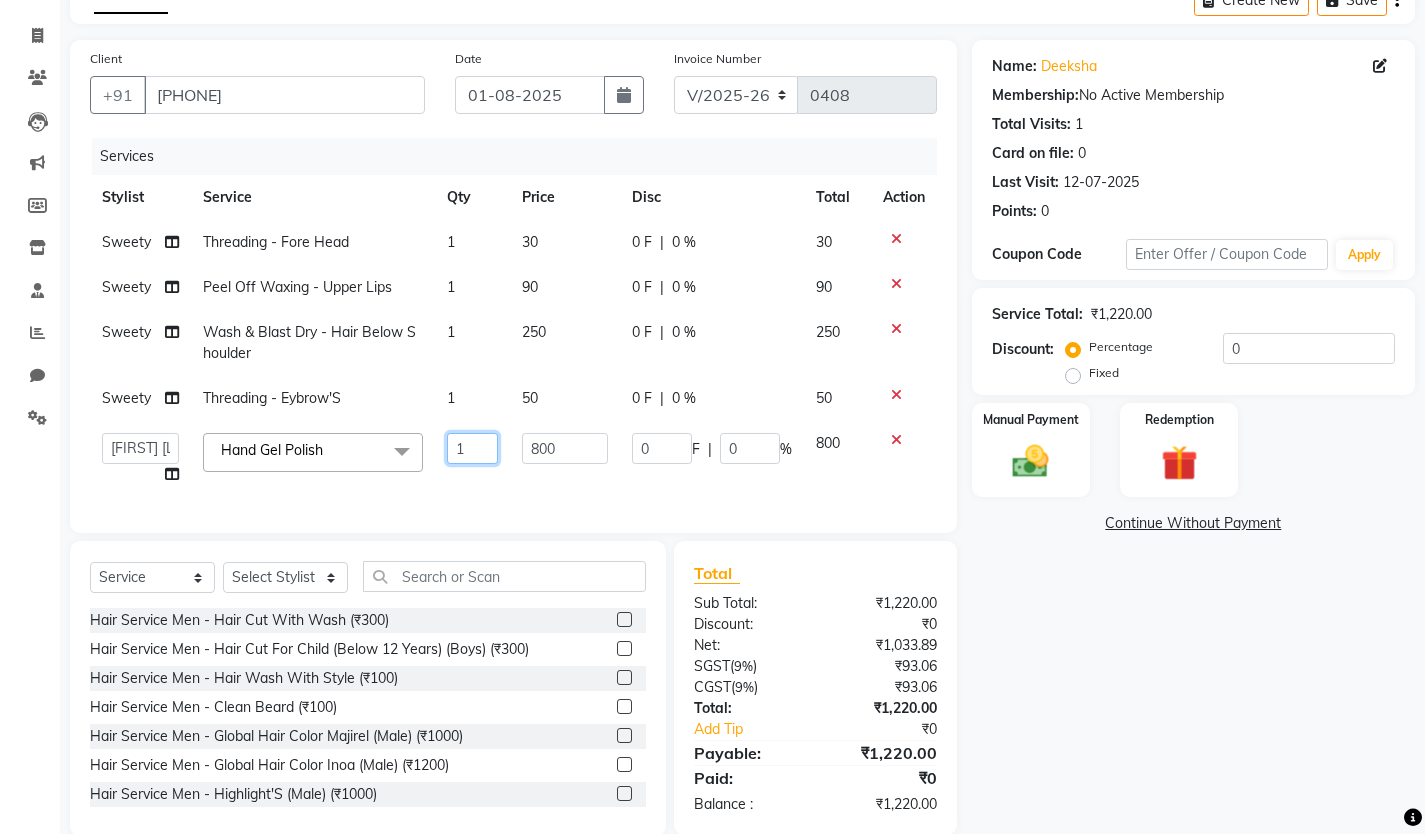 click on "1" 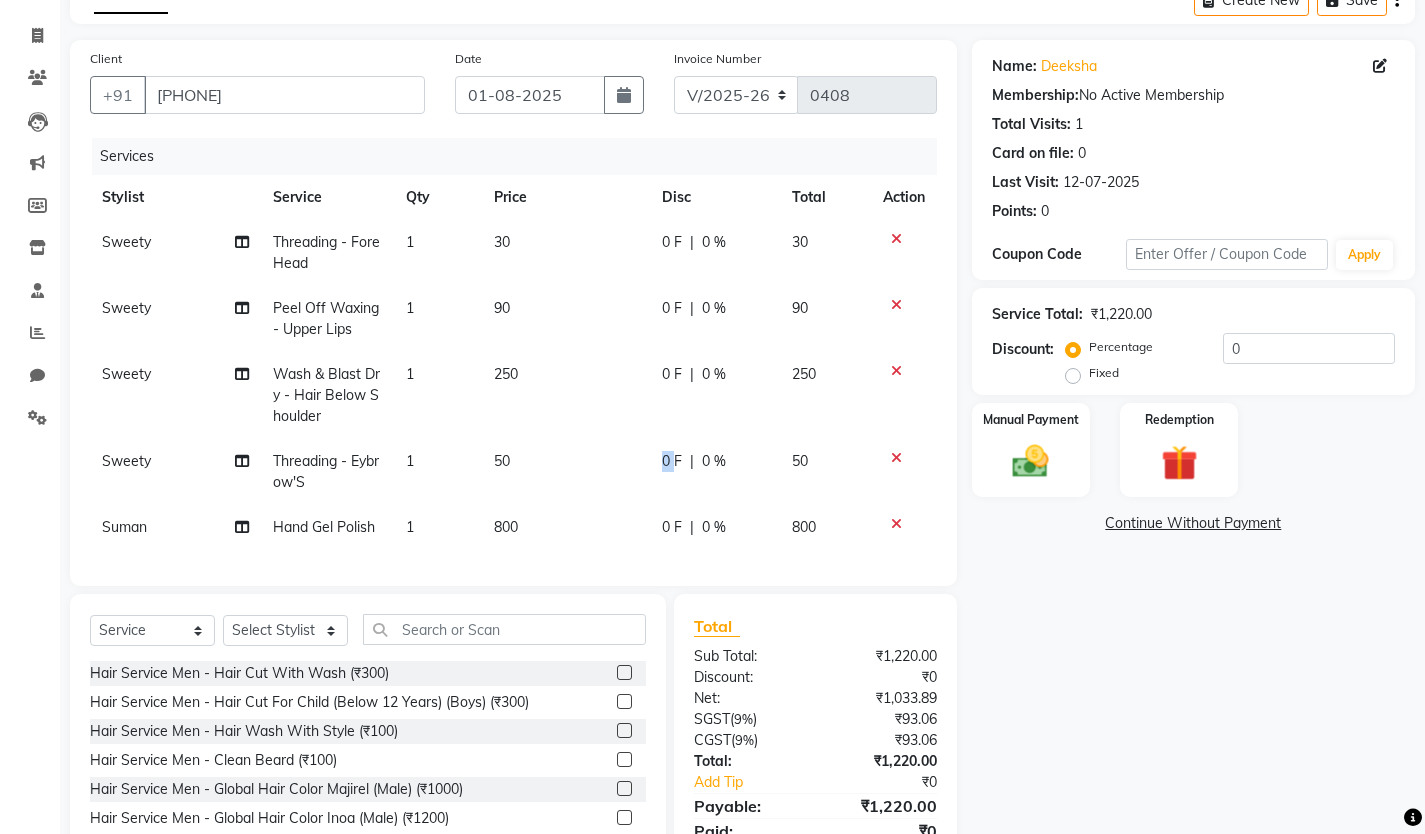 click on "0 F | 0 %" 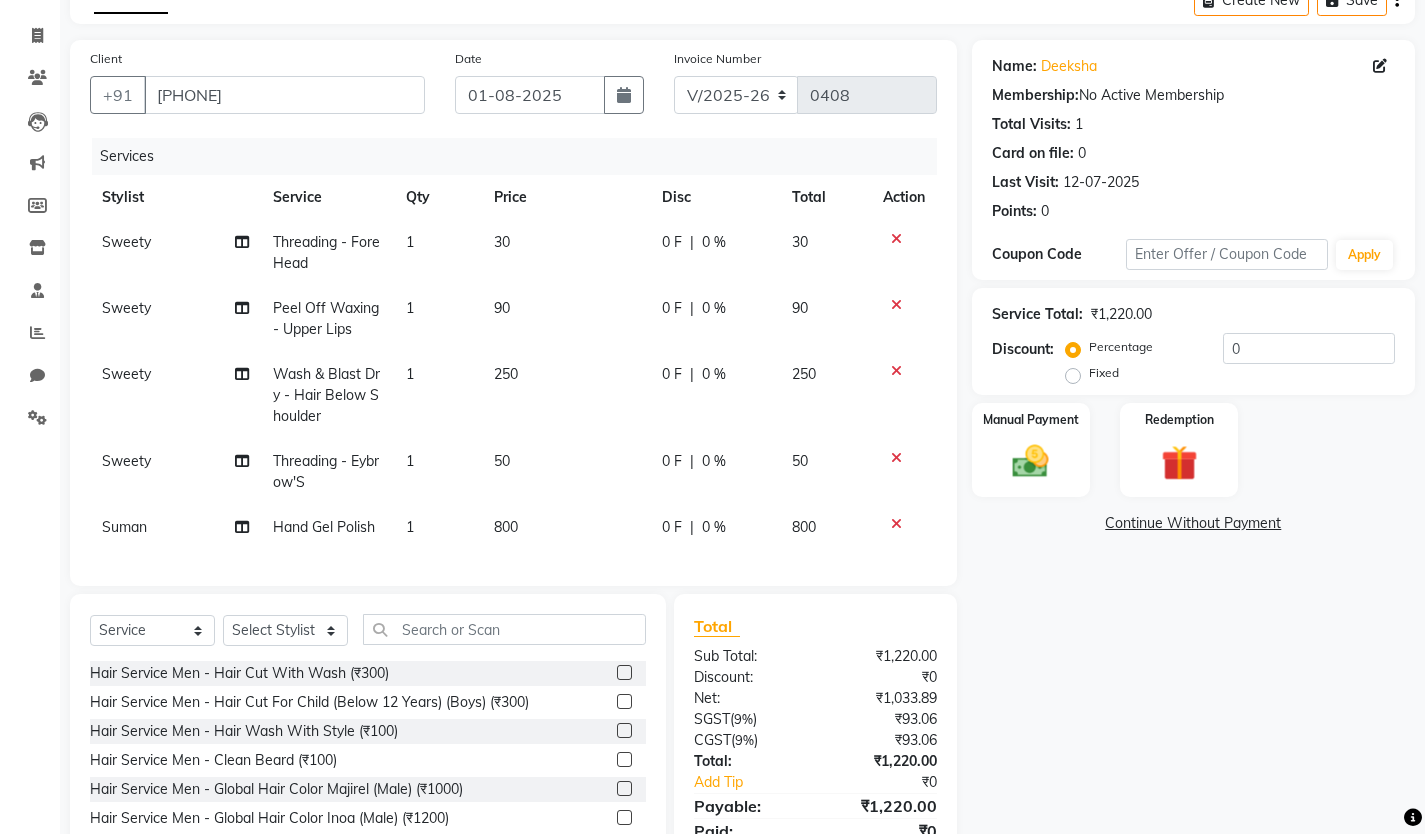 select on "82753" 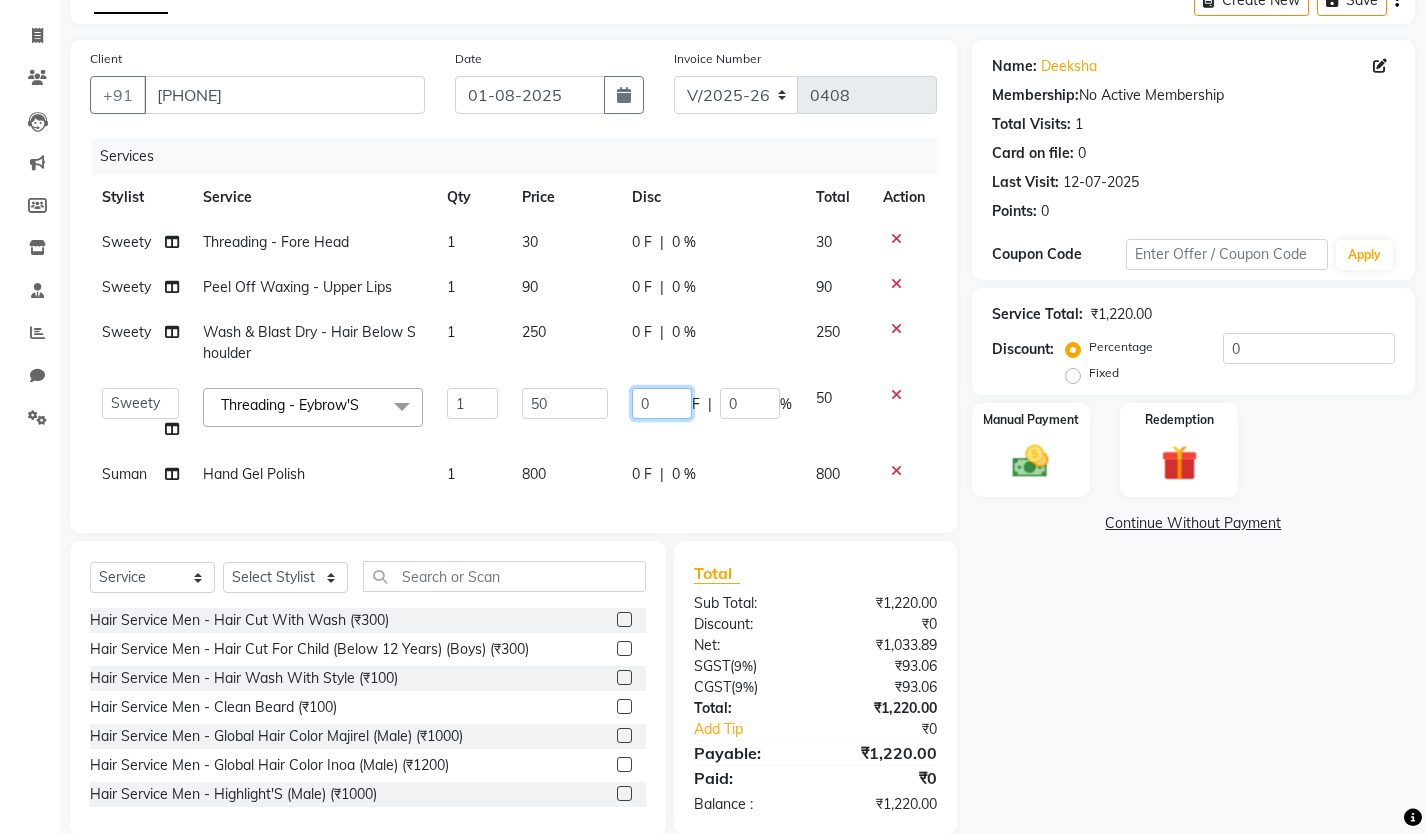 click on "0 F | 0 %" 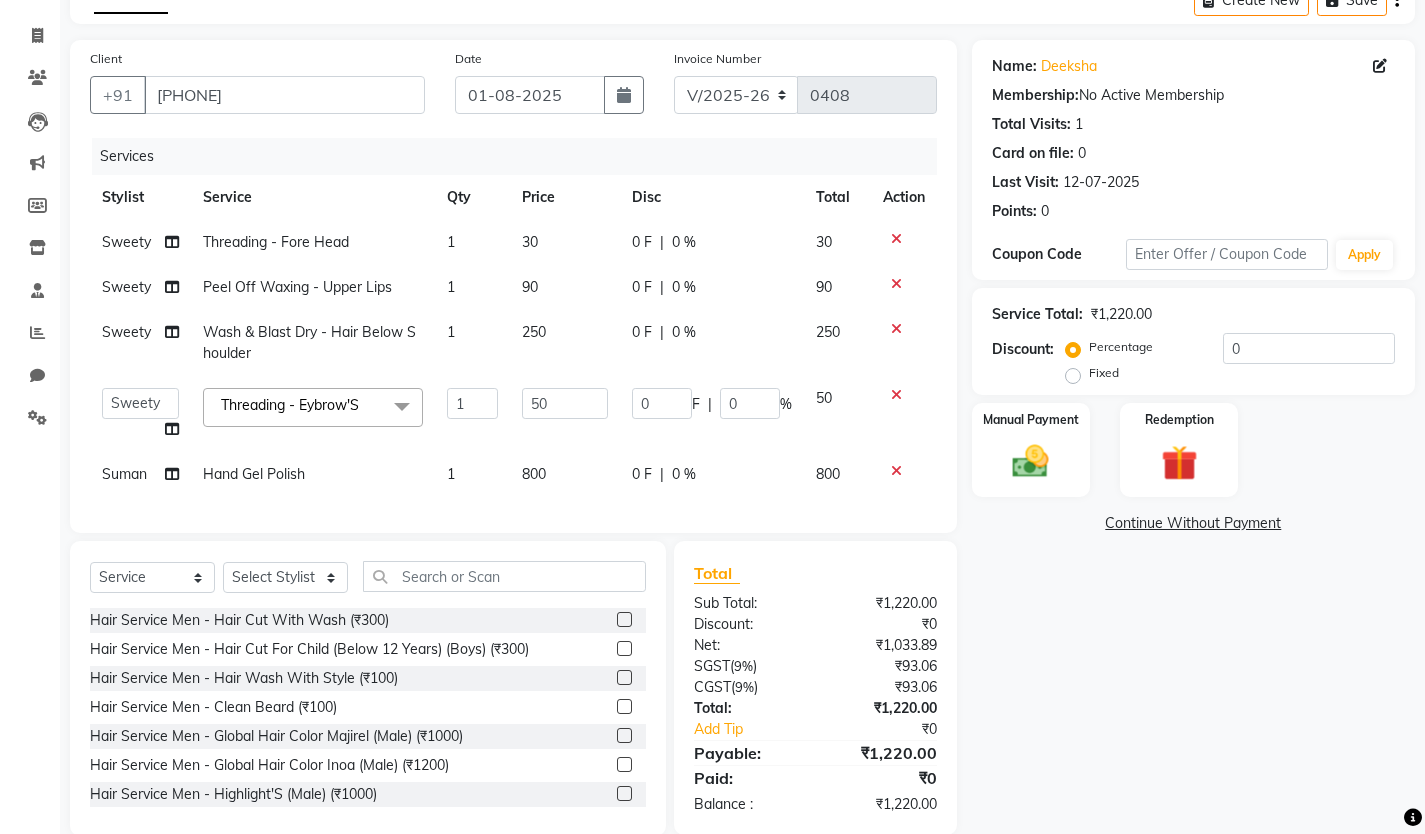 click on "Sweety Threading - Fore Head 1 30 0 F | 0 % 30 Sweety Peel Off Waxing - Upper Lips 1 90 0 F | 0 % 90 Sweety Wash & Blast Dry - Hair Below Shoulder 1 250 0 F | 0 % 250  [FIRST] [LAST]   Ashwini   Rajiv    Shilpa    Snehal   Suman   Sweety   [FIRST] [LAST]   User 1   Vidya  Threading - Eybrow'S  x Hair Service Men - Hair Cut With Wash (₹300) Hair Service Men - Hair Cut For Child (Below 12 Years) (Boys) (₹300) Hair Service Men - Hair Wash With Style (₹100) Hair Service Men - Clean Beard (₹100) Hair Service Men - Global Hair Color Majirel (Male) (₹1000) Hair Service Men - Global Hair Color Inoa (Male) (₹1200) Hair Service Men - Highlight'S (Male) (₹1000) Hair Service Men - Head Massage (Male) (₹500) Hair Service Men - Anti Hair Fall Treatment (Male) (₹850) Hair Service Men - Anti Dandruff Treatment (Male) (₹850) Hair Service Men - Male Threading (₹70) 1 50 0" 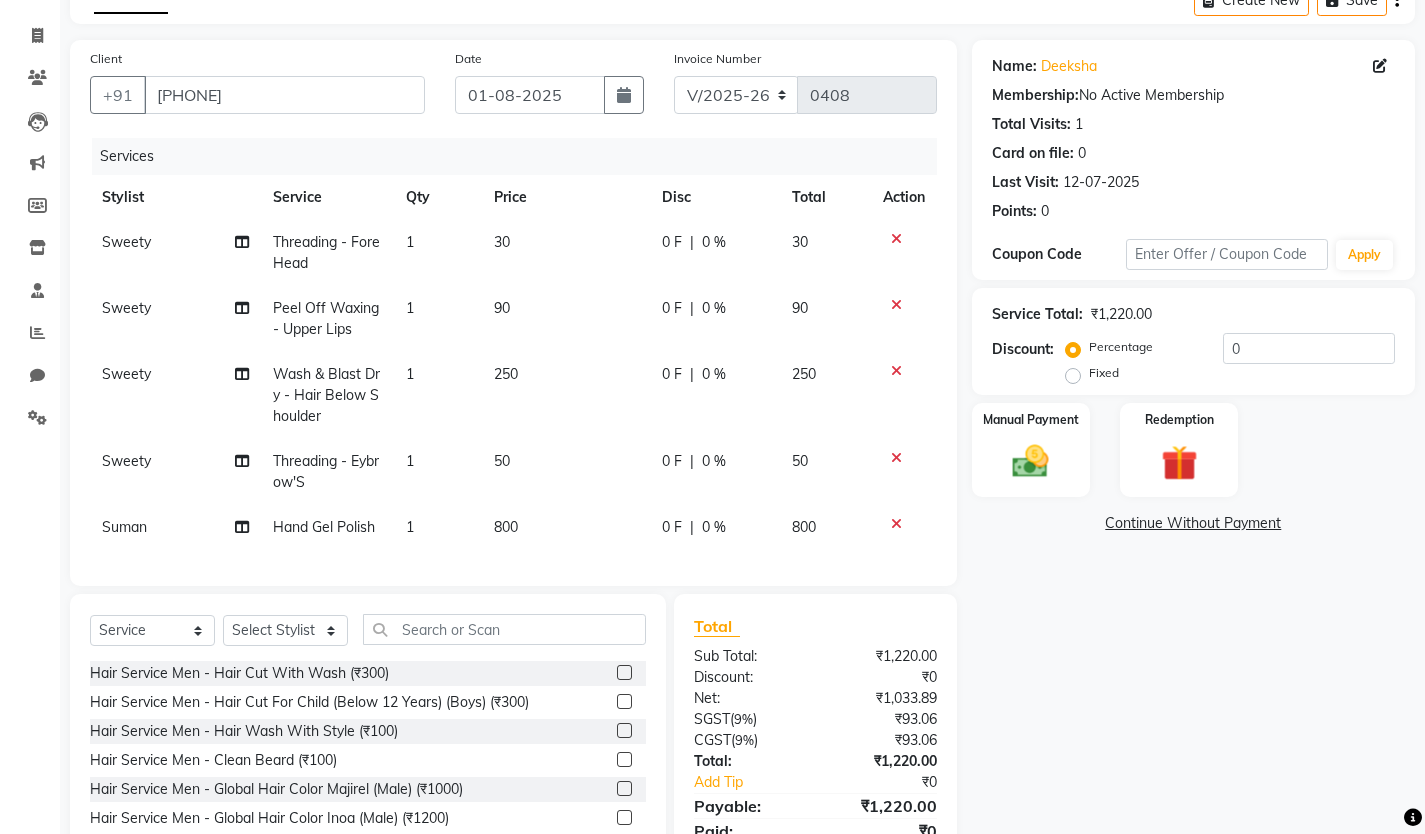 click on "50" 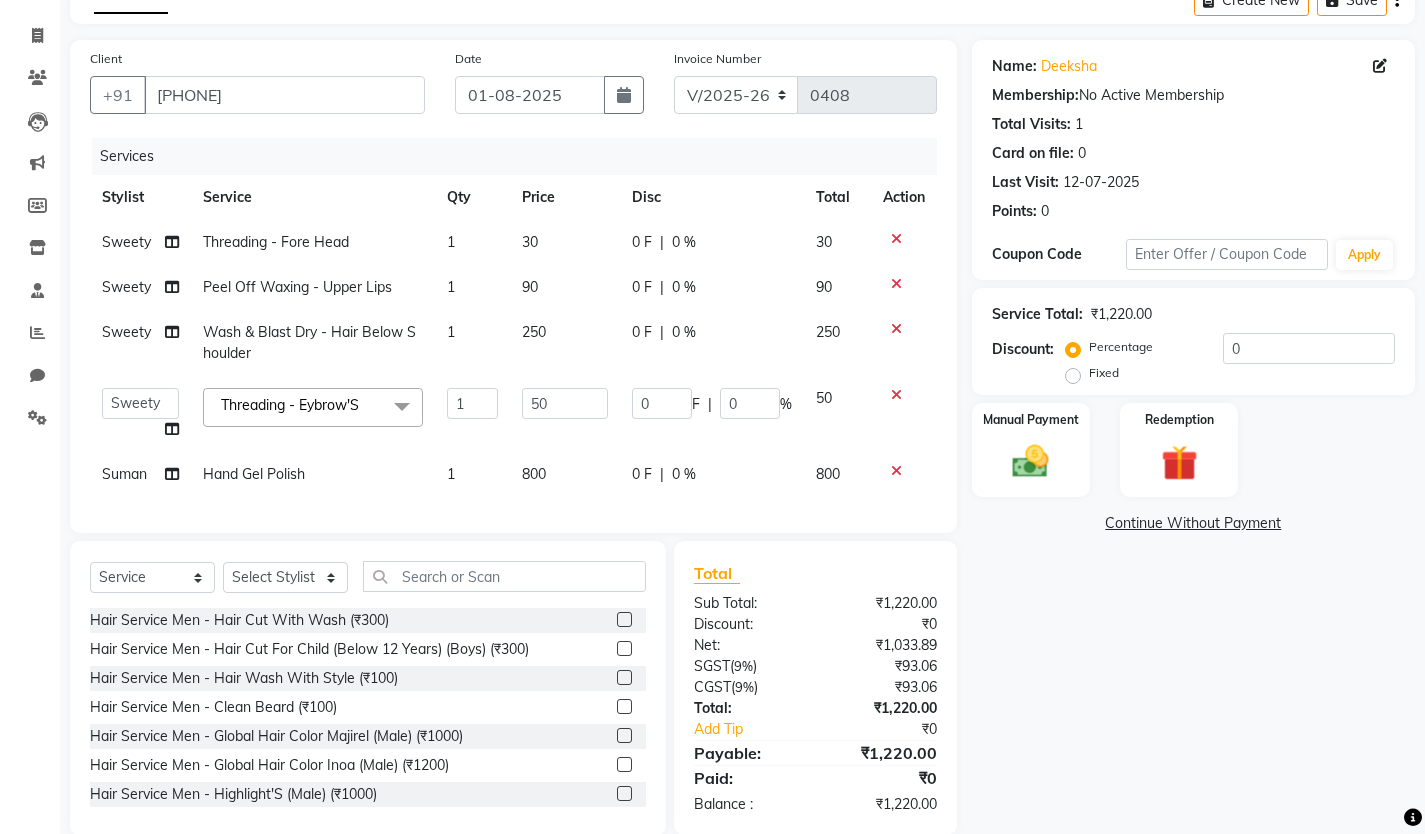 click on "0 F" 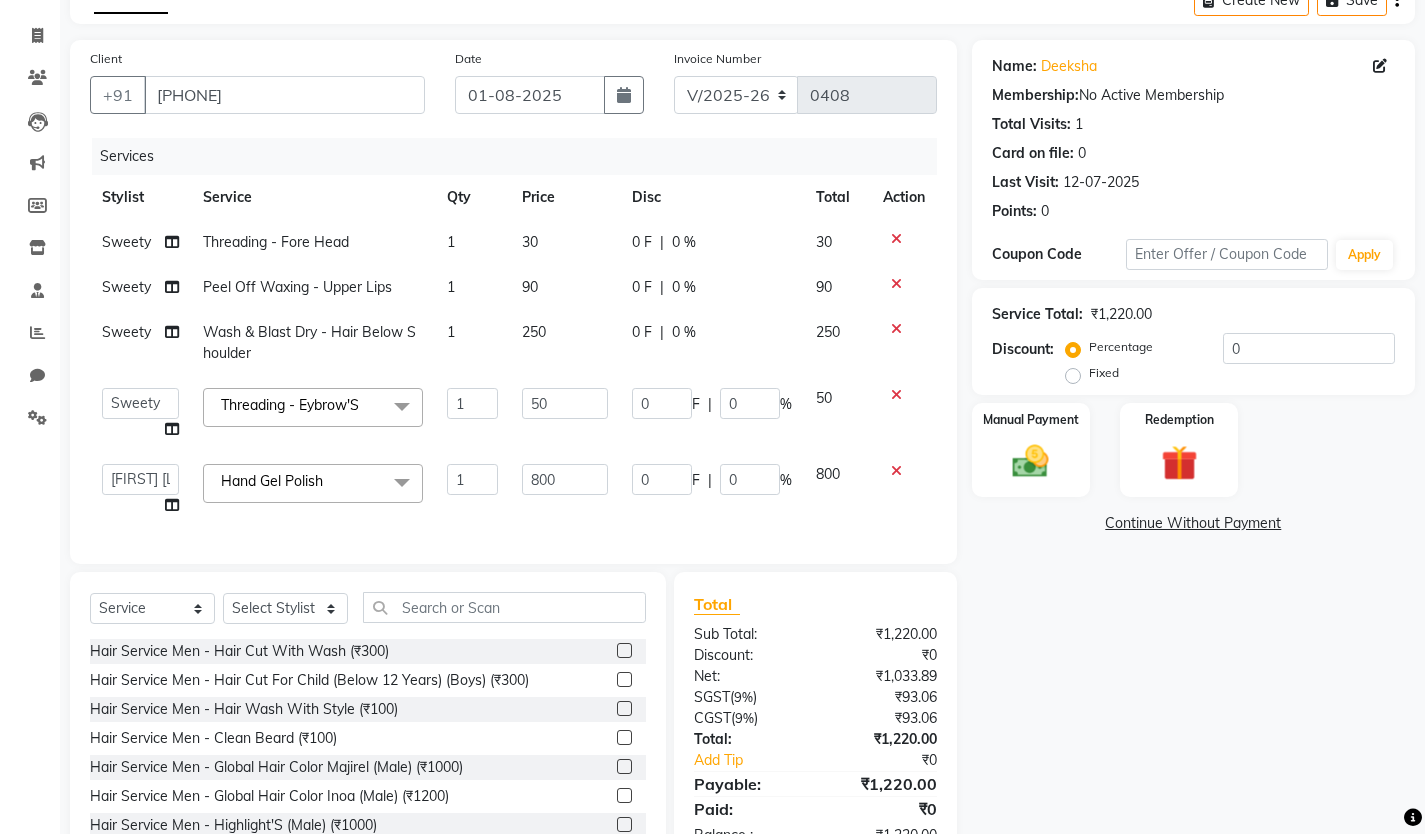 click on "0" 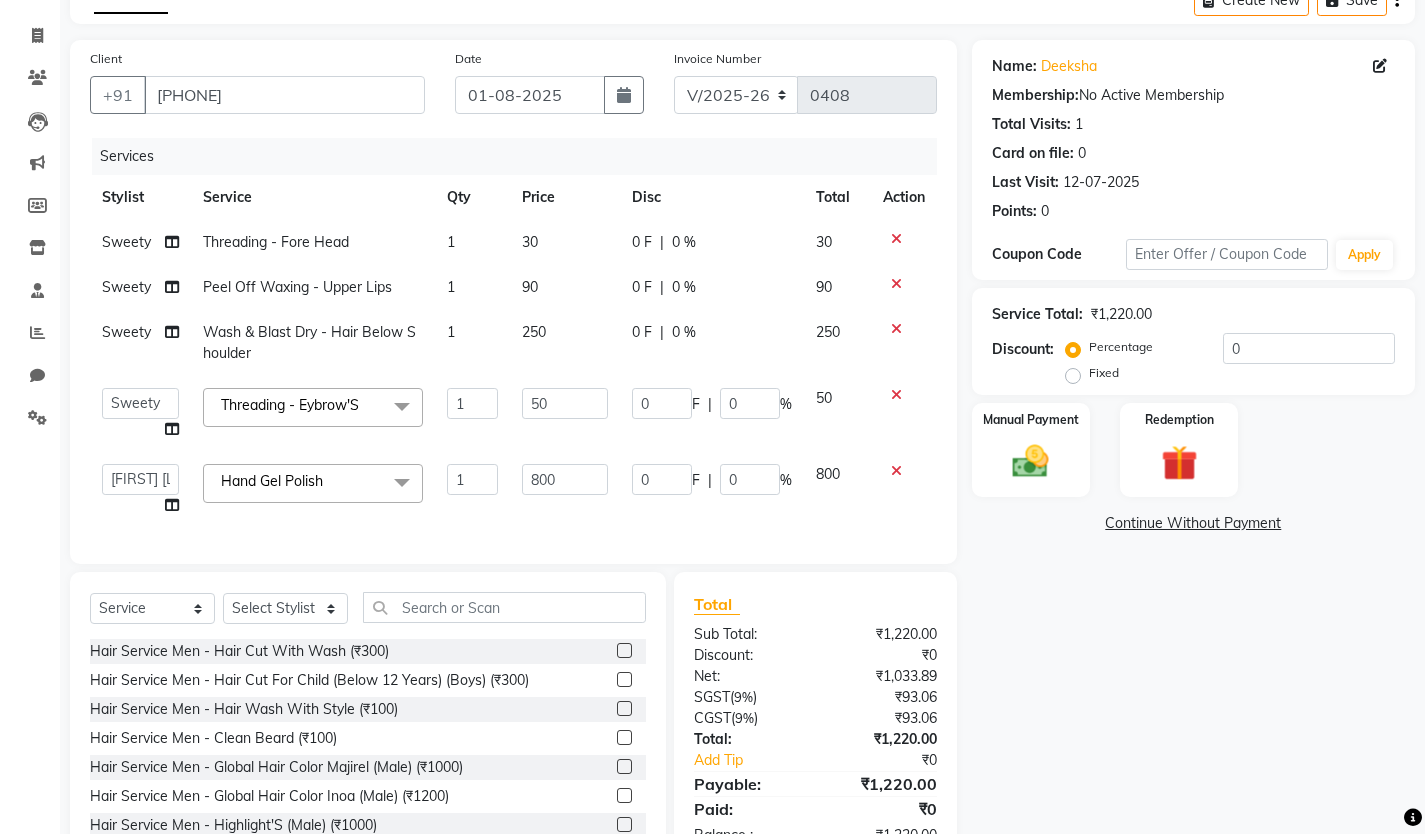click on "0" 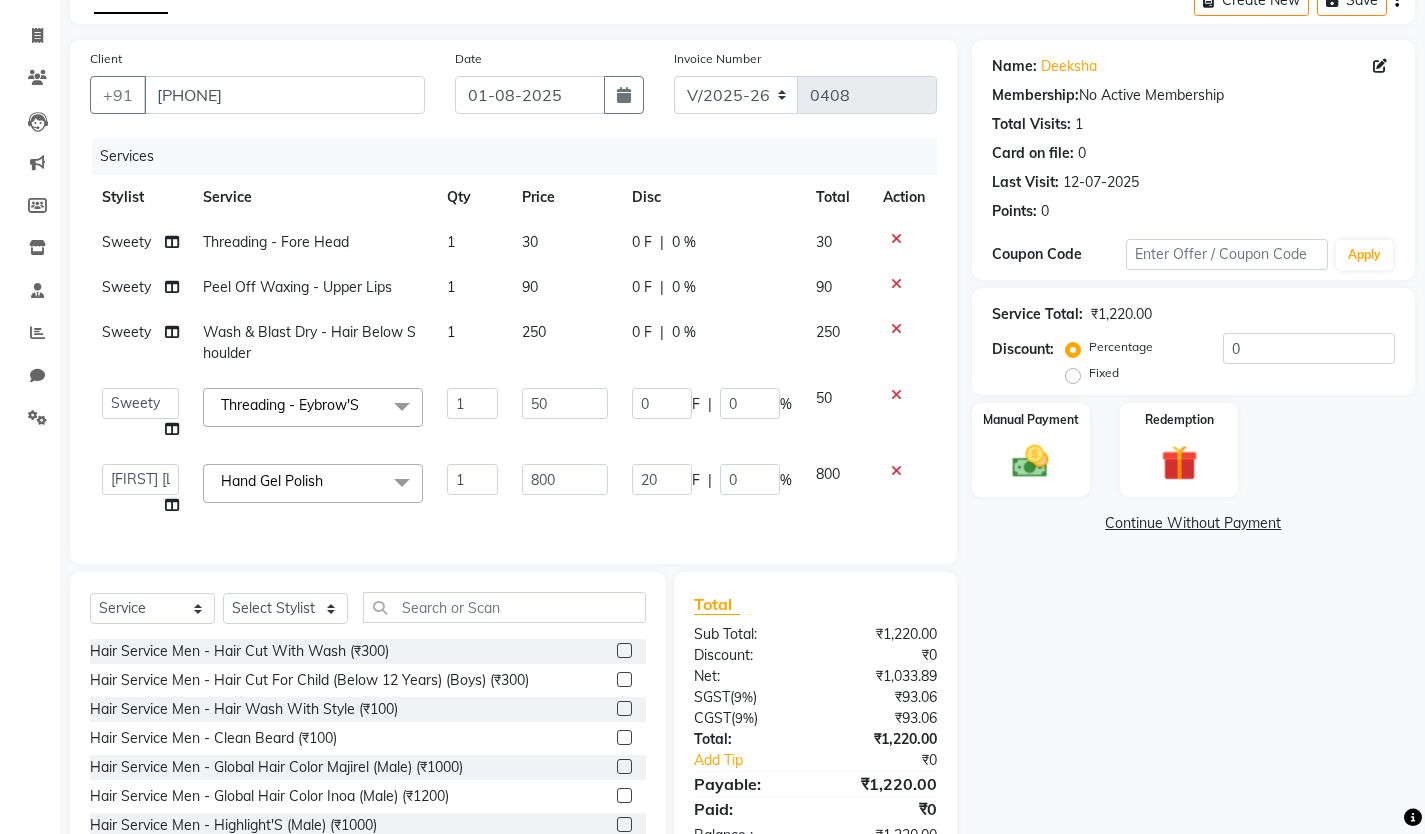 type on "200" 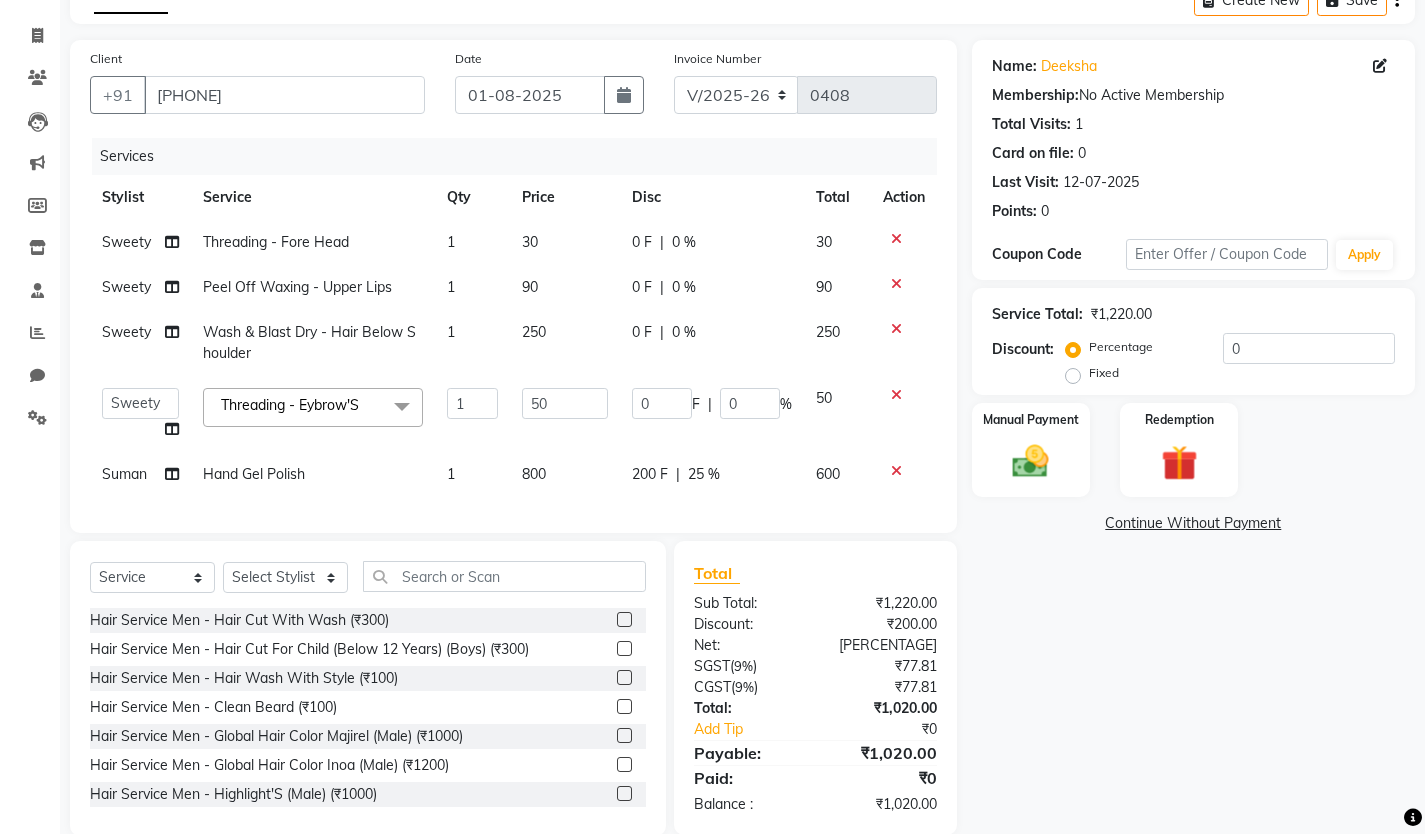 click on "Services Stylist Service Qty Price Disc Total Action [NAME] Threading - Fore Head [NUMBER] [NUMBER] [NUMBER] F | [NUMBER] % [NUMBER] [NAME] Peel Off Waxing - Upper Lips [NUMBER] [NUMBER] [NUMBER] F | [NUMBER] % [NUMBER] [NAME] Wash & Blast Dry - Hair Below Shoulder [NUMBER] [NUMBER] [NUMBER] F | [NUMBER] % [NUMBER] [NUMBER] [NUMBER] [NUMBER] [NUMBER] [NUMBER] [NUMBER] [LAST_NAME] User [NUMBER] [NAME] Threading - Eybrow'S x Hair Service Men - Hair Cut With Wash ([PRICE]) Hair Service Men - Hair Cut For Child (Below [NUMBER] Years) (Boys) ([PRICE]) Hair Service Men - Hair Wash With Style ([PRICE]) Hair Service Men - Clean Beard ([PRICE]) Hair Service Men - Global Hair Color Majirel (Male) ([PRICE]) Hair Service Men - Global Hair Color Inoa (Male) ([PRICE]) Hair Service Men - Highlight'S (Male) ([PRICE]) Hair Service Men - Head Massage (Male) ([PRICE]) Hair Service Men - Anti Hair Fall Treatment (Male) ([PRICE]) Hair Service Men - Anti Dandruff Treatment (Male) ([PRICE]) Hair Service Men - Male Threading ([PRICE]) Hair Service Men - Hair Spa ([PRICE]) Hair Service Women - Frings Cut ([PRICE]) [NUMBER] [NUMBER] [NUMBER] F | [NUMBER] %" 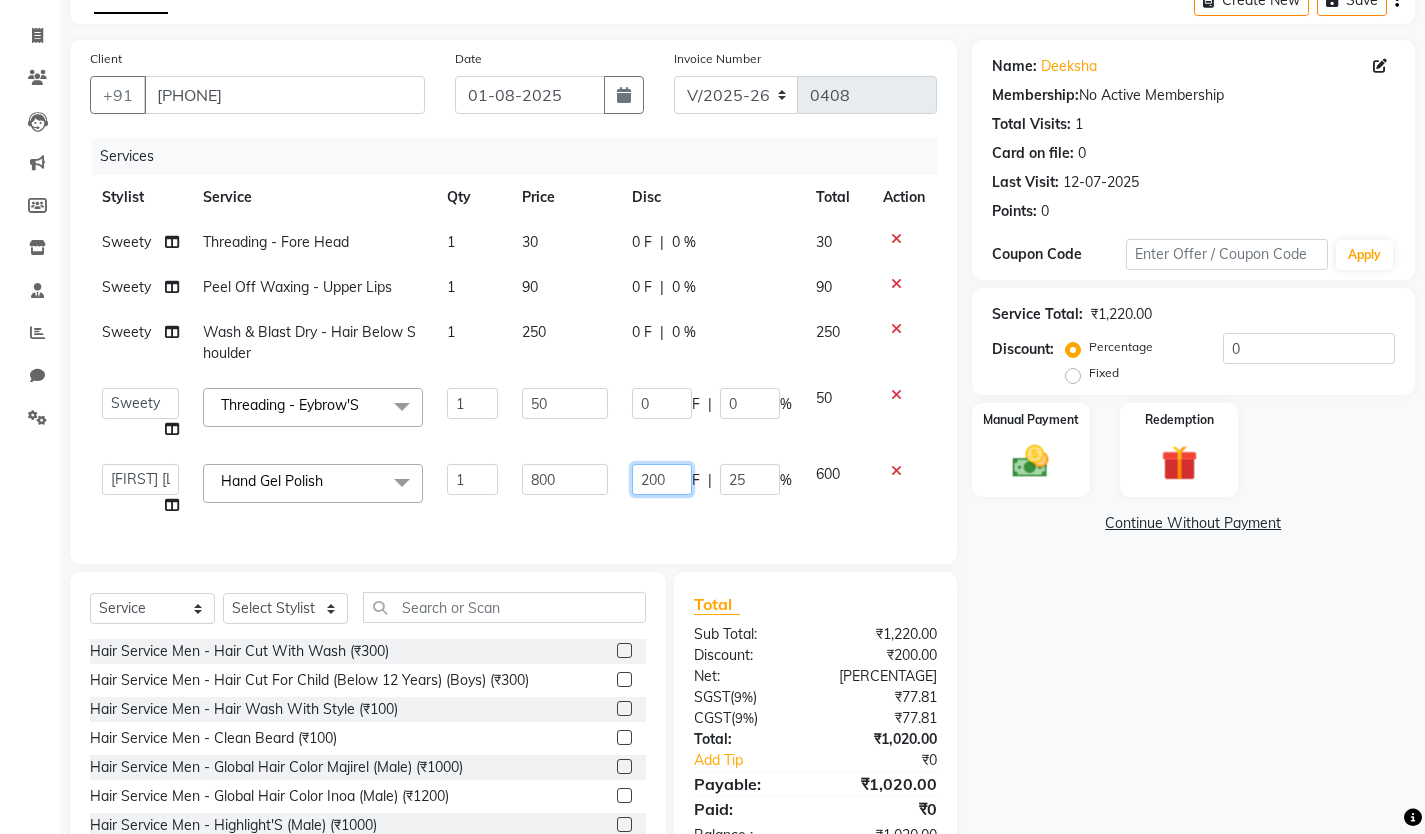 click on "200" 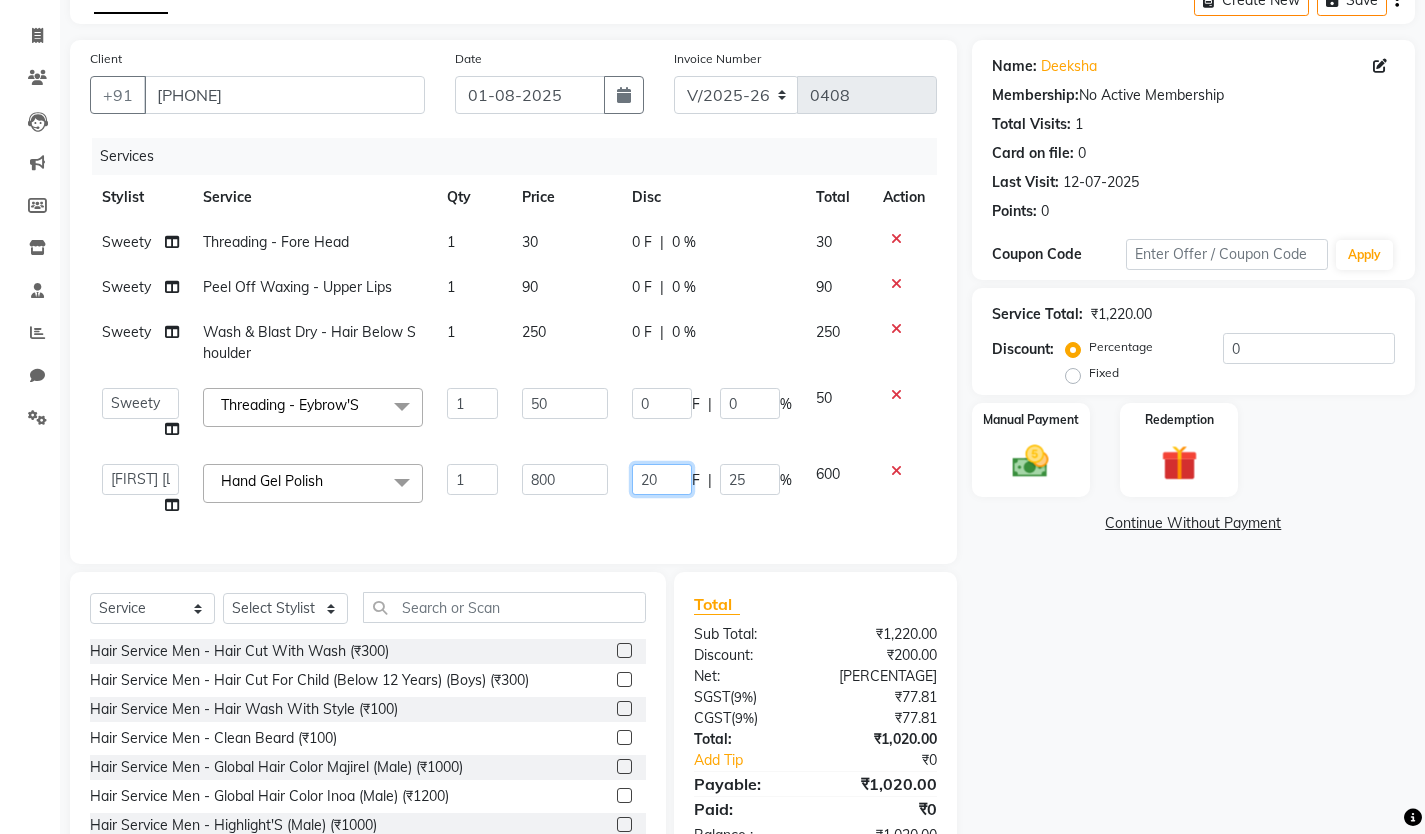 type on "201" 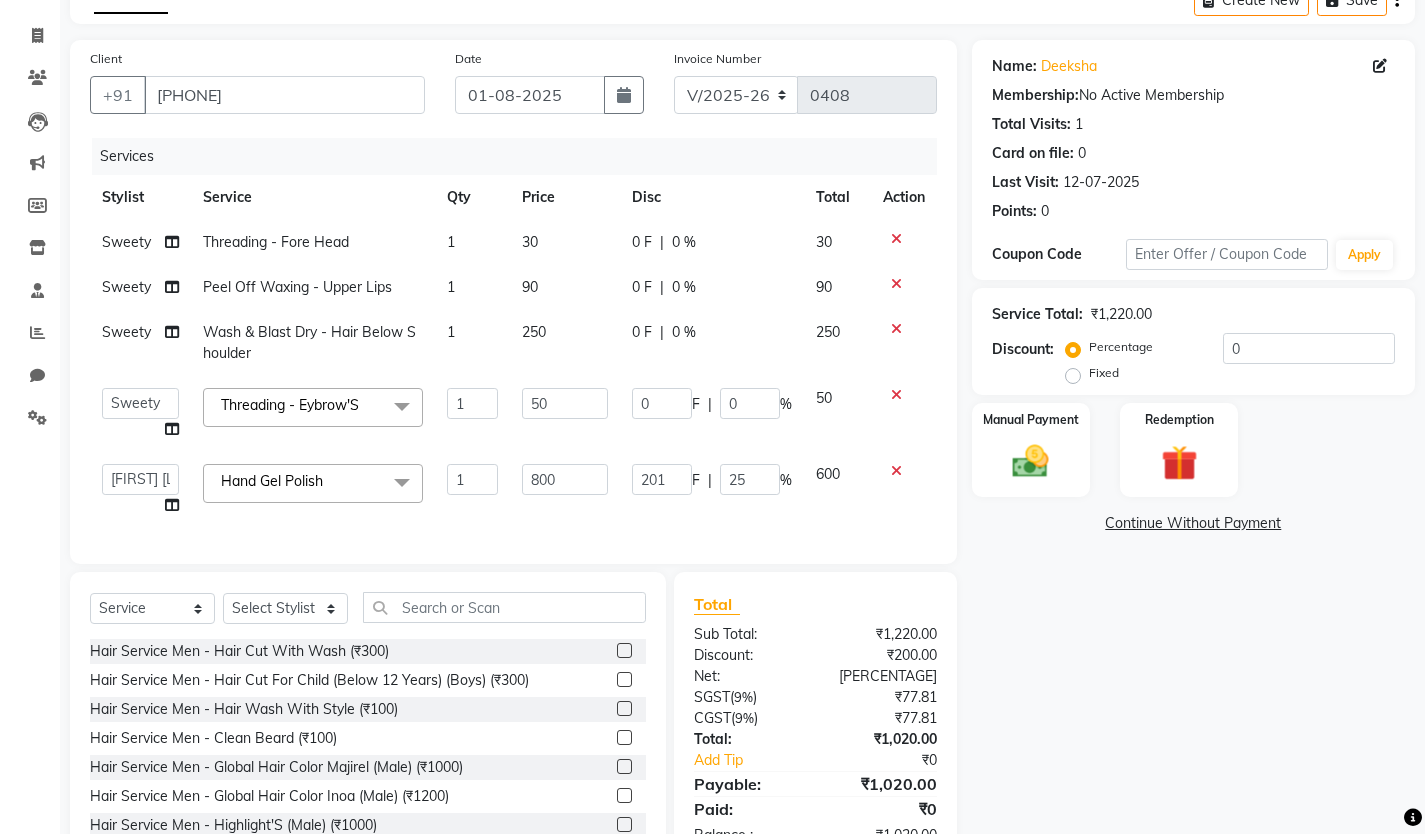 click on "Client +91 [PHONE] Date 01-08-2025 Invoice Number V/2025 V/2025-26 0408 Services Stylist Service Qty Price Disc Total Action Sweety Threading - Fore Head 1 30 0 F | 0 % 30 Sweety Peel Off Waxing - Upper Lips 1 90 0 F | 0 % 90 Sweety Wash & Blast Dry - Hair Below Shoulder 1 250 0 F | 0 % 250  [FIRST] [LAST]   Ashwini   Rajiv    Shilpa    Snehal   Suman   Sweety   [FIRST] [LAST]   User 1   Vidya  Threading - Eybrow'S  x Hair Service Men - Hair Cut With Wash (₹300) Hair Service Men - Hair Cut For Child (Below 12 Years) (Boys) (₹300) Hair Service Men - Hair Wash With Style (₹100) Hair Service Men - Clean Beard (₹100) Hair Service Men - Global Hair Color Majirel (Male) (₹1000) Hair Service Men - Global Hair Color Inoa (Male) (₹1200) Hair Service Men - Highlight'S (Male) (₹1000) Hair Service Men - Head Massage (Male) (₹500) Hair Service Men - Anti Hair Fall Treatment (Male) (₹850) Hair Service Men - Anti Dandruff Treatment (Male) (₹850) Hair Service Men - Male Threading (₹70) 1 50 0 F | 0 % 50" 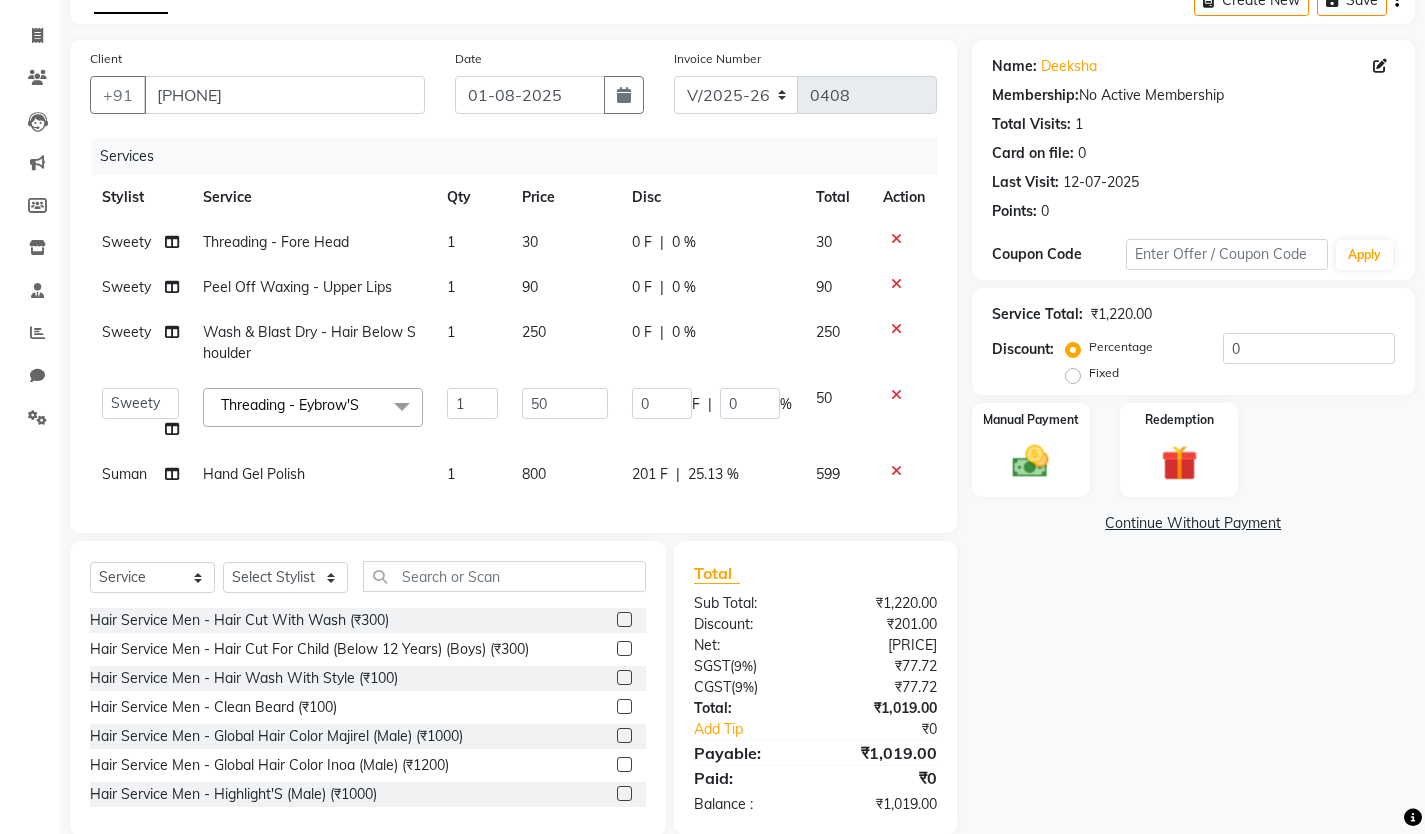 scroll, scrollTop: 157, scrollLeft: 0, axis: vertical 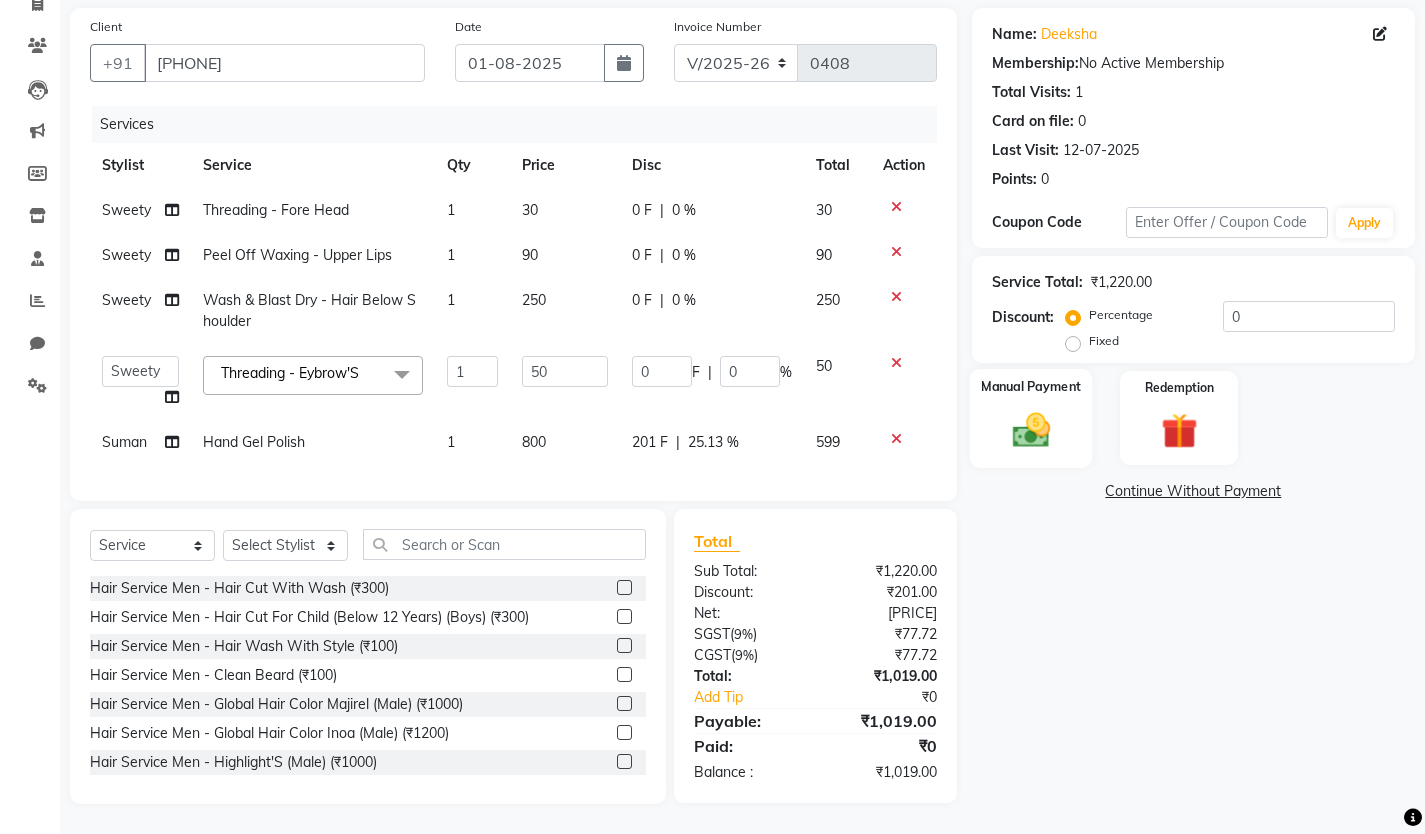 click 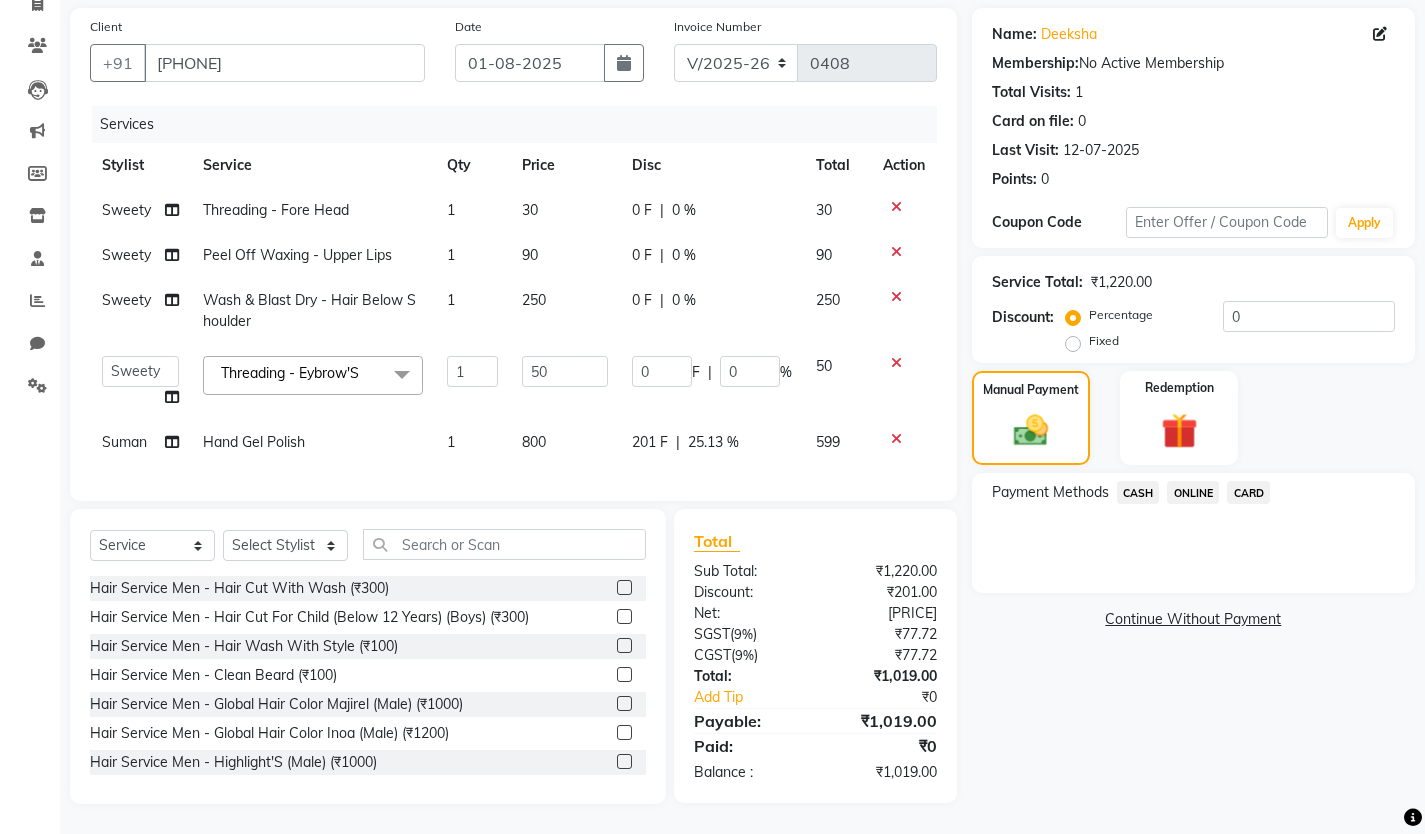 click on "ONLINE" 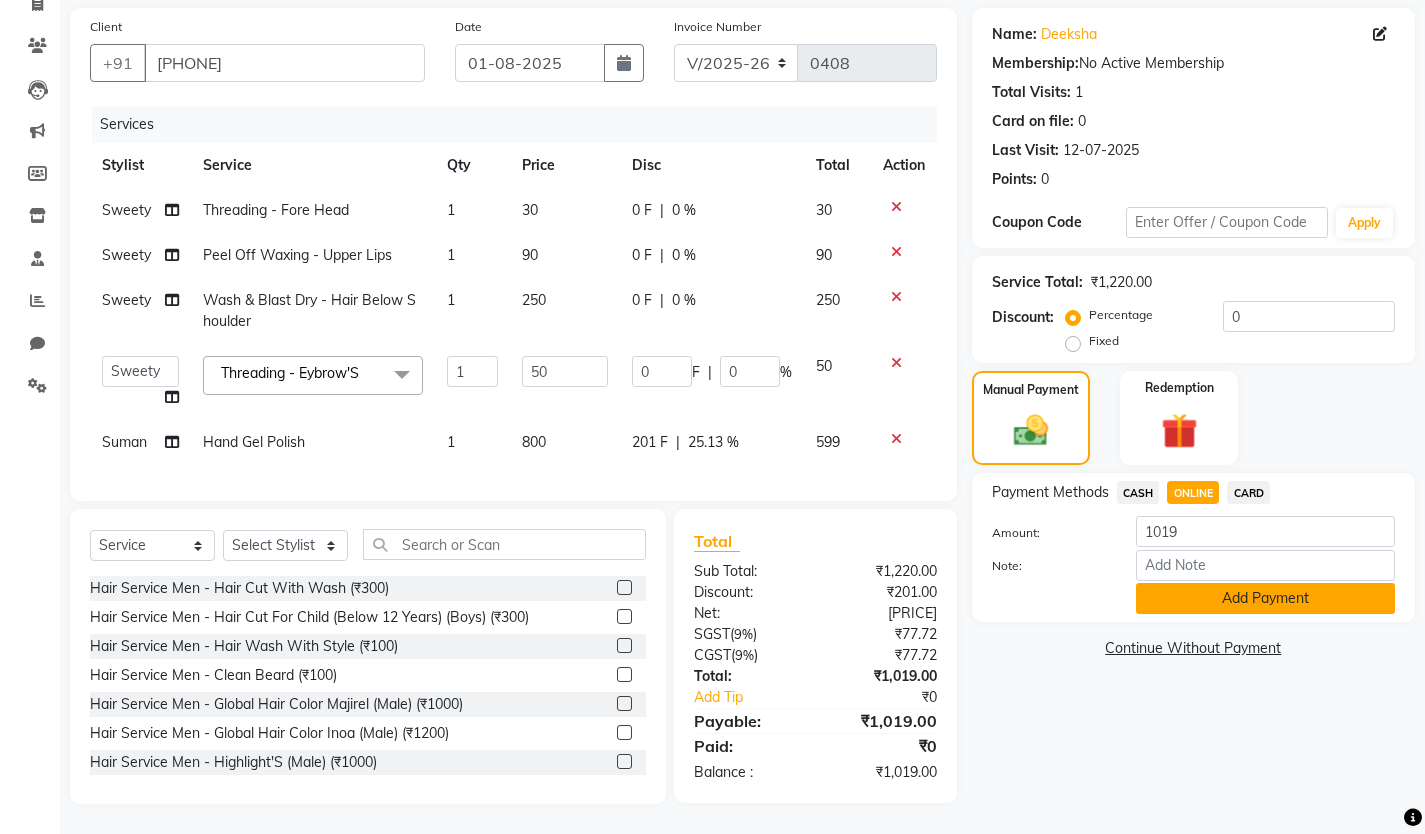 click on "Add Payment" 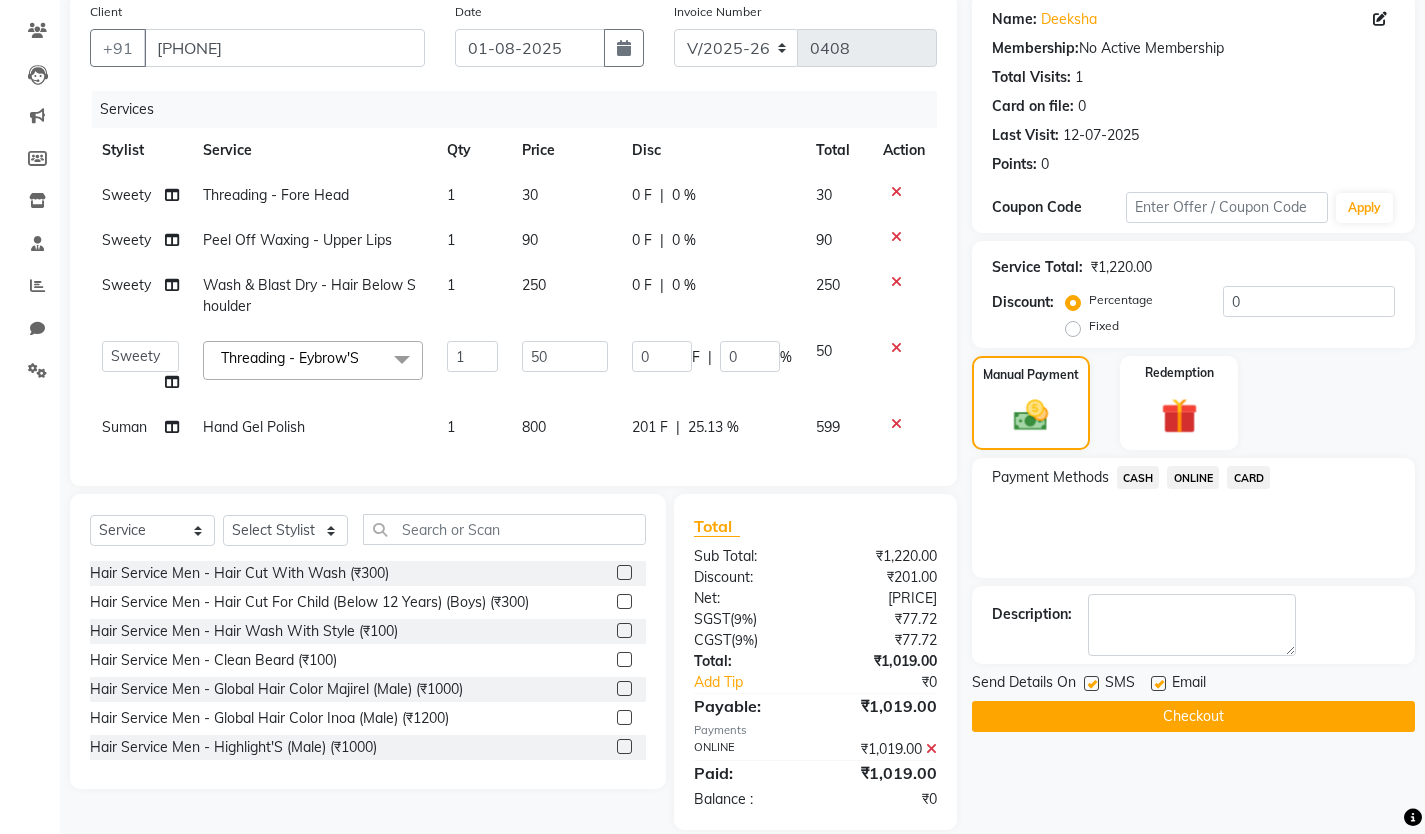 scroll, scrollTop: 198, scrollLeft: 0, axis: vertical 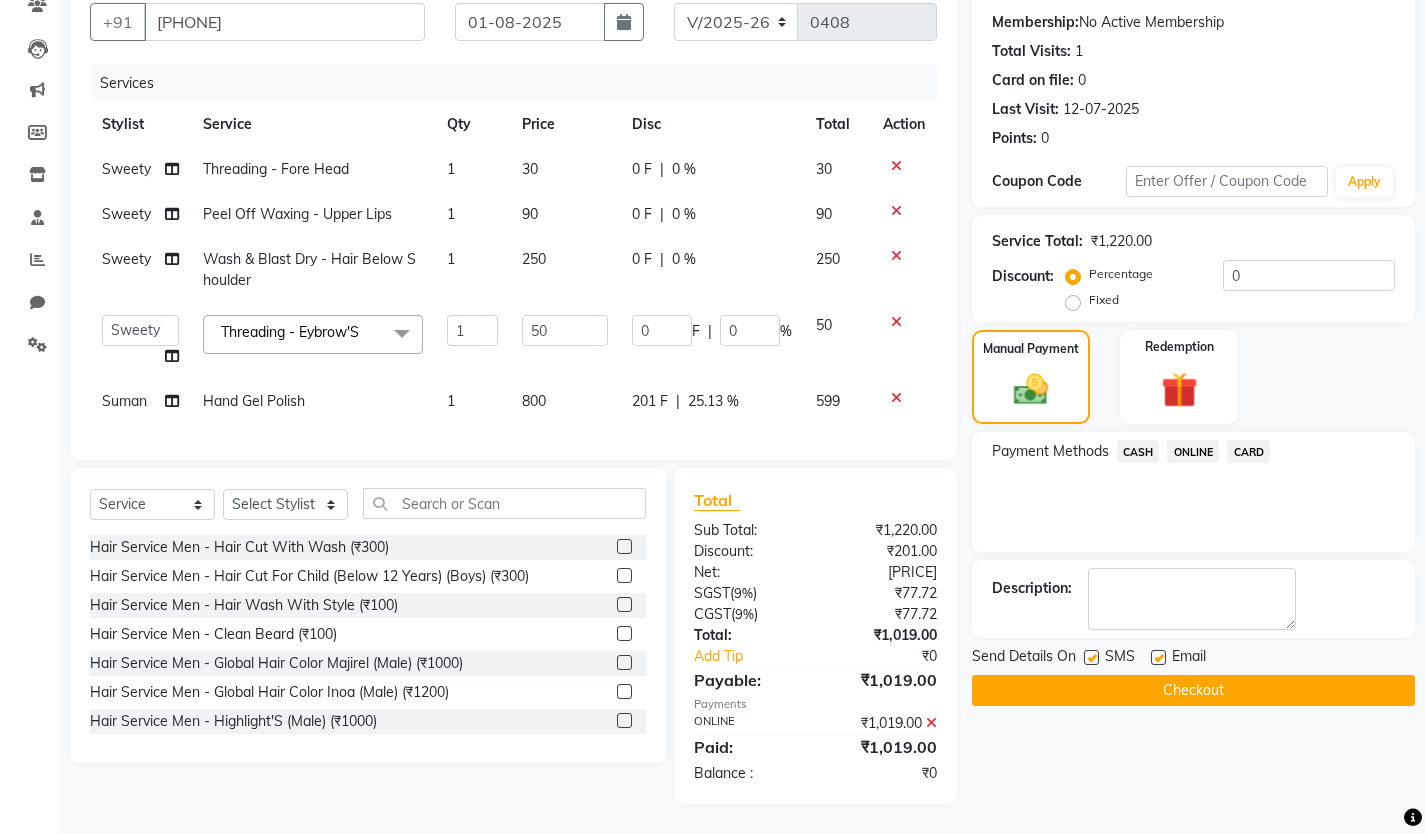 click 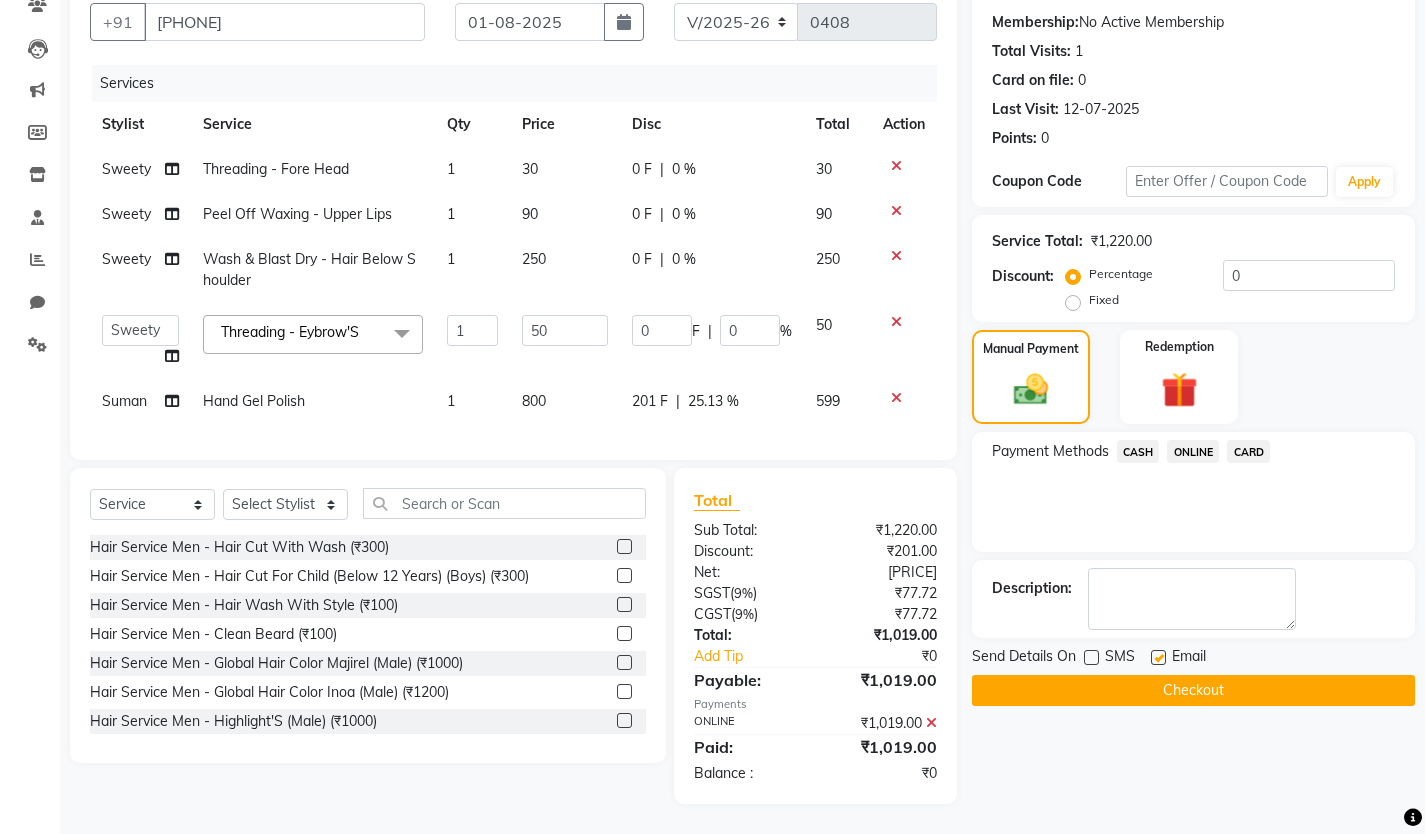 click 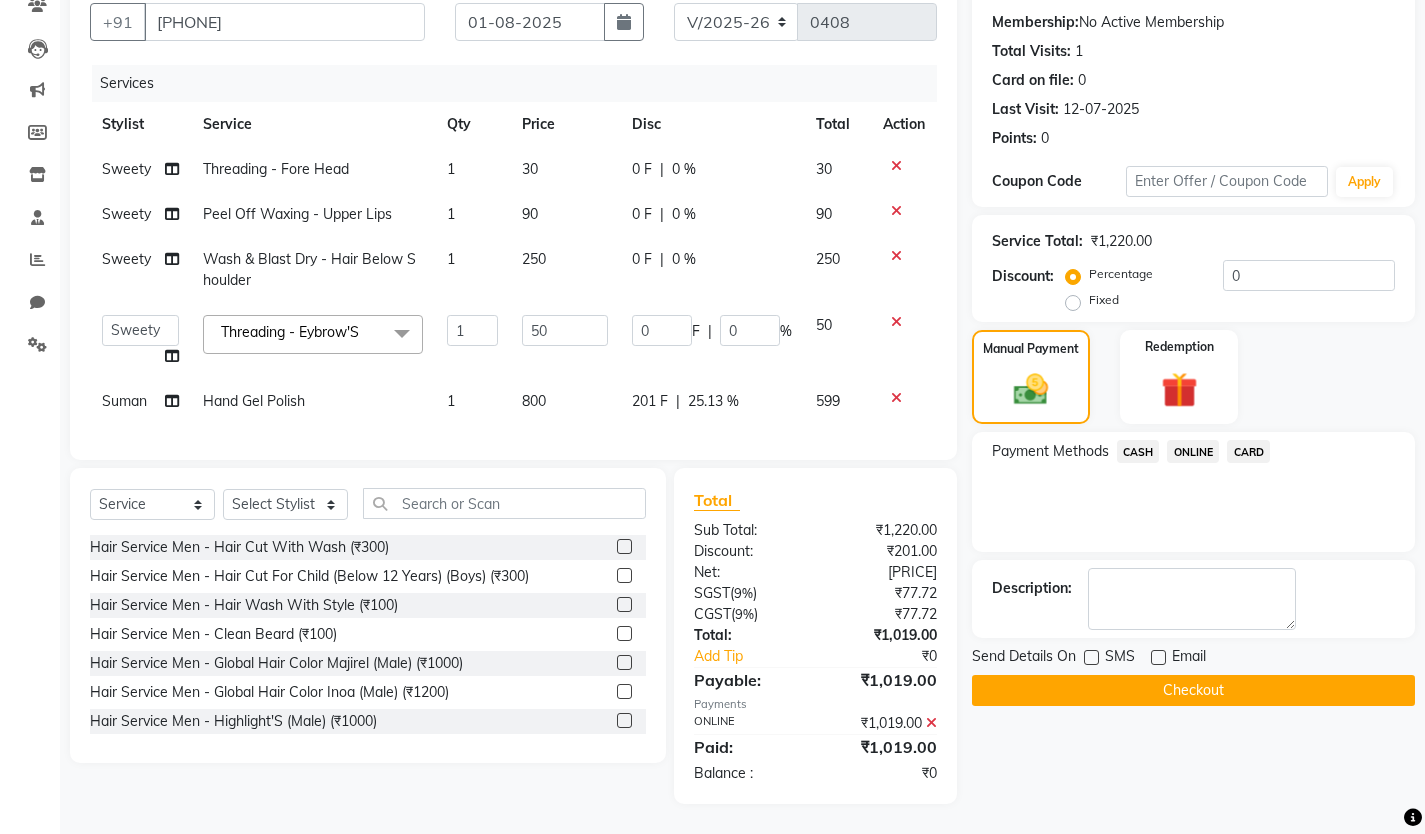 click on "Checkout" 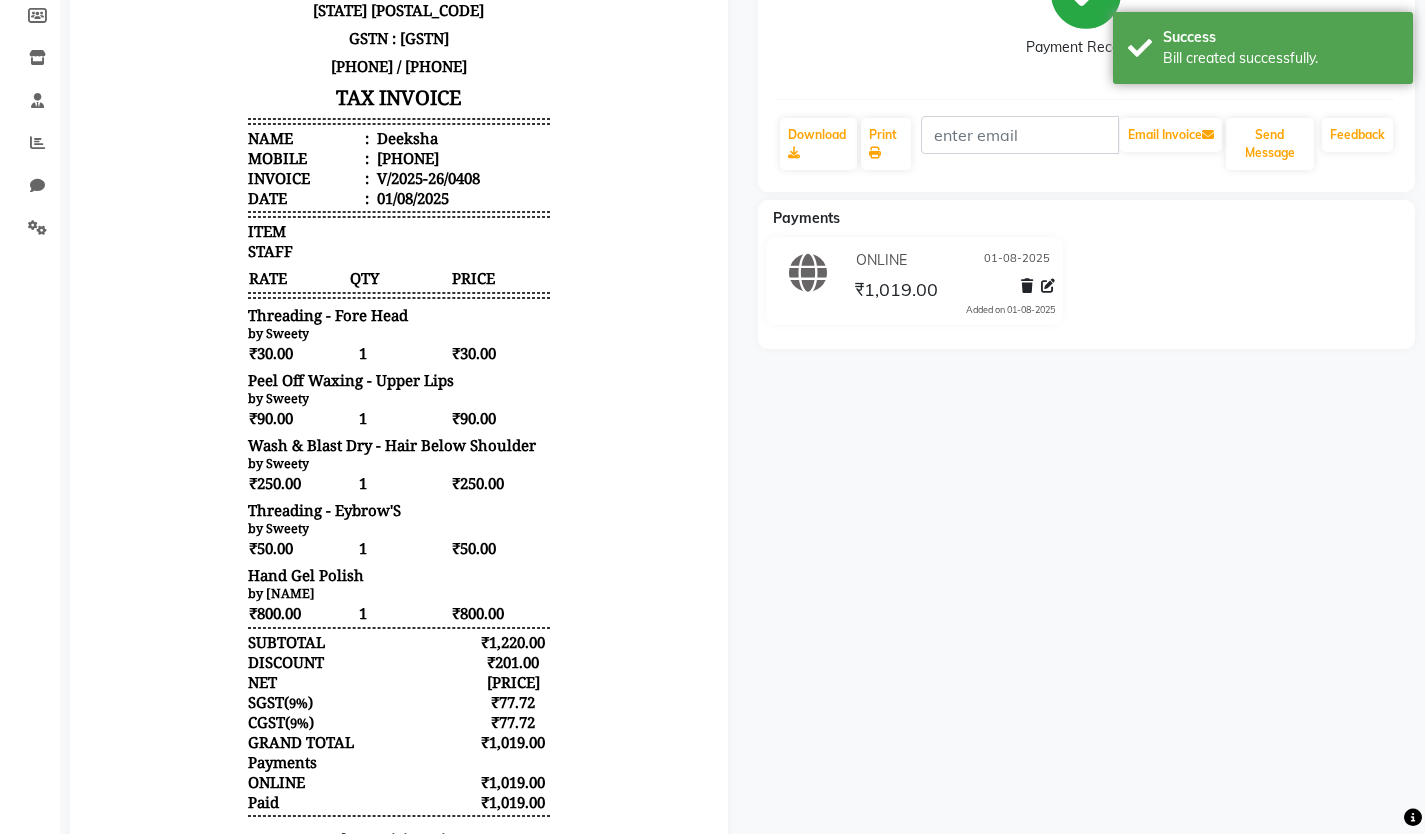 scroll, scrollTop: 0, scrollLeft: 0, axis: both 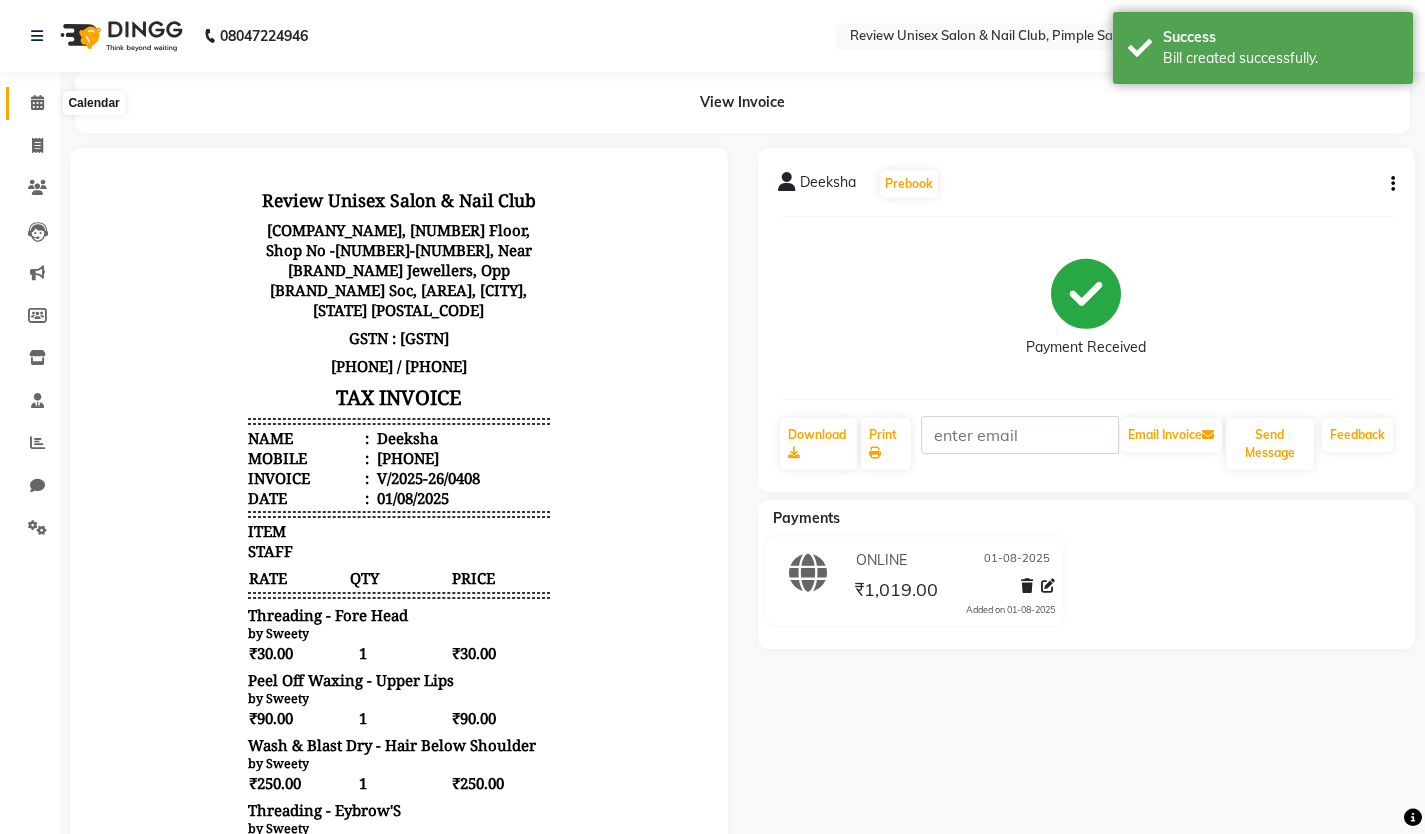 drag, startPoint x: 23, startPoint y: 96, endPoint x: 37, endPoint y: 109, distance: 19.104973 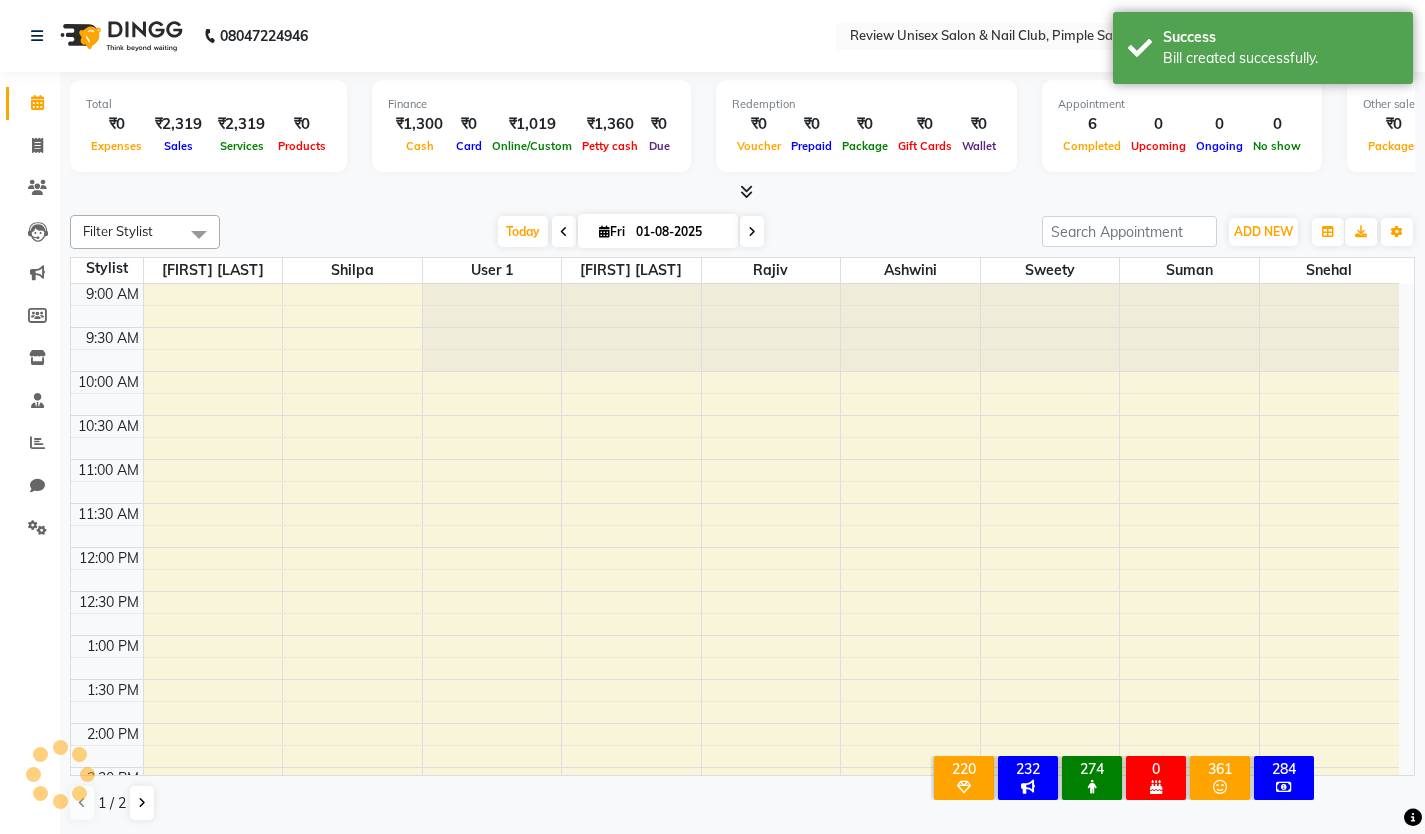 scroll, scrollTop: 0, scrollLeft: 0, axis: both 